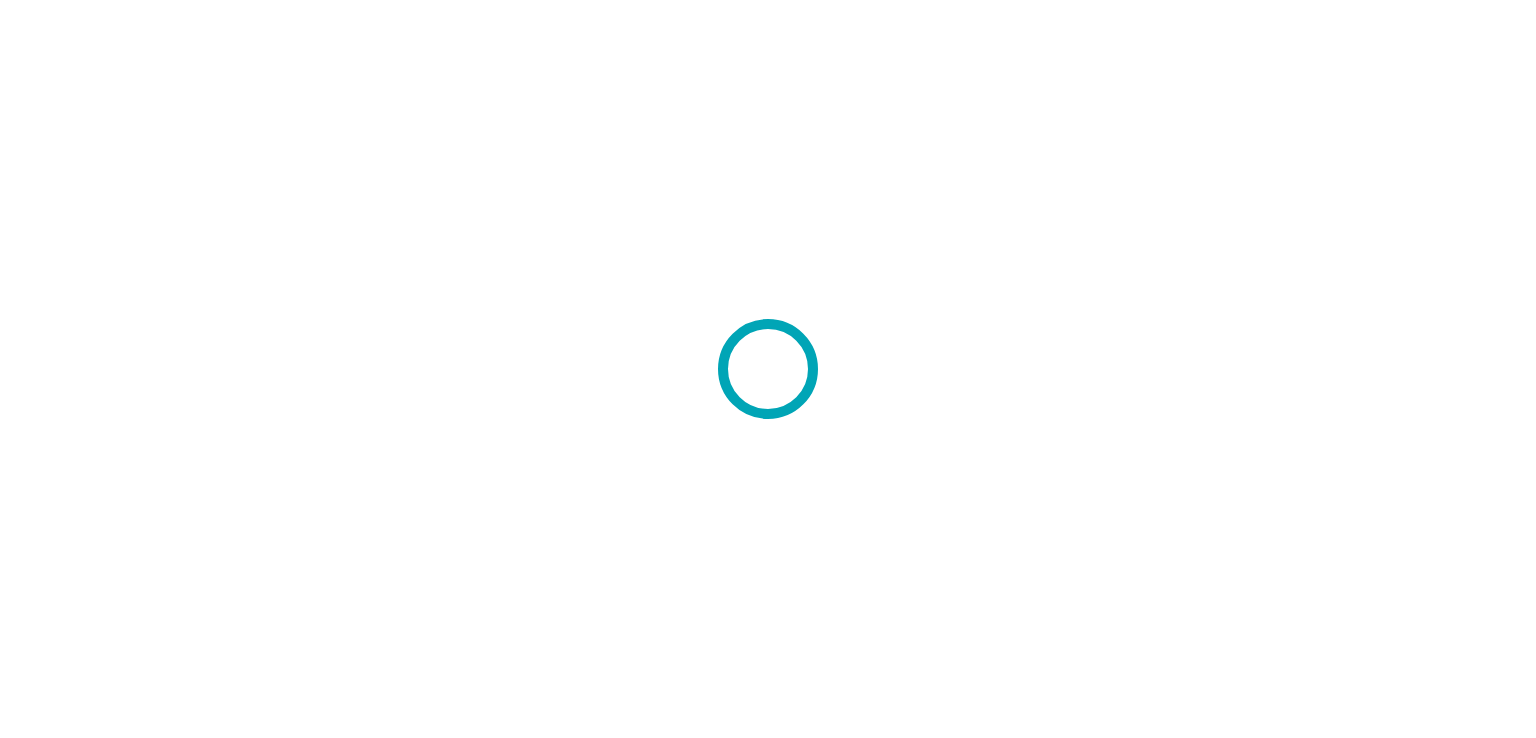 scroll, scrollTop: 0, scrollLeft: 0, axis: both 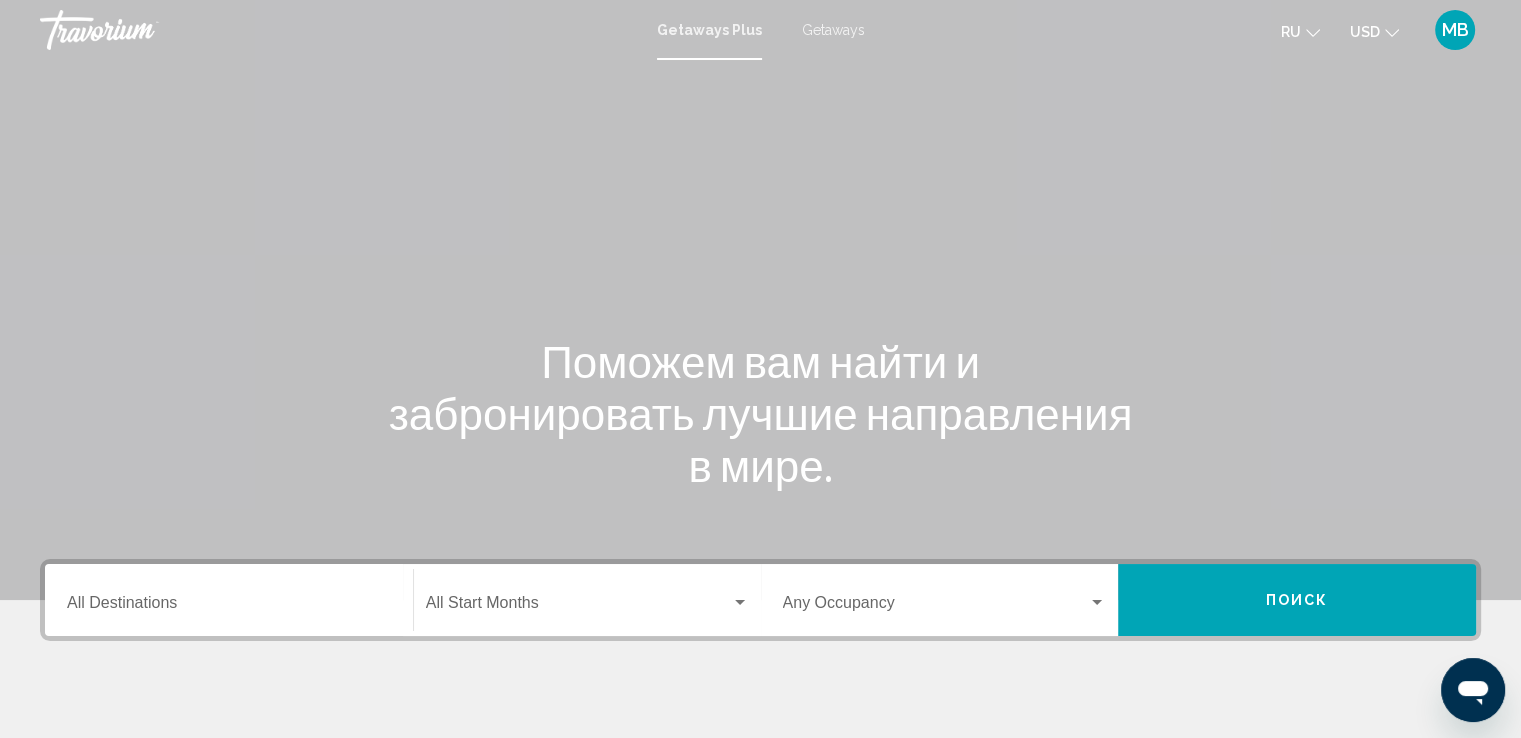 click on "Getaways" at bounding box center (833, 30) 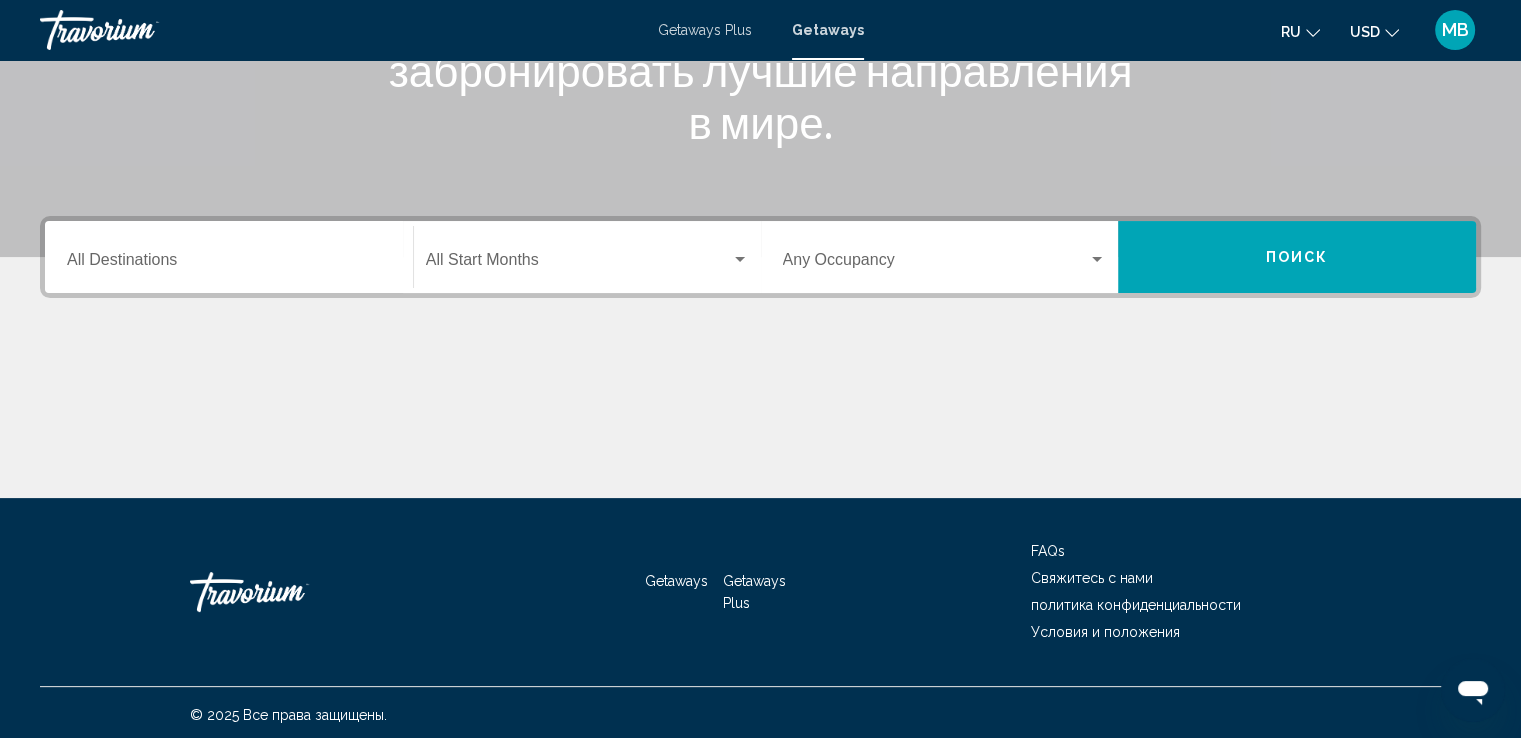 scroll, scrollTop: 348, scrollLeft: 0, axis: vertical 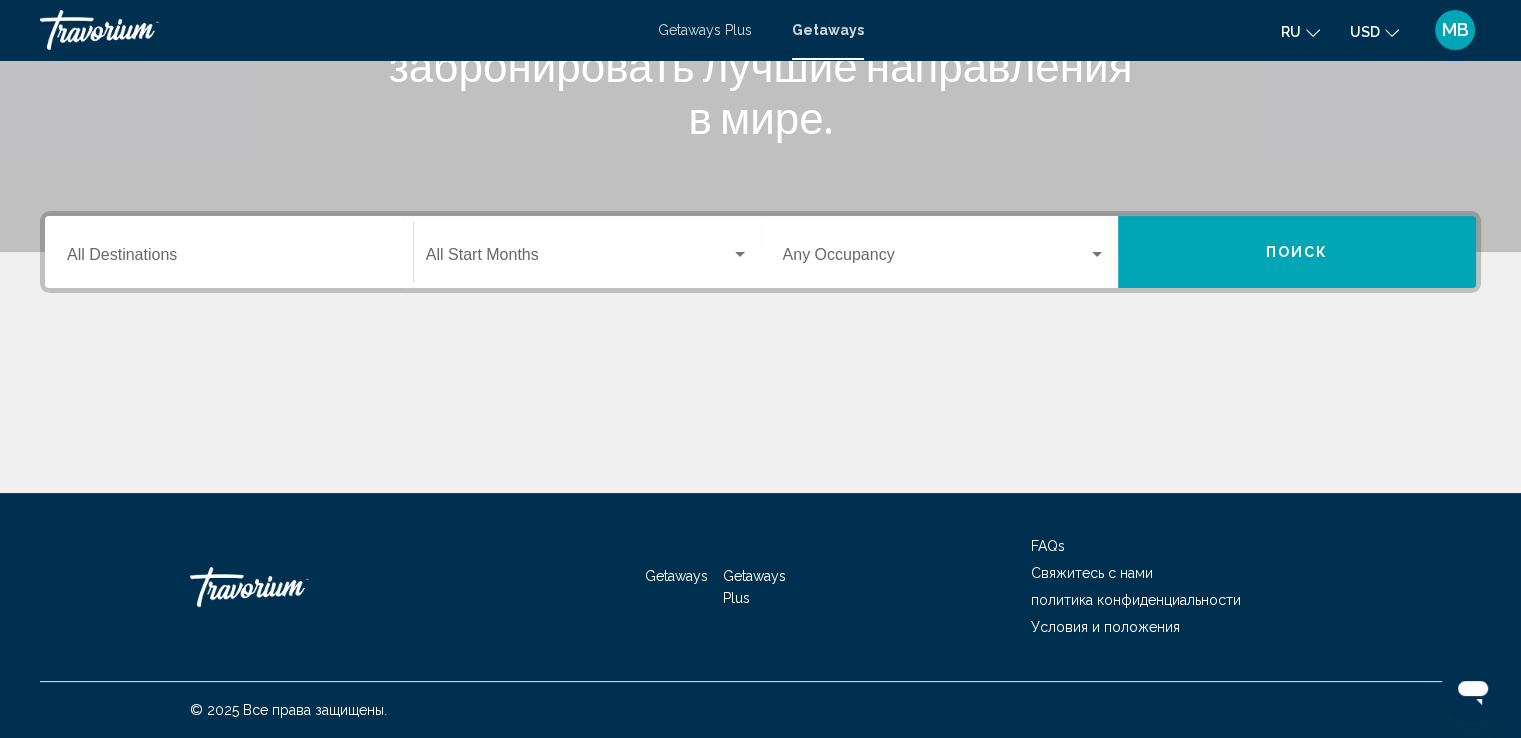 click on "Destination All Destinations" at bounding box center (229, 259) 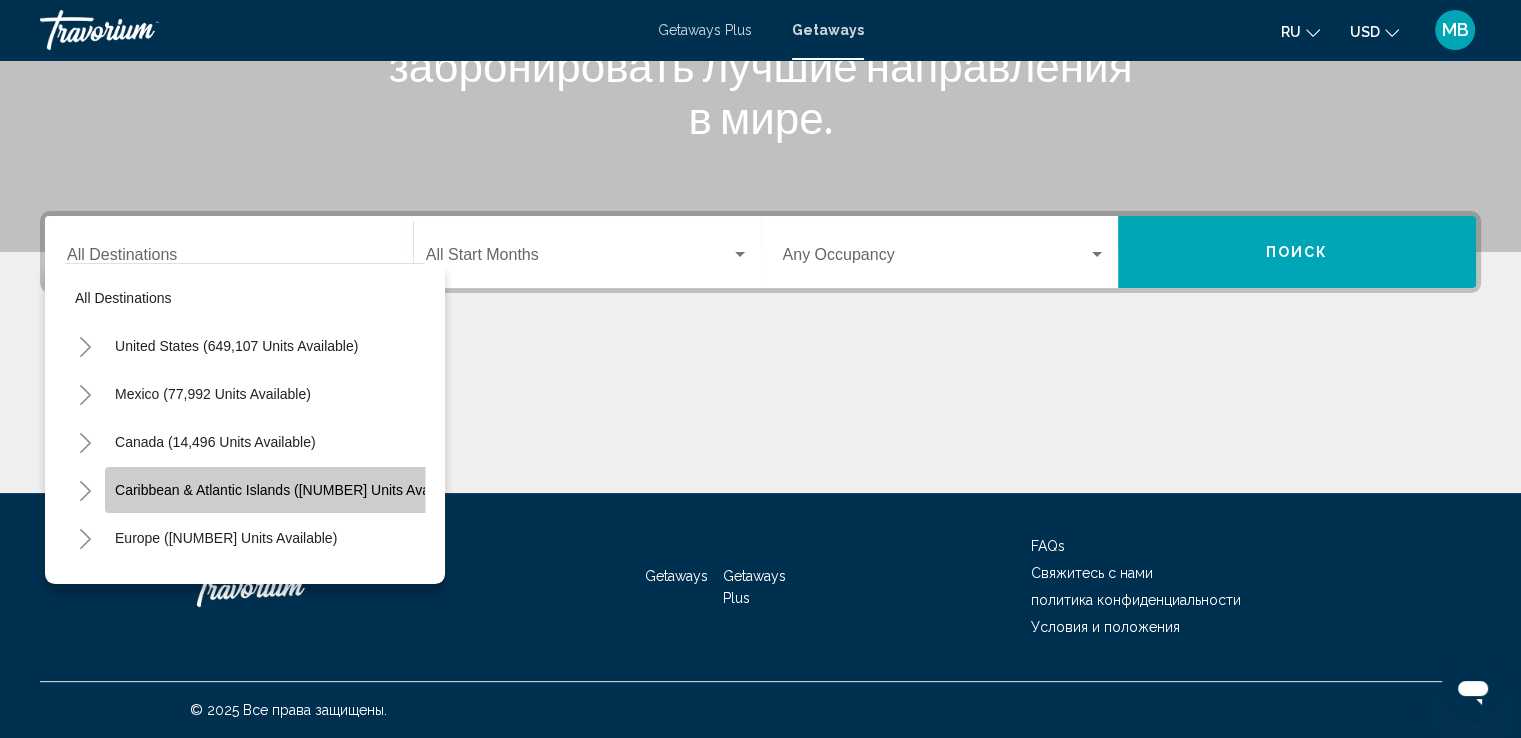 click on "Caribbean & Atlantic Islands ([NUMBER] units available)" 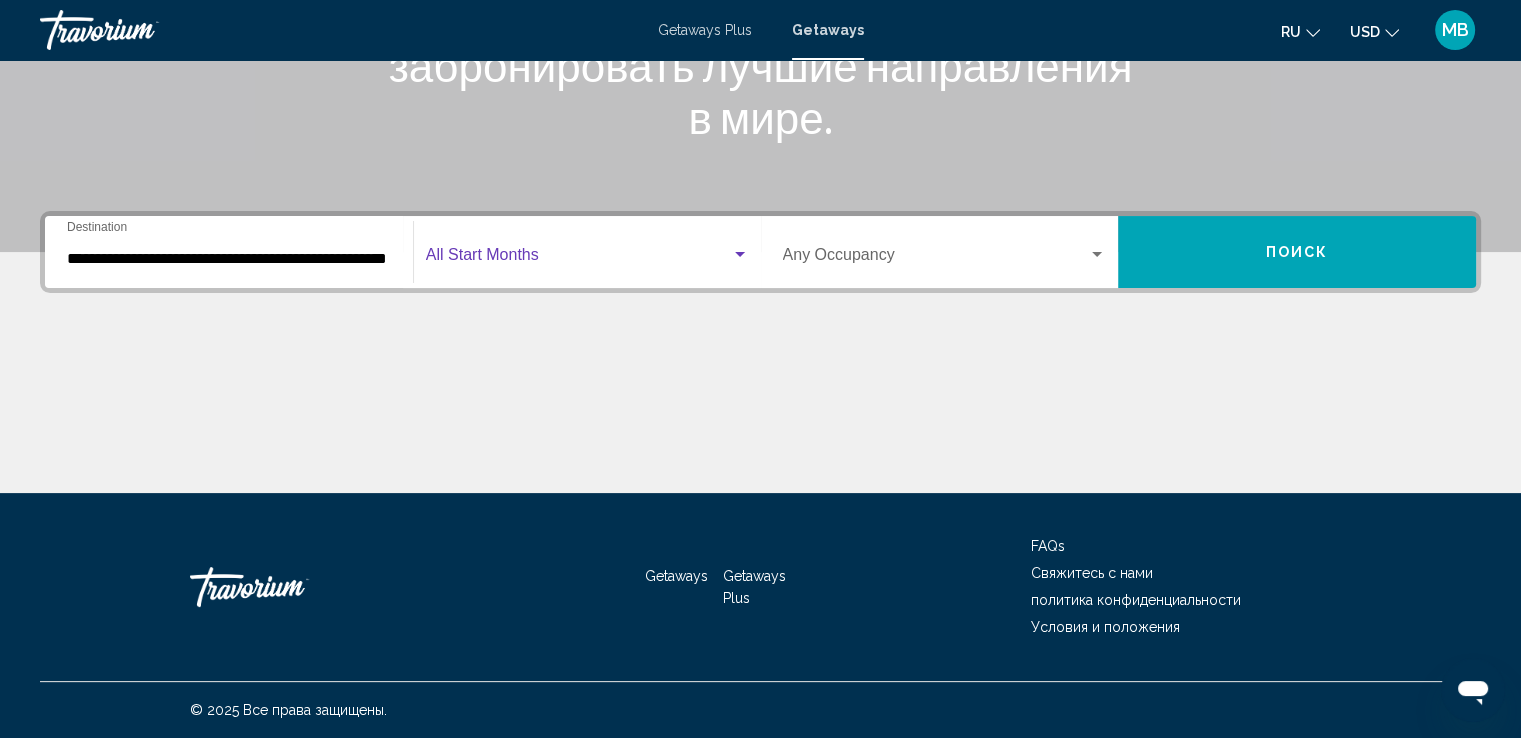 click at bounding box center (578, 259) 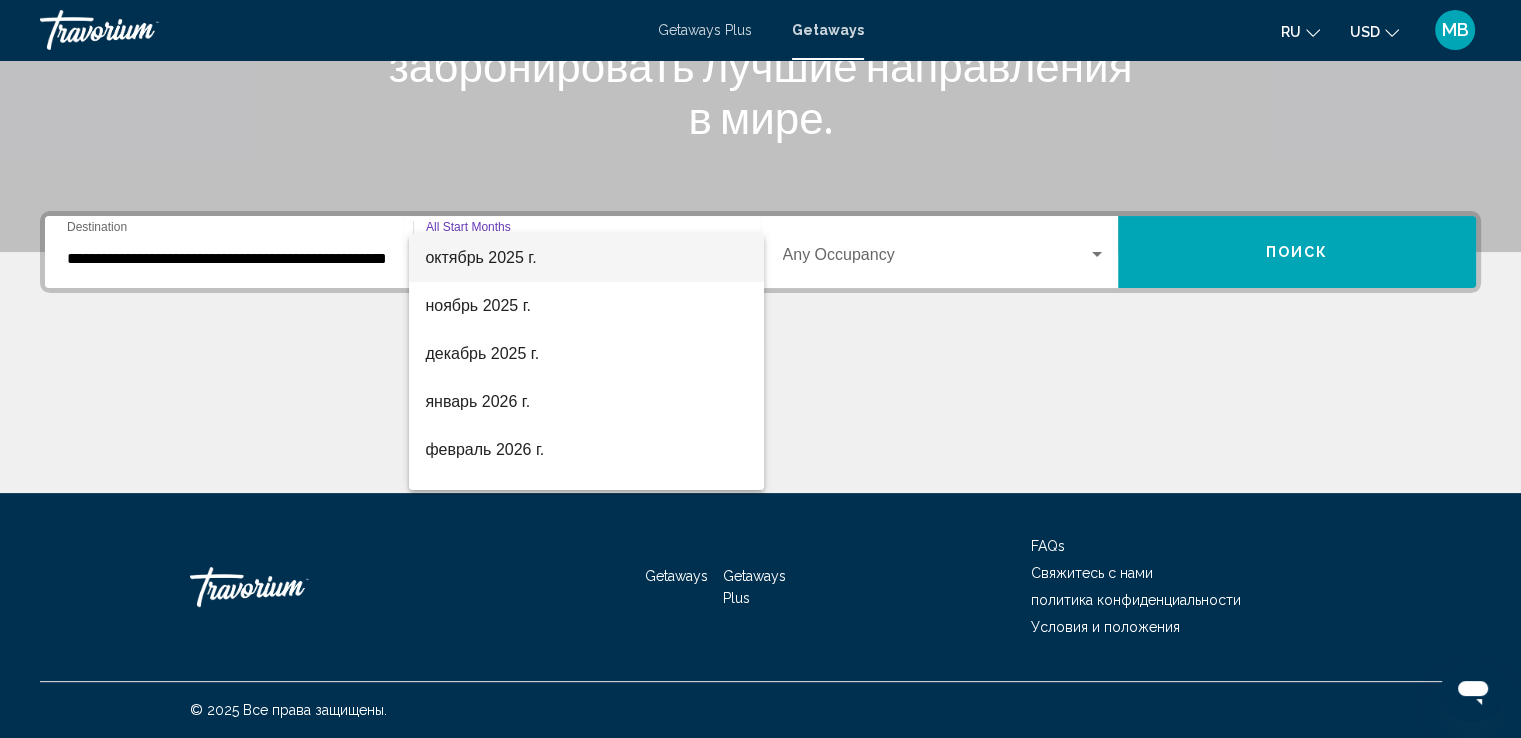 scroll, scrollTop: 100, scrollLeft: 0, axis: vertical 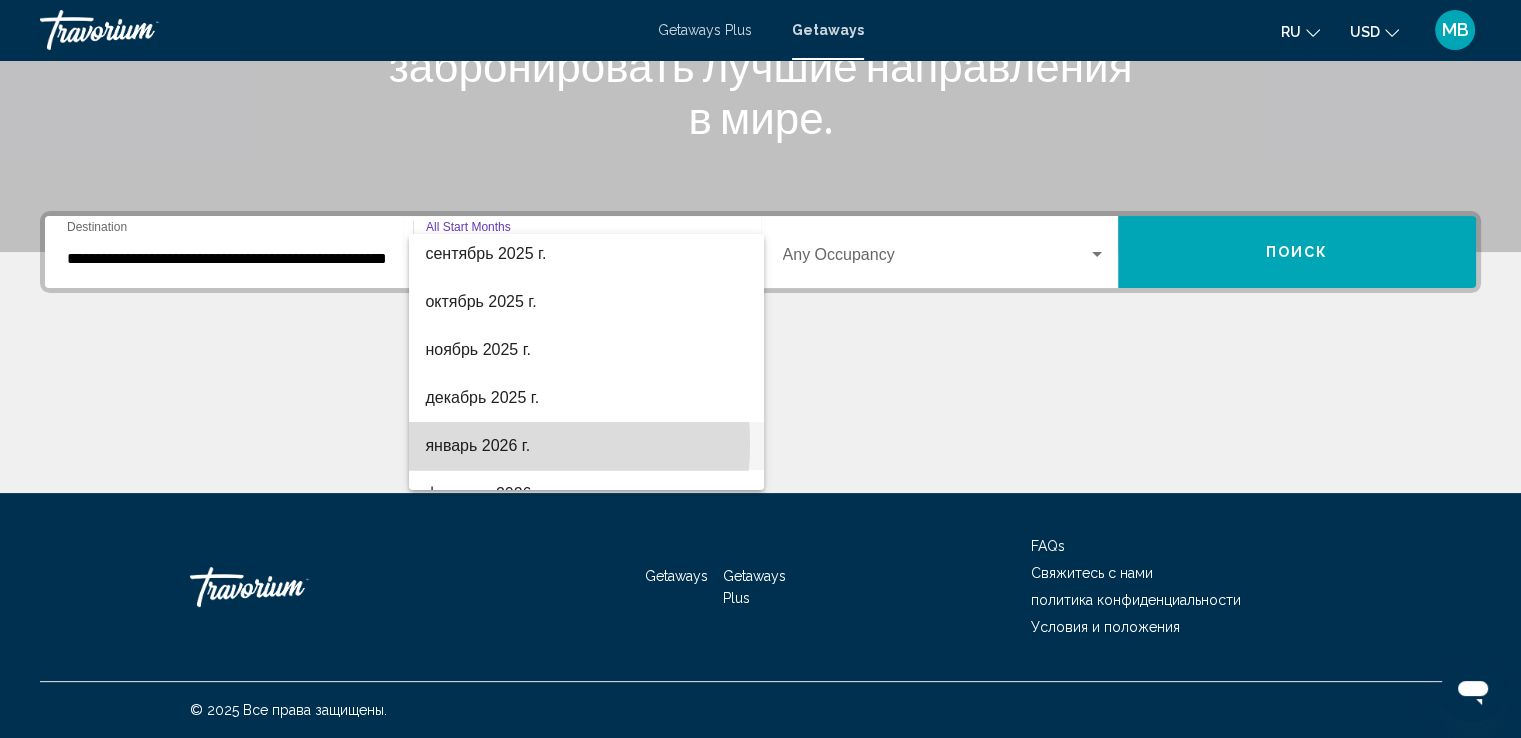 click on "январь 2026 г." at bounding box center [586, 446] 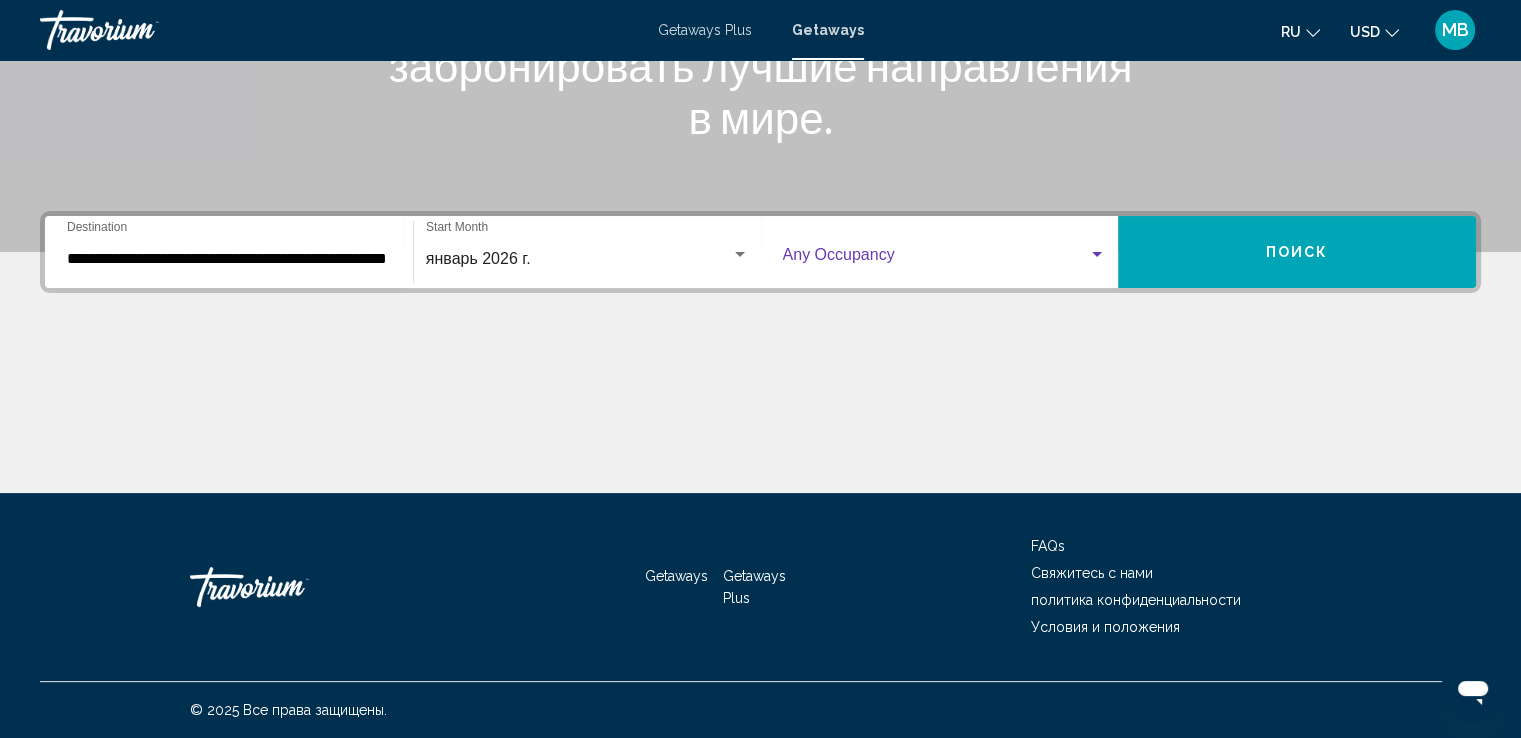 click at bounding box center (936, 259) 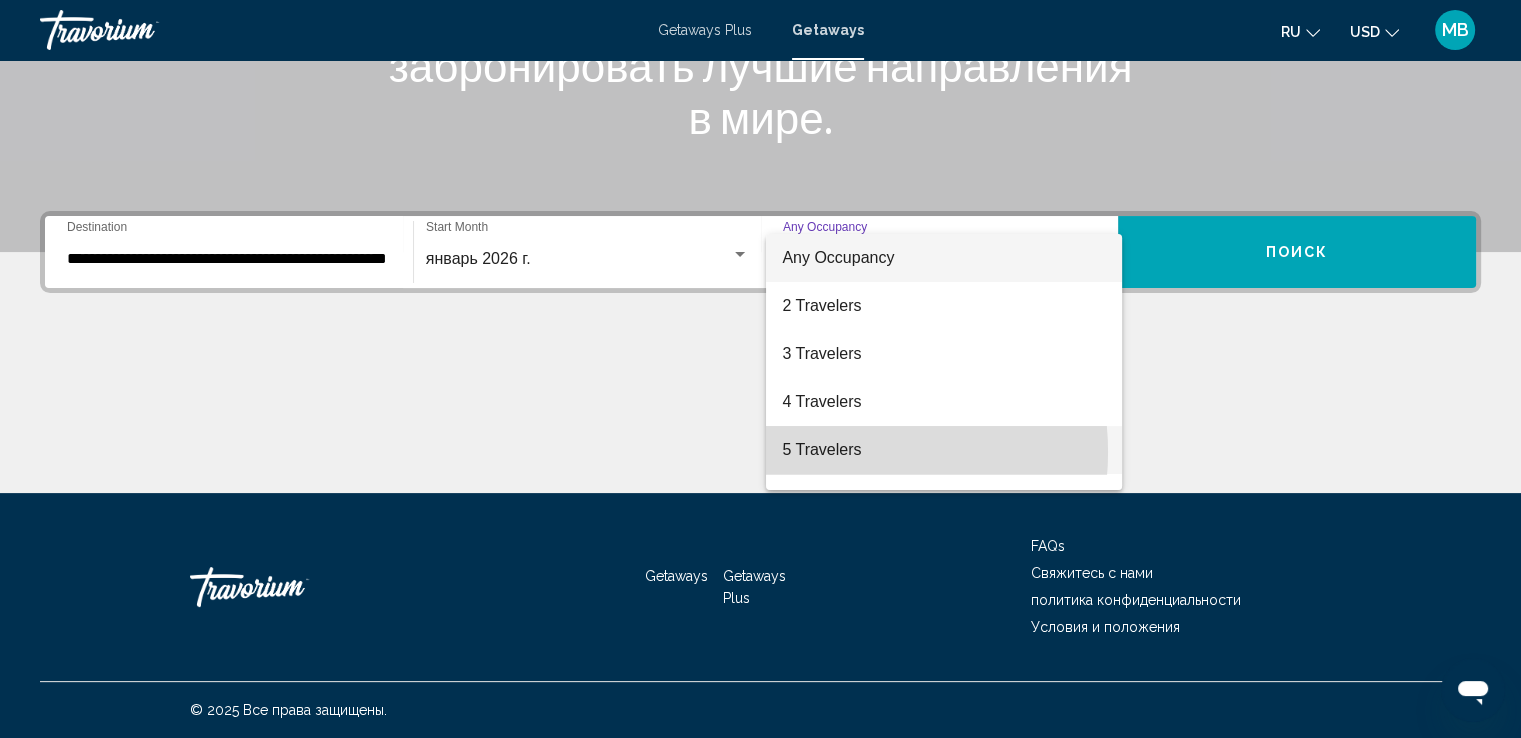 click on "5 Travelers" at bounding box center [944, 450] 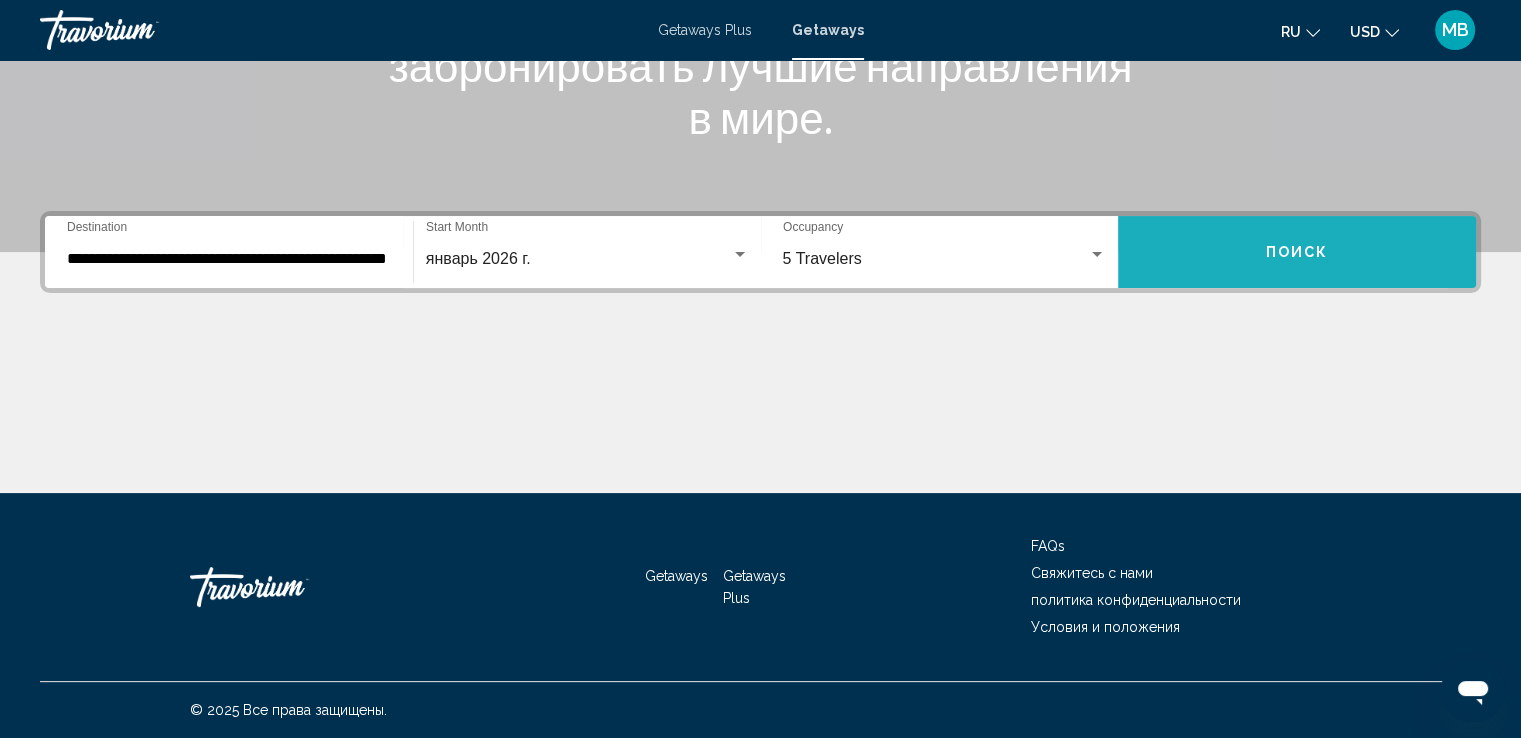 click on "Поиск" at bounding box center [1297, 252] 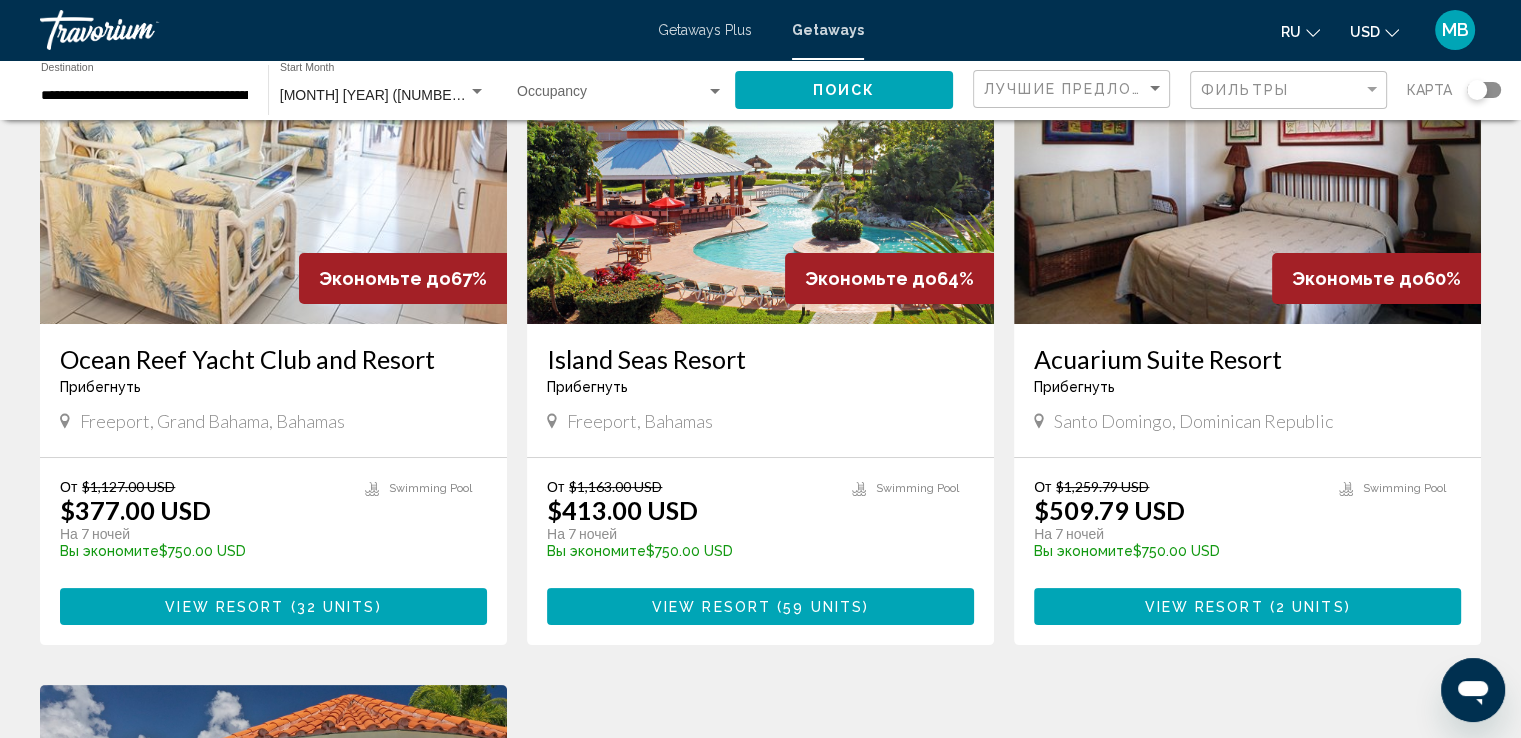 scroll, scrollTop: 200, scrollLeft: 0, axis: vertical 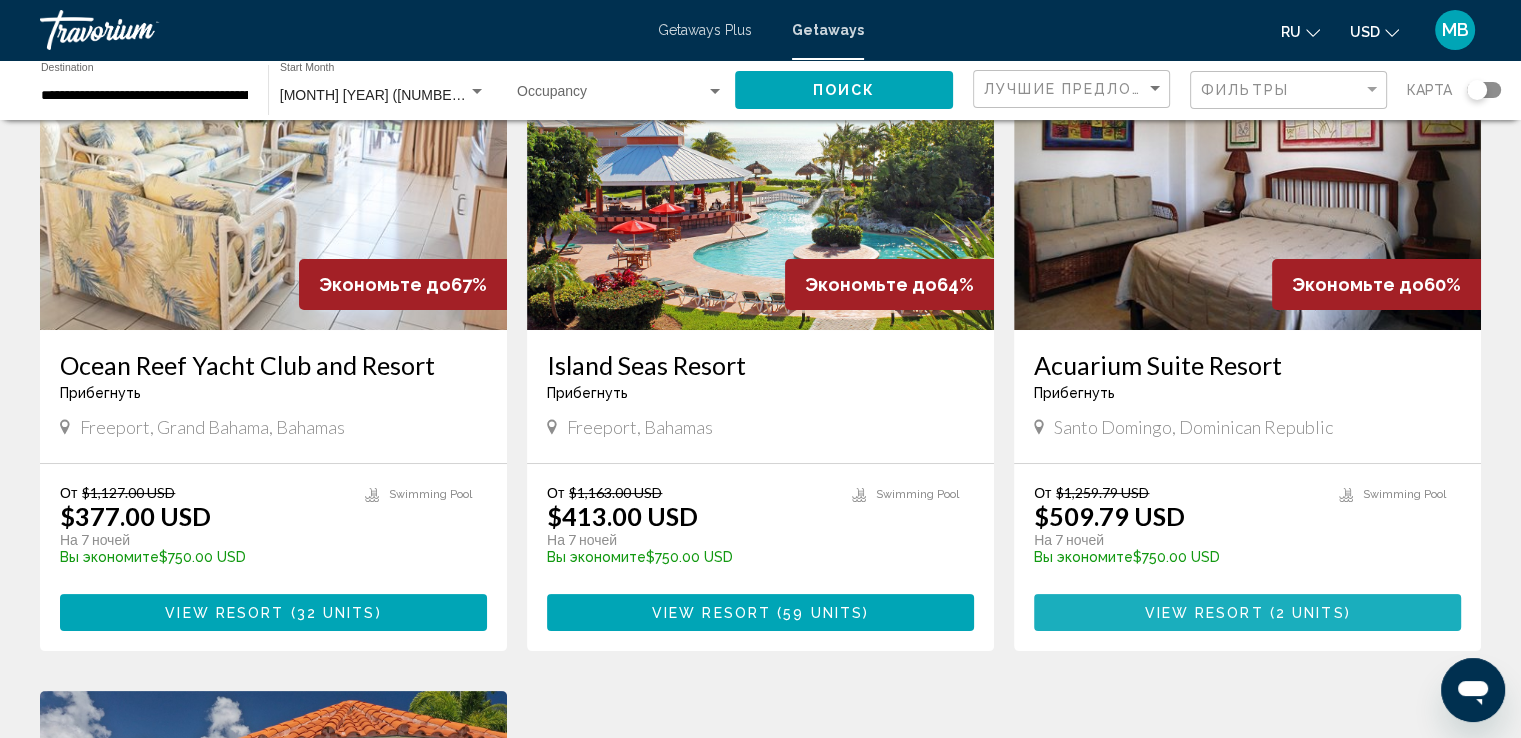 click on "View Resort" at bounding box center [1203, 613] 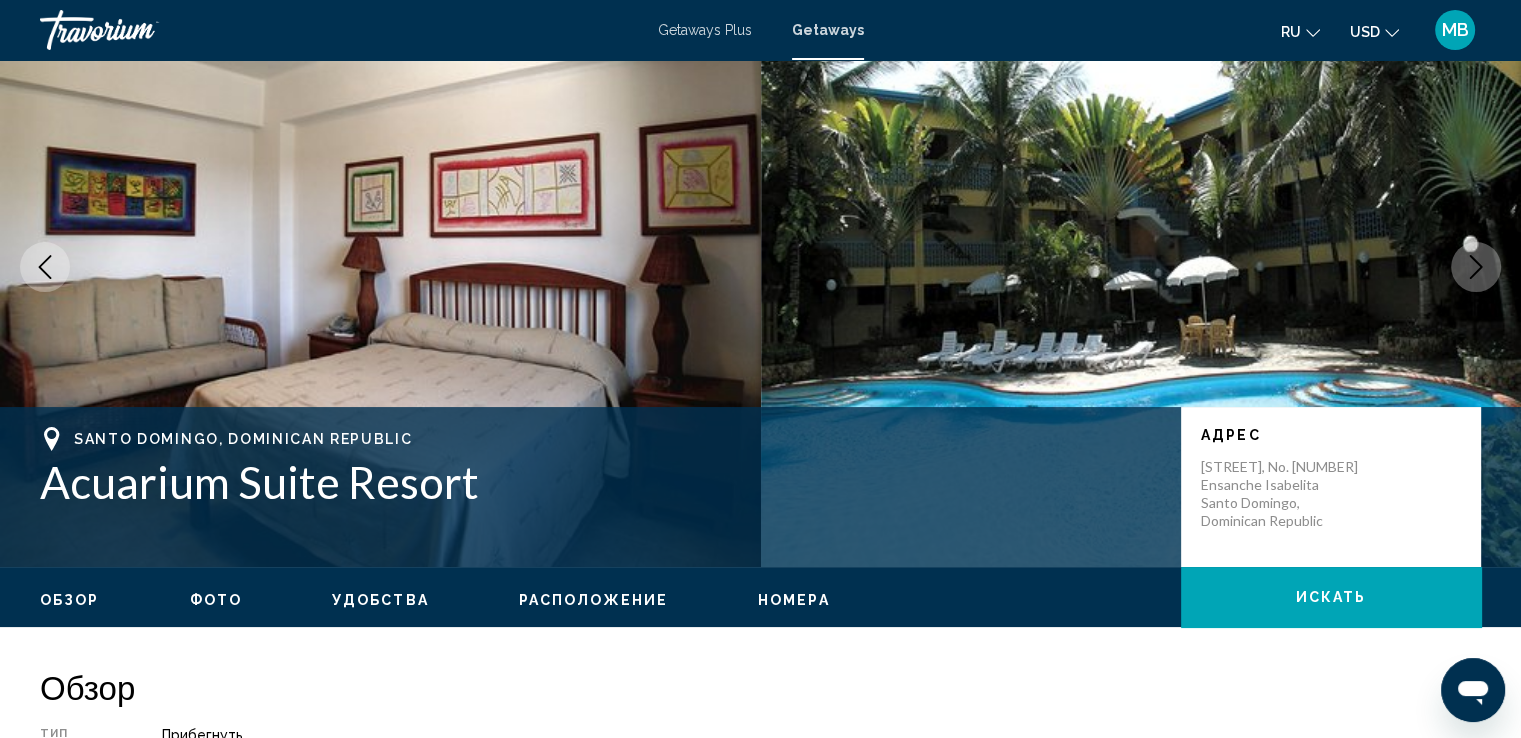 scroll, scrollTop: 100, scrollLeft: 0, axis: vertical 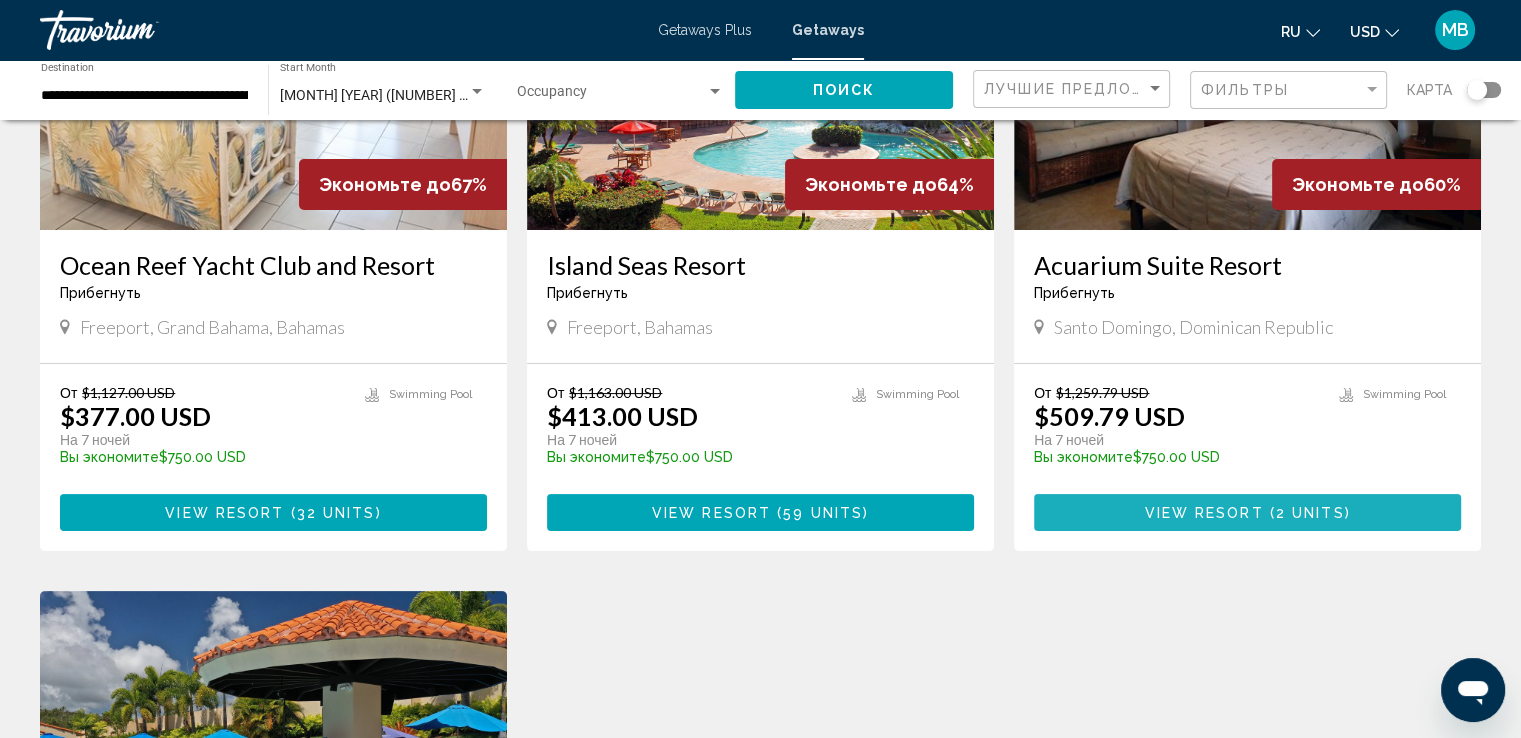 click on "View Resort" at bounding box center [1203, 513] 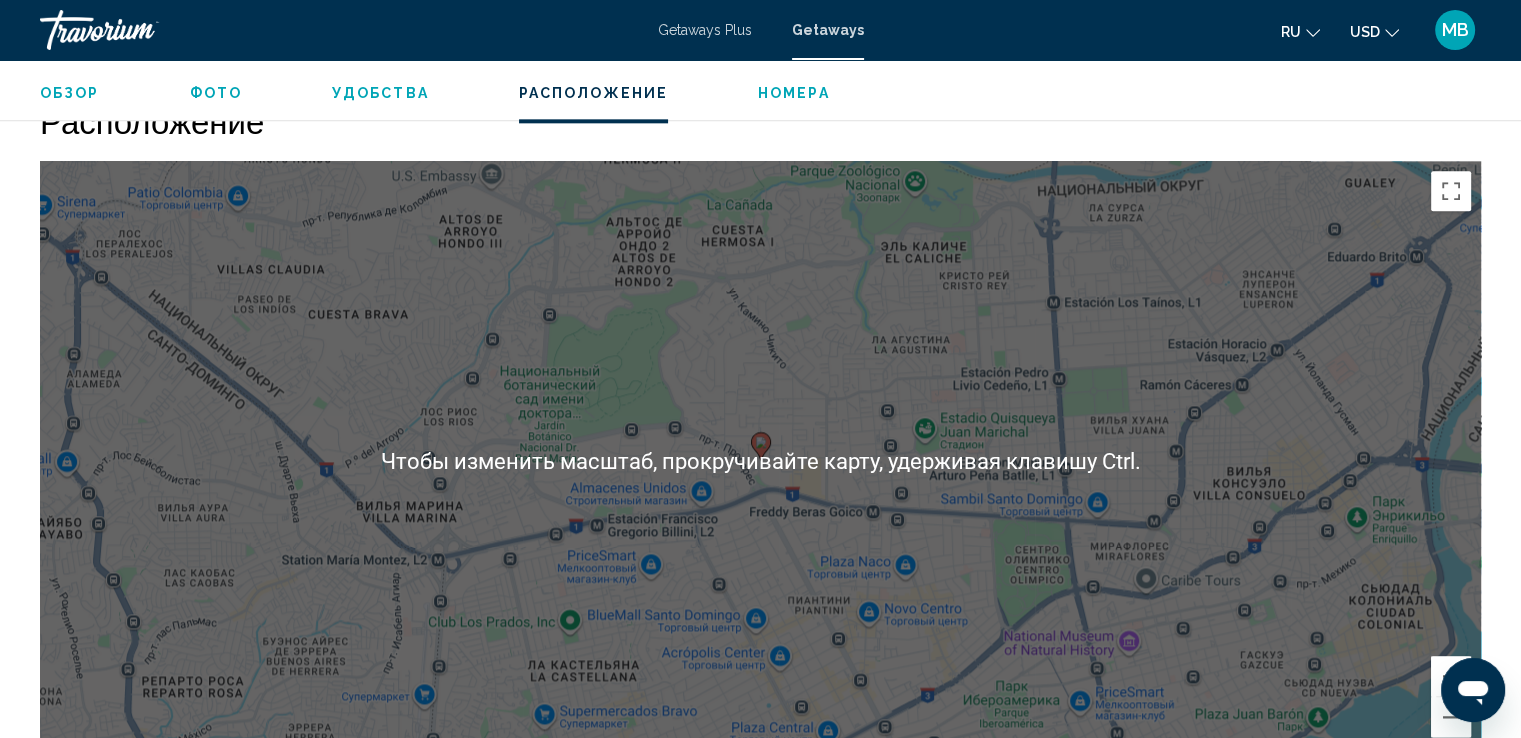 scroll, scrollTop: 2400, scrollLeft: 0, axis: vertical 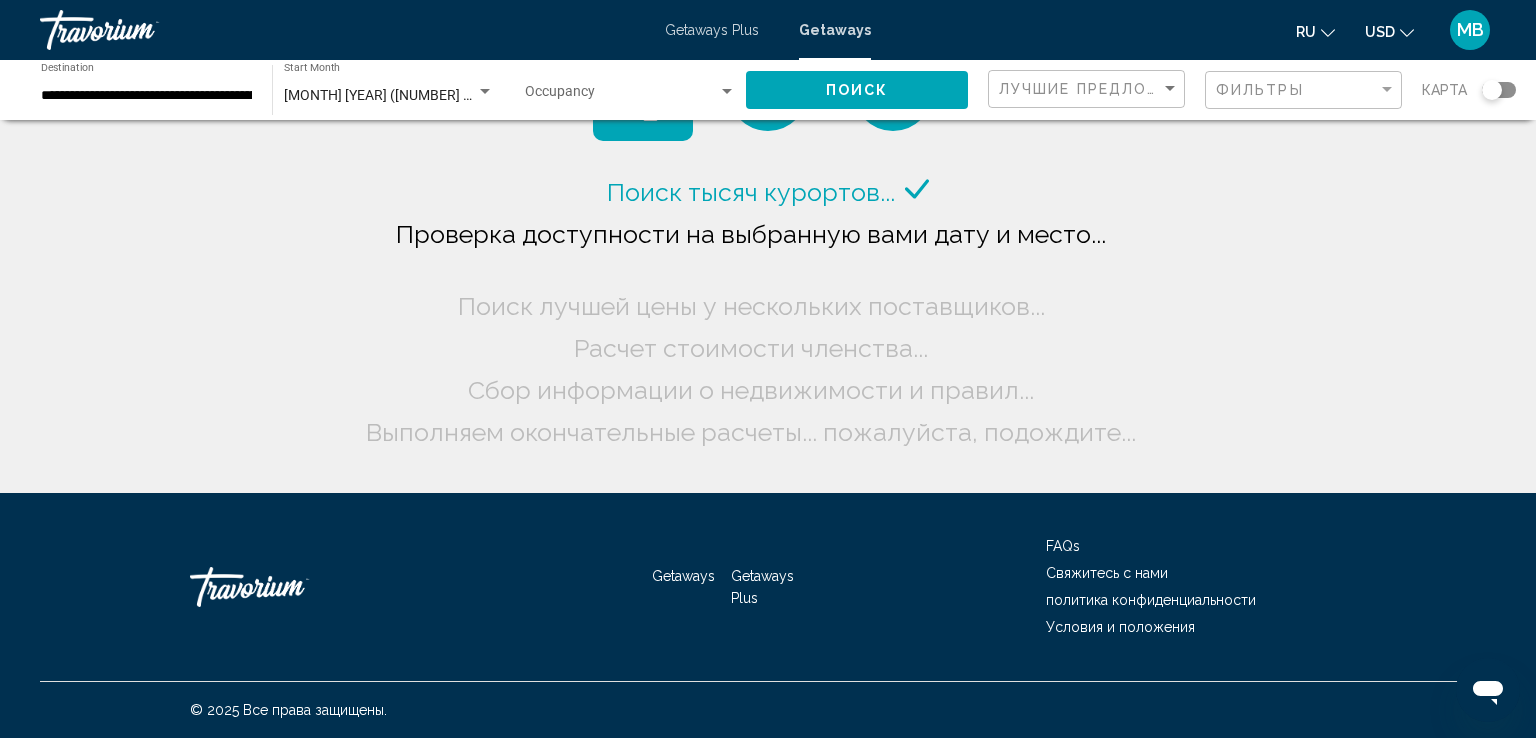 click on "Getaways Plus" at bounding box center (712, 30) 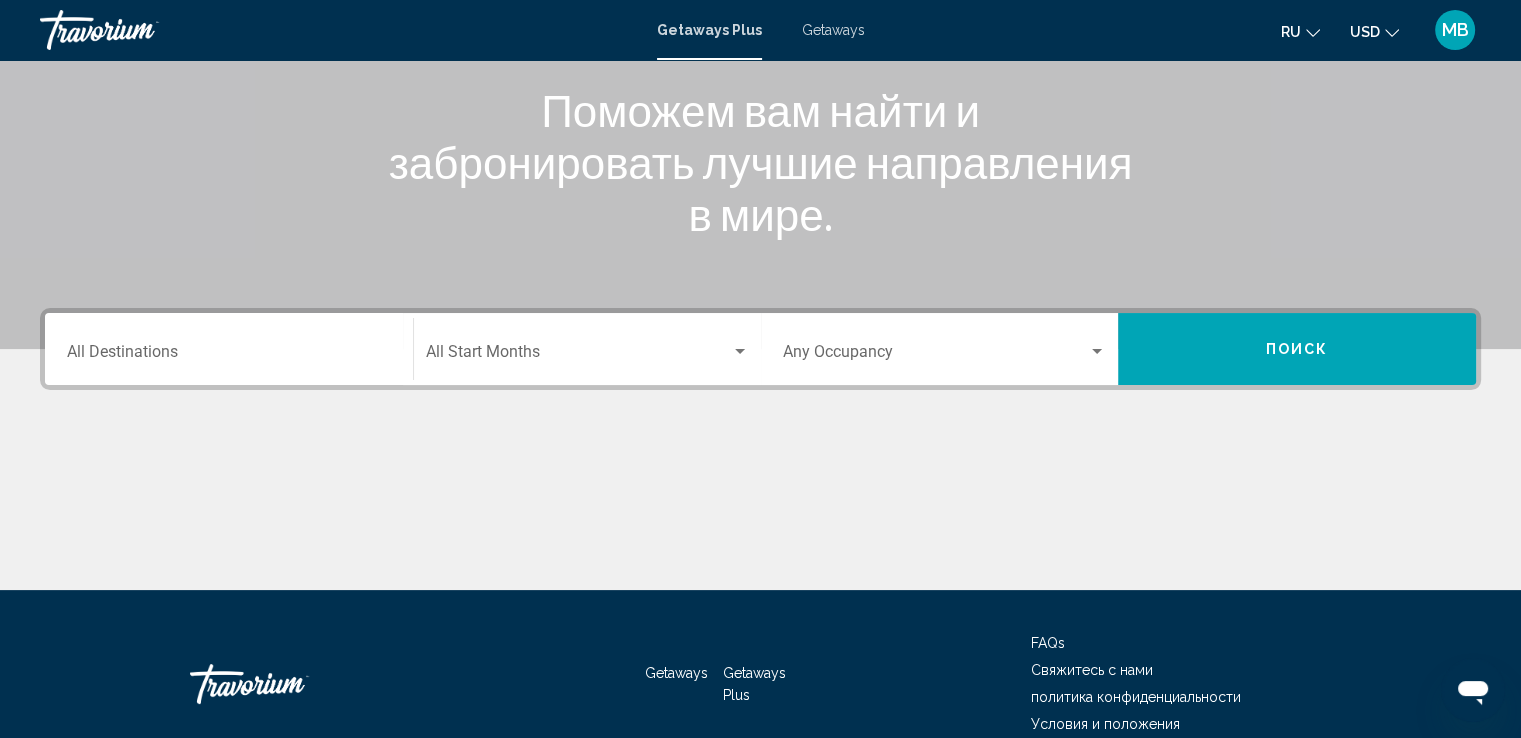 scroll, scrollTop: 300, scrollLeft: 0, axis: vertical 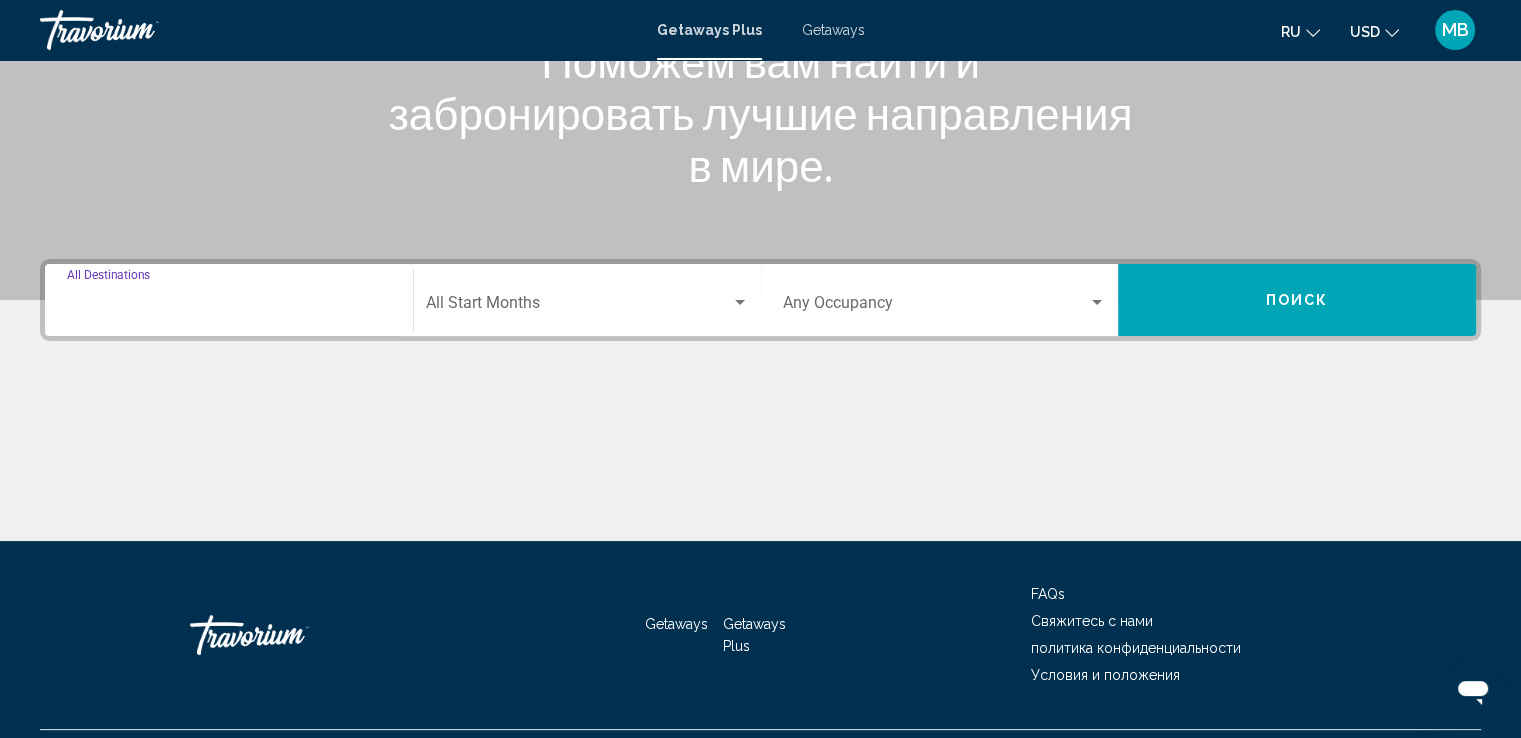 click on "Destination All Destinations" at bounding box center [229, 307] 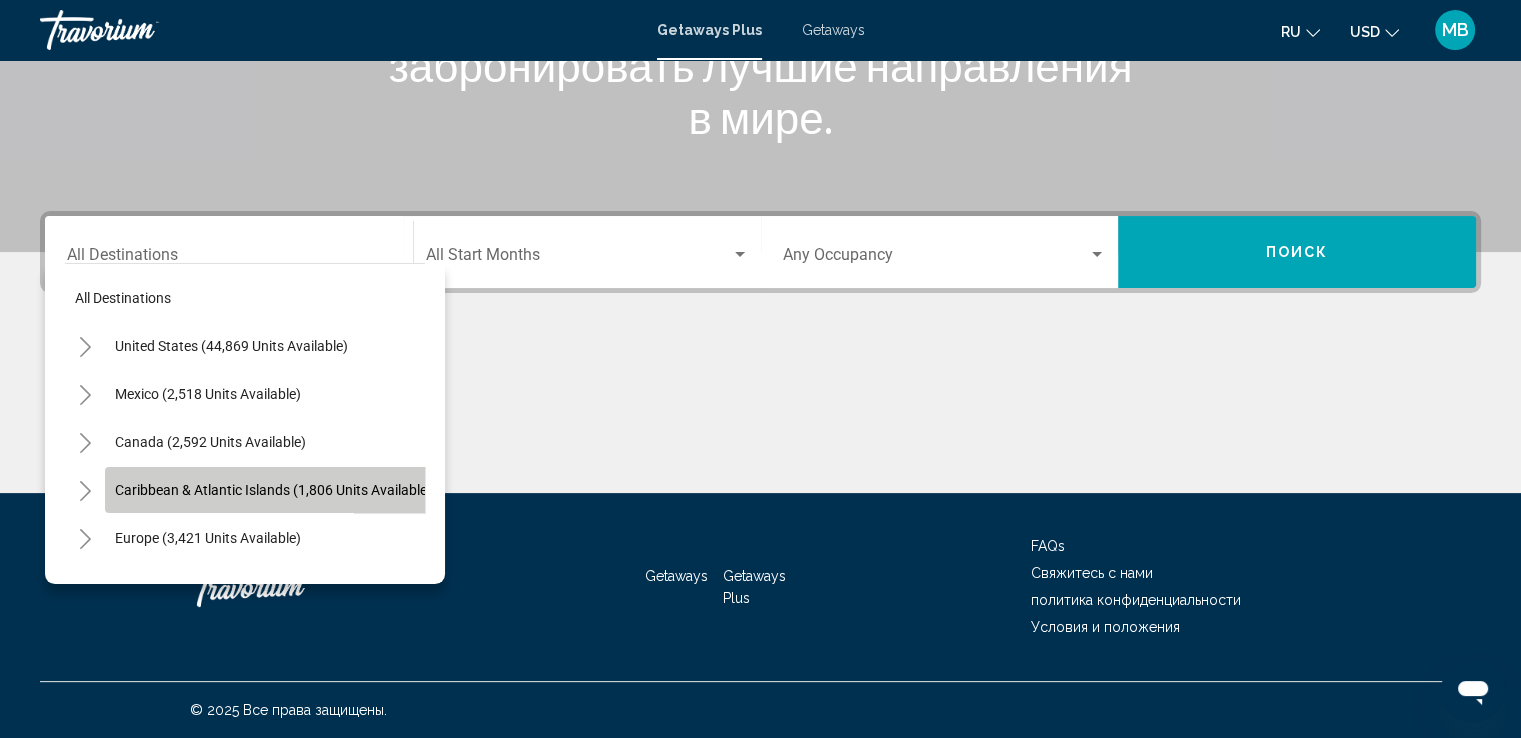 click on "Caribbean & Atlantic Islands (1,806 units available)" 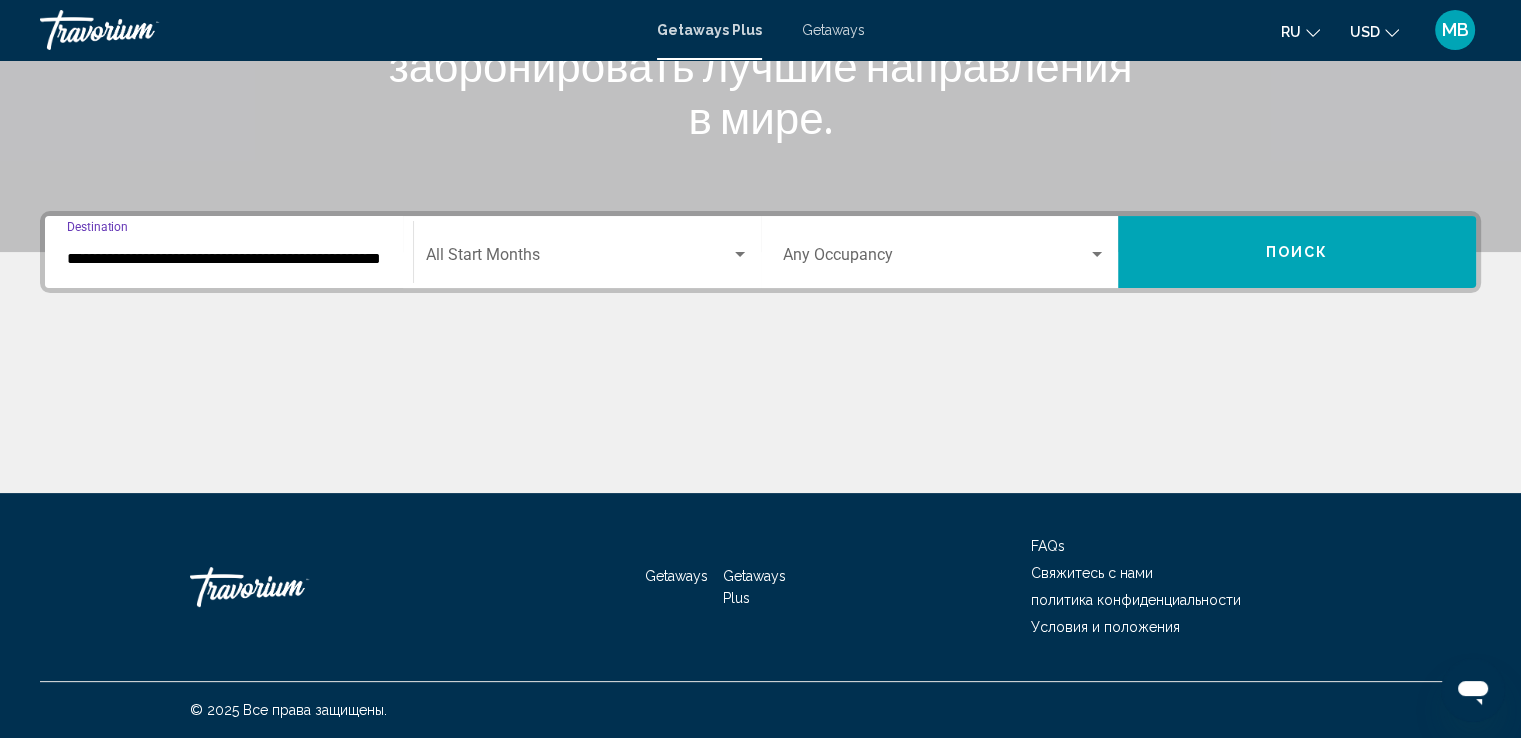 click on "Start Month All Start Months" 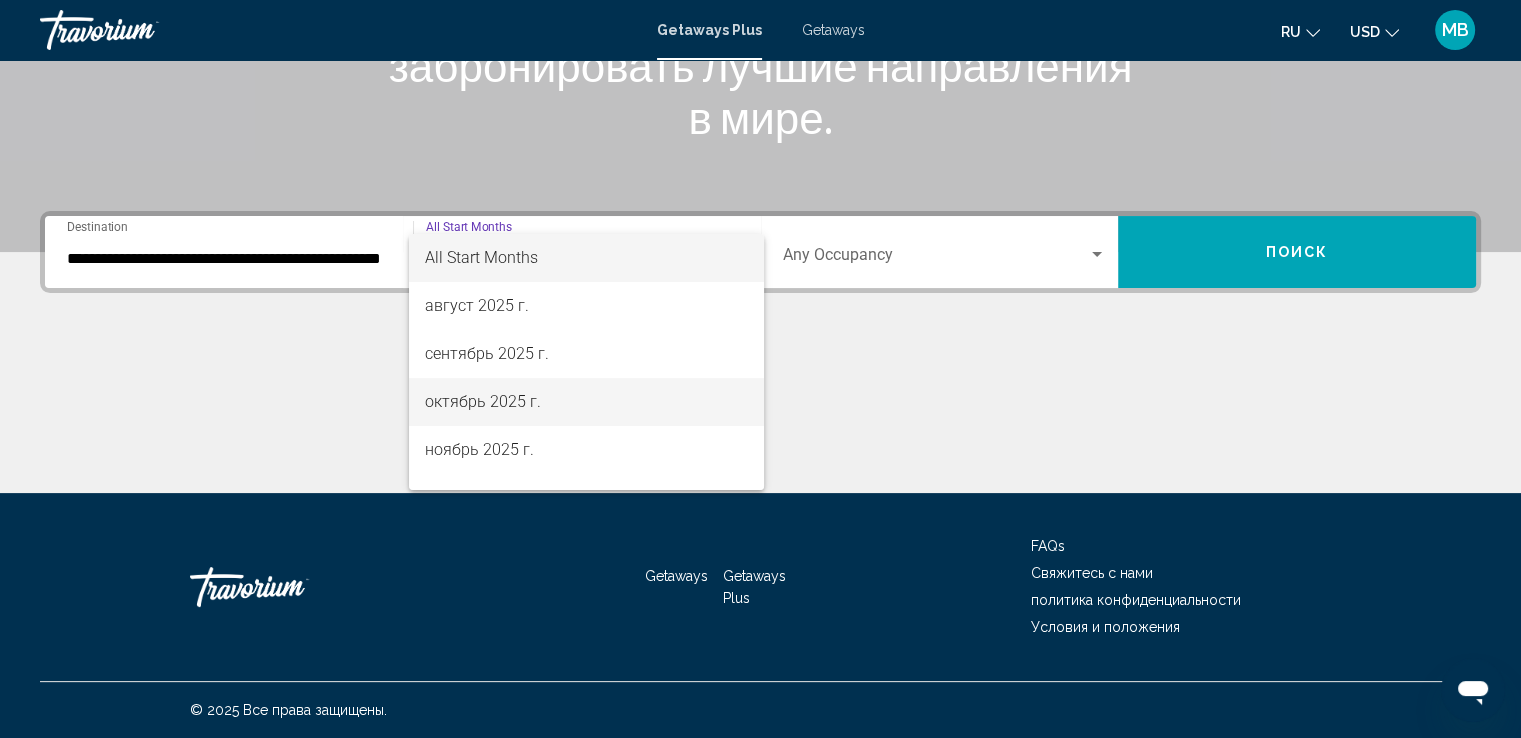 scroll, scrollTop: 100, scrollLeft: 0, axis: vertical 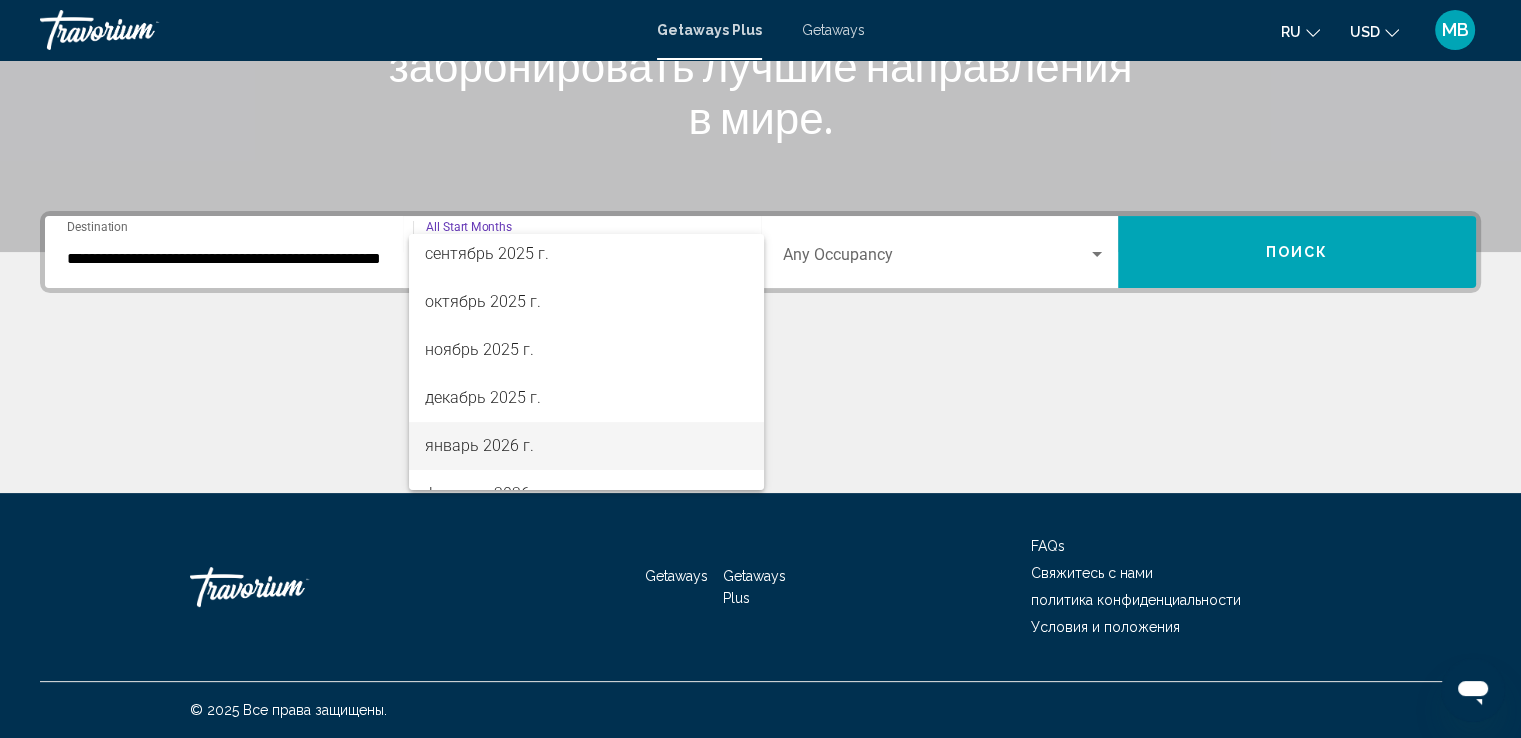 click on "январь 2026 г." at bounding box center (586, 446) 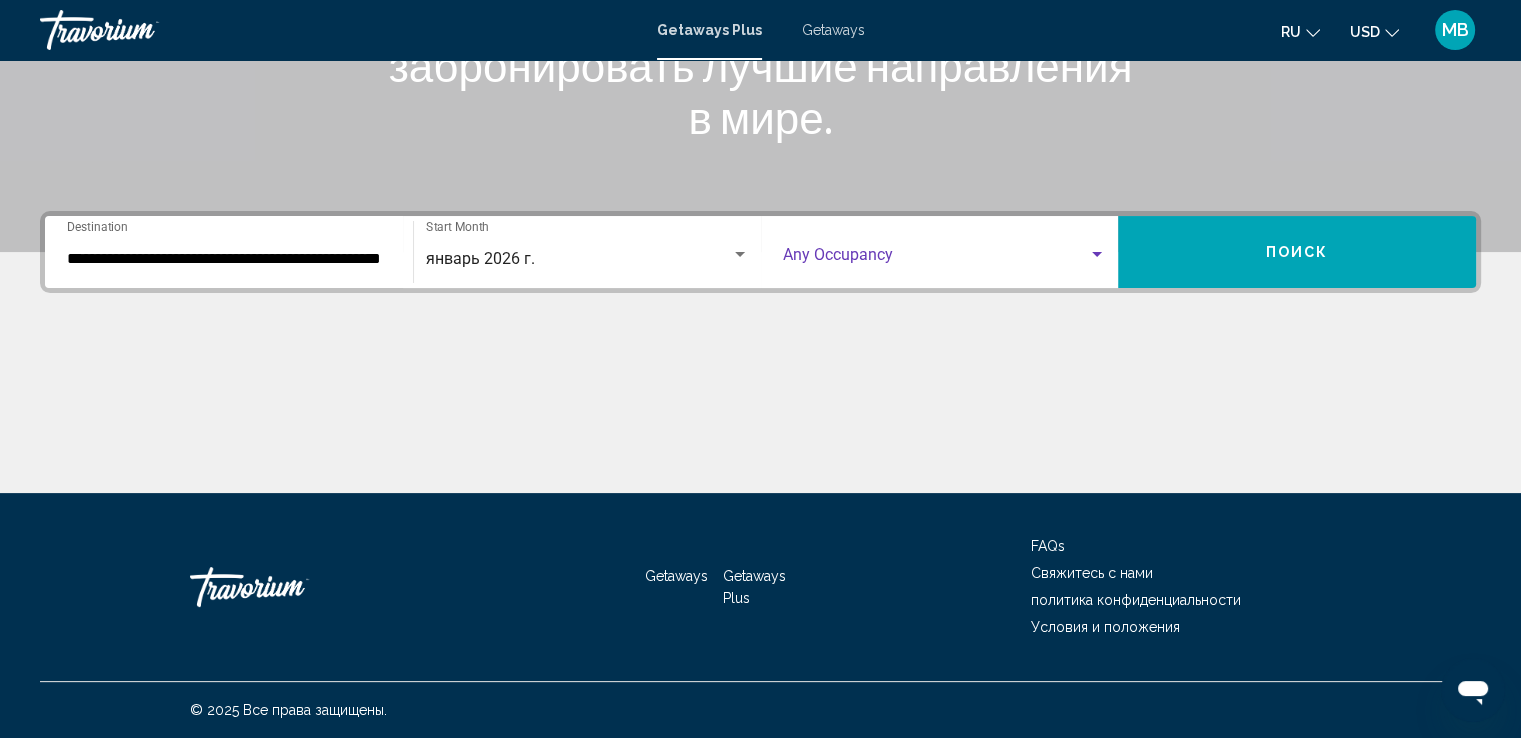 click at bounding box center (936, 259) 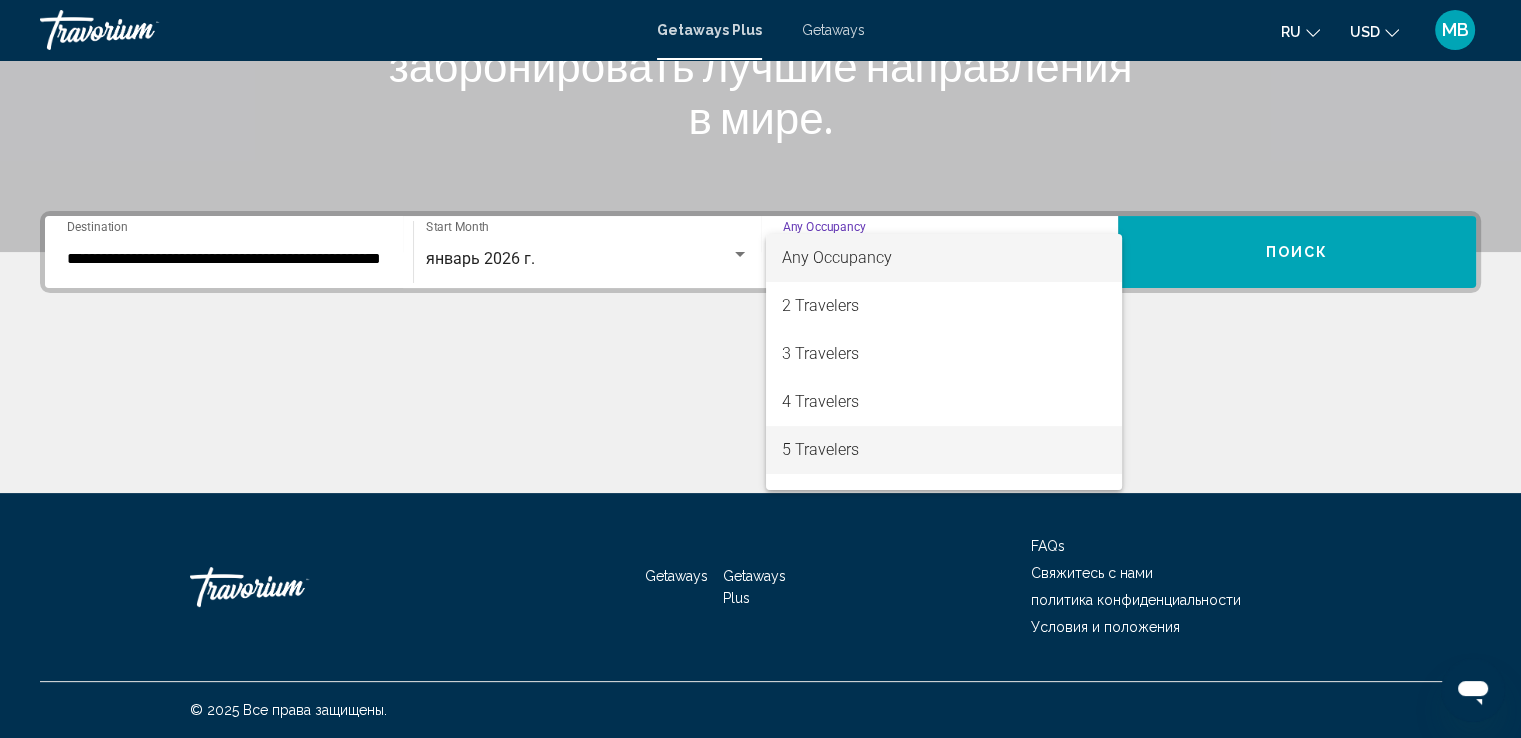 click on "5 Travelers" at bounding box center [944, 450] 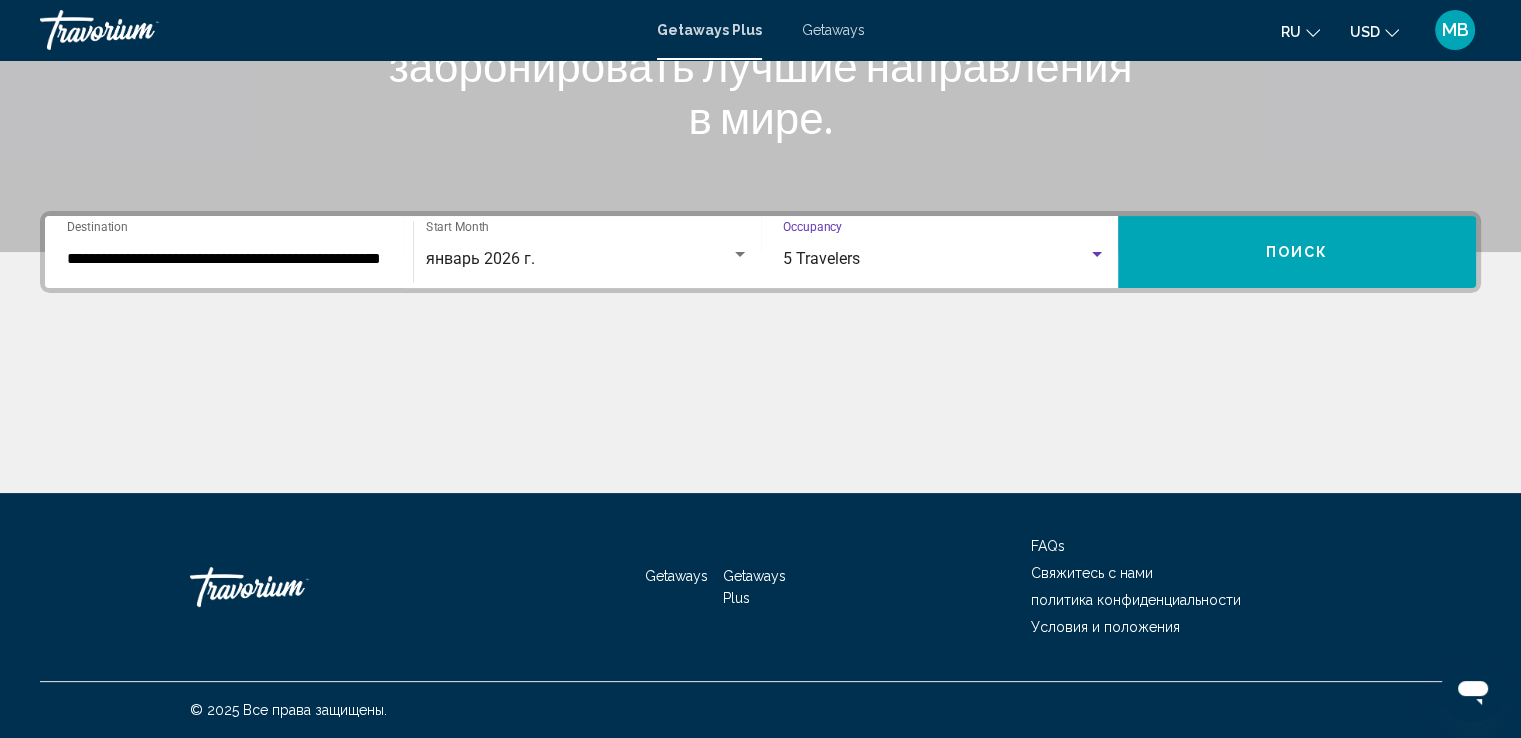 click on "Поиск" at bounding box center [1297, 252] 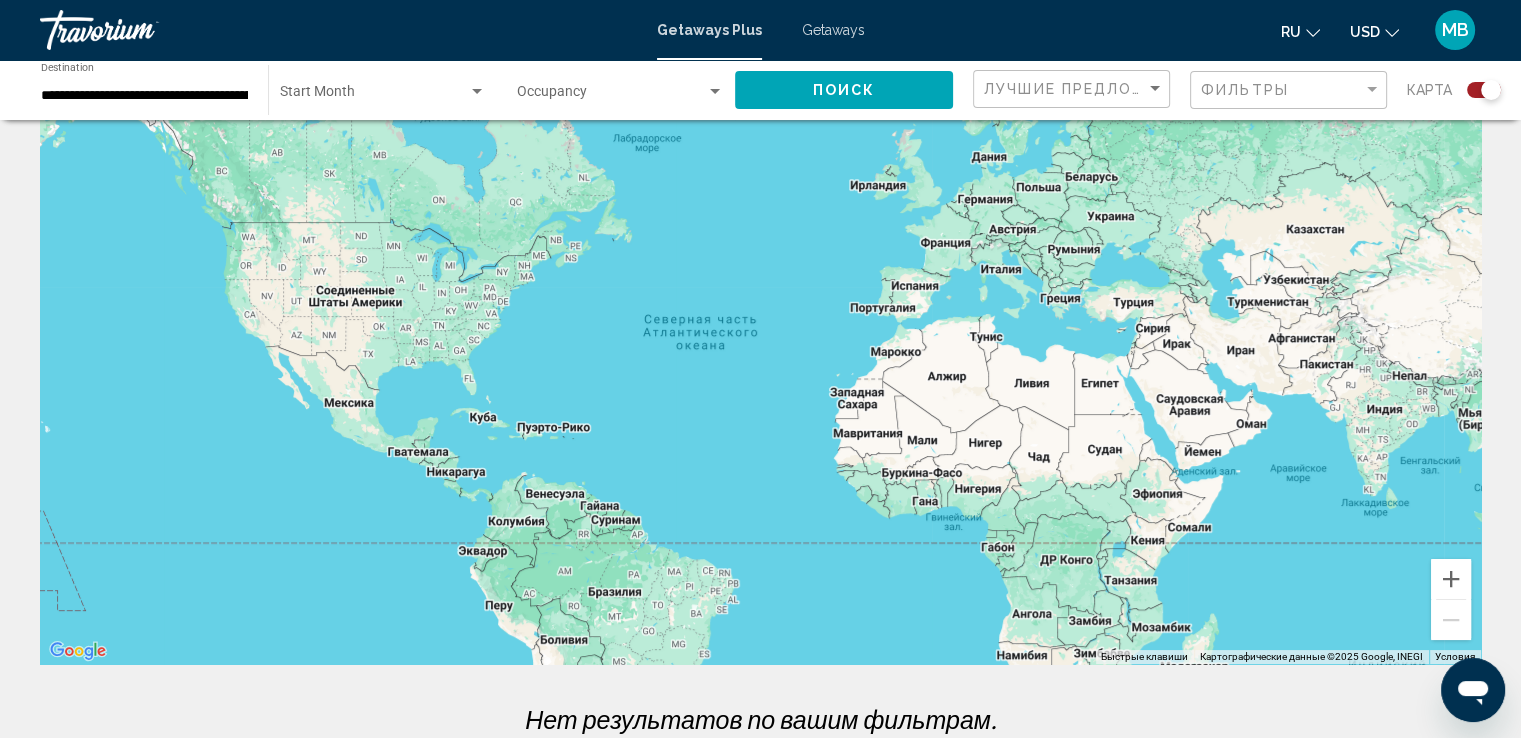 scroll, scrollTop: 0, scrollLeft: 0, axis: both 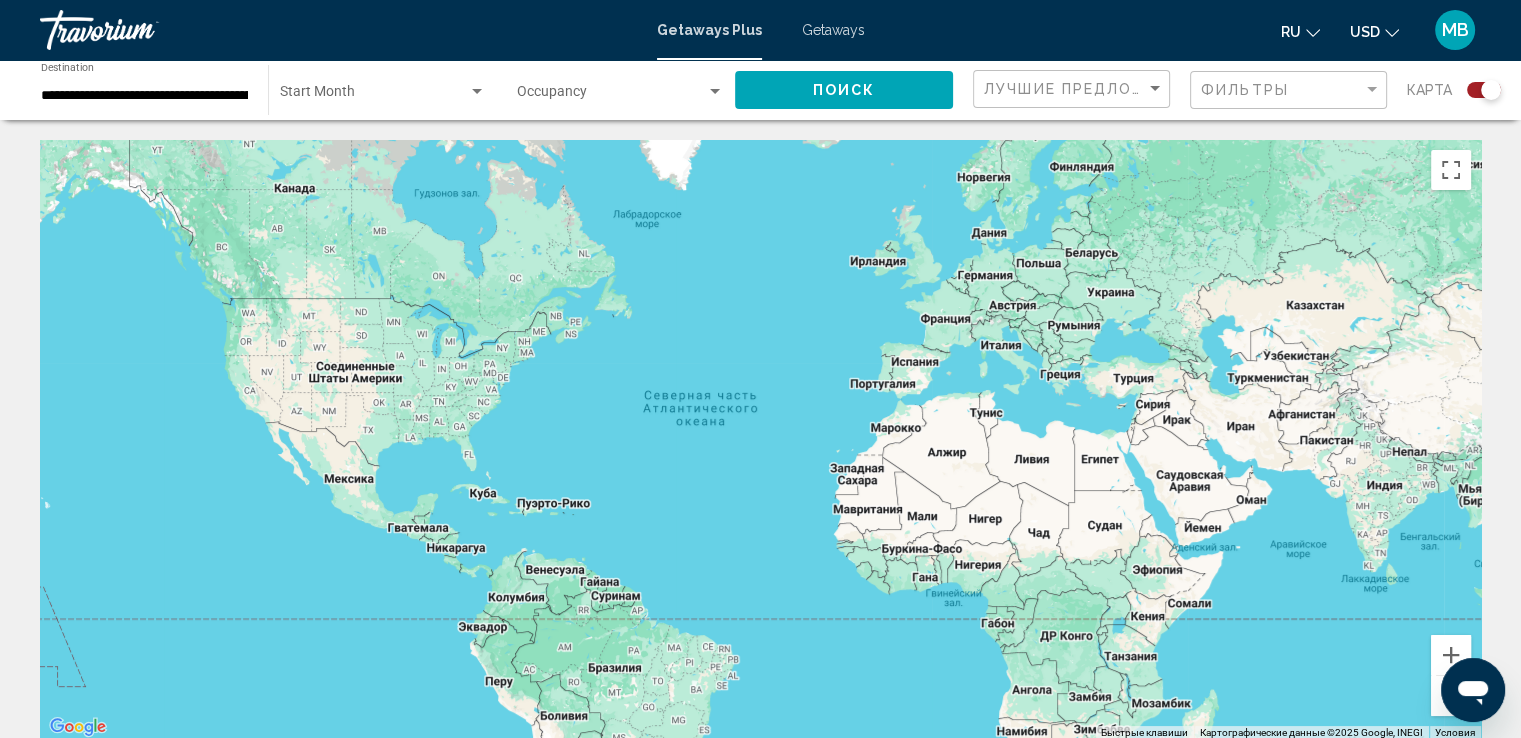 click on "Getaways Plus" at bounding box center [709, 30] 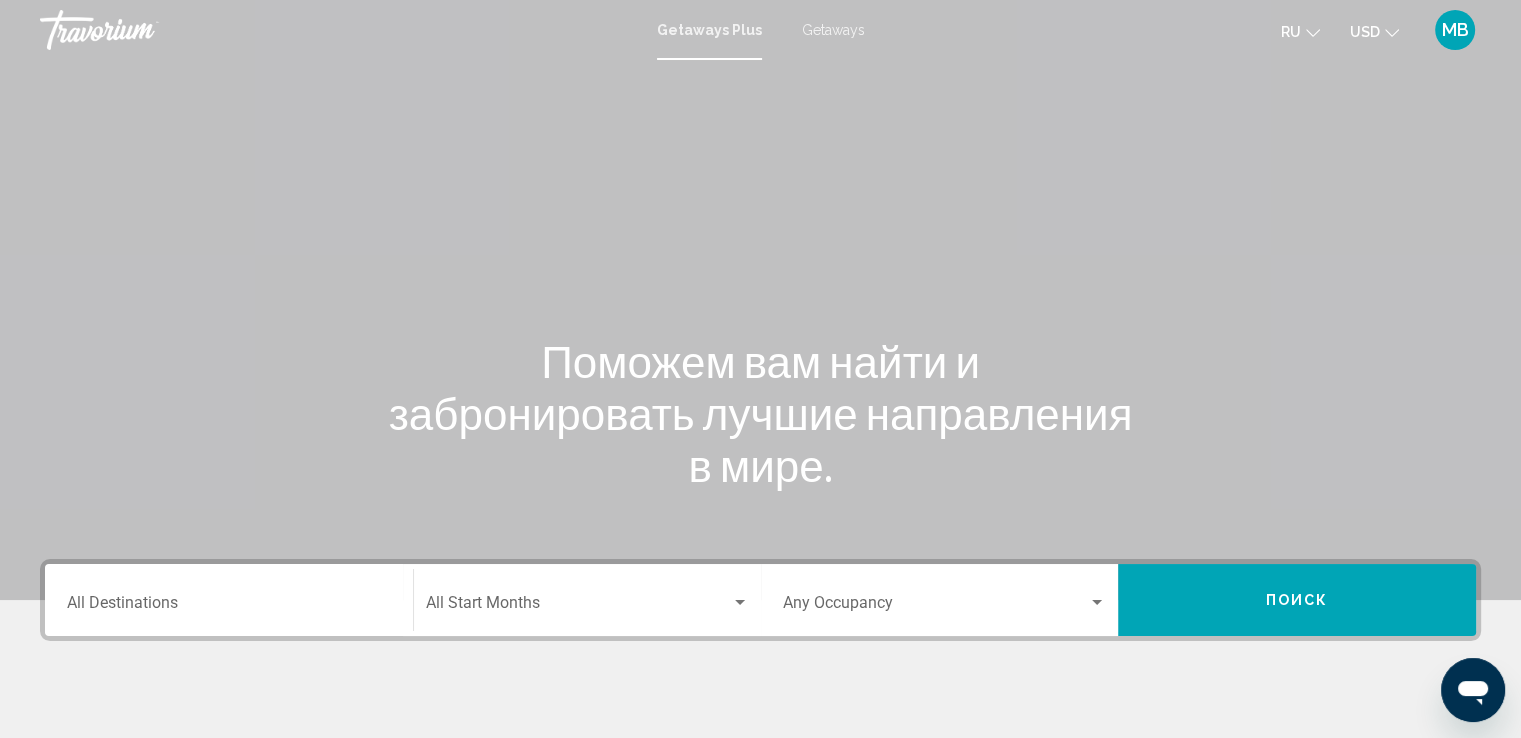 click on "Destination All Destinations" at bounding box center [229, 607] 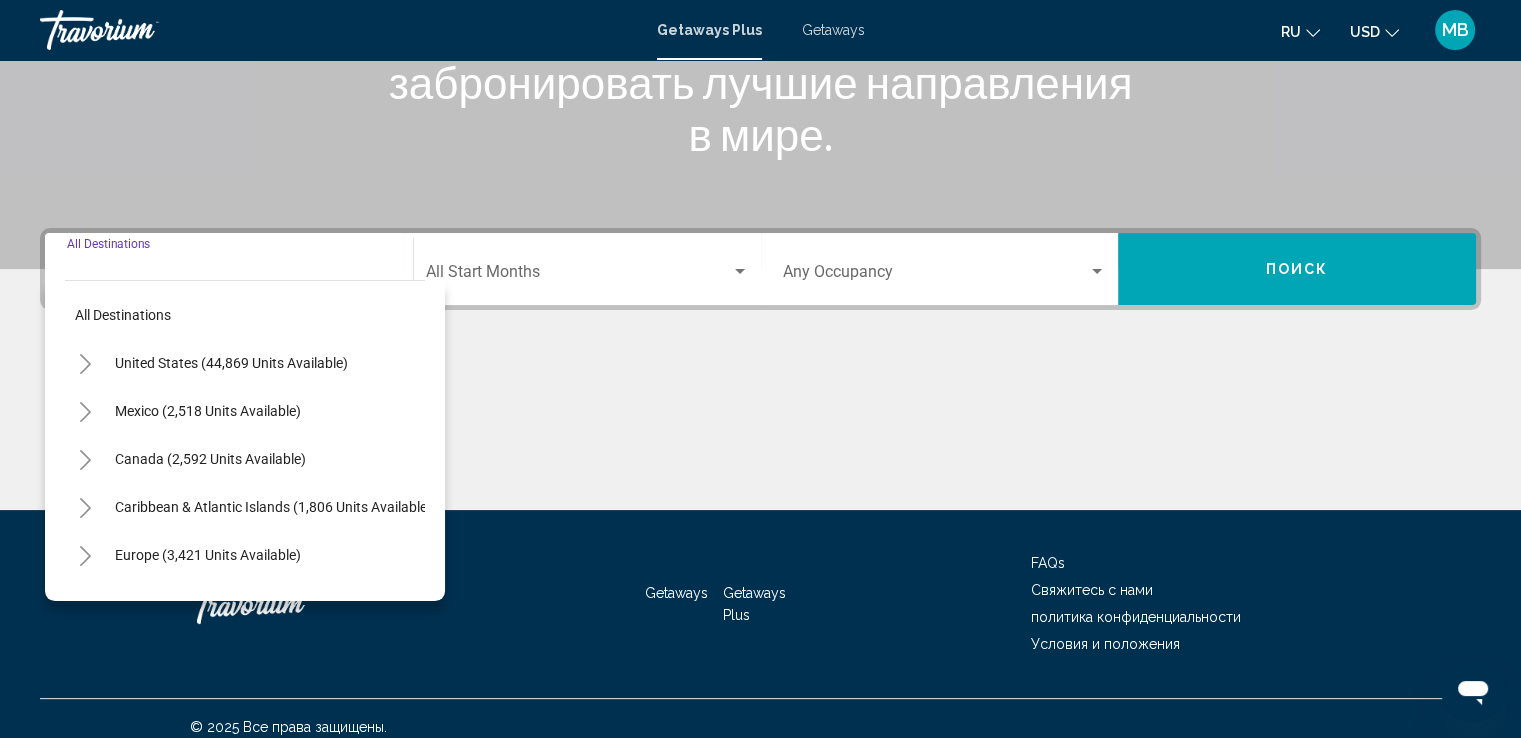 scroll, scrollTop: 348, scrollLeft: 0, axis: vertical 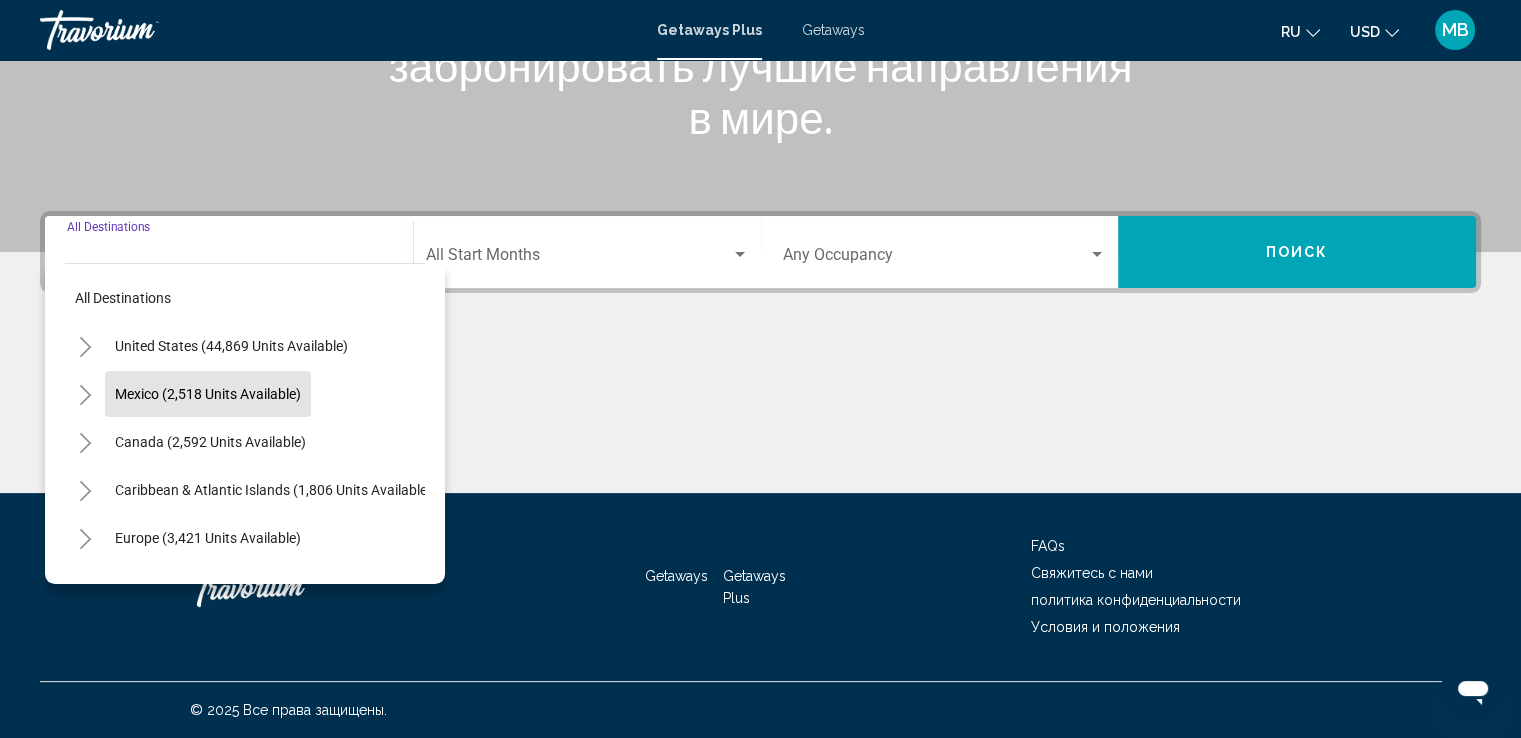 click on "Mexico (2,518 units available)" at bounding box center [210, 442] 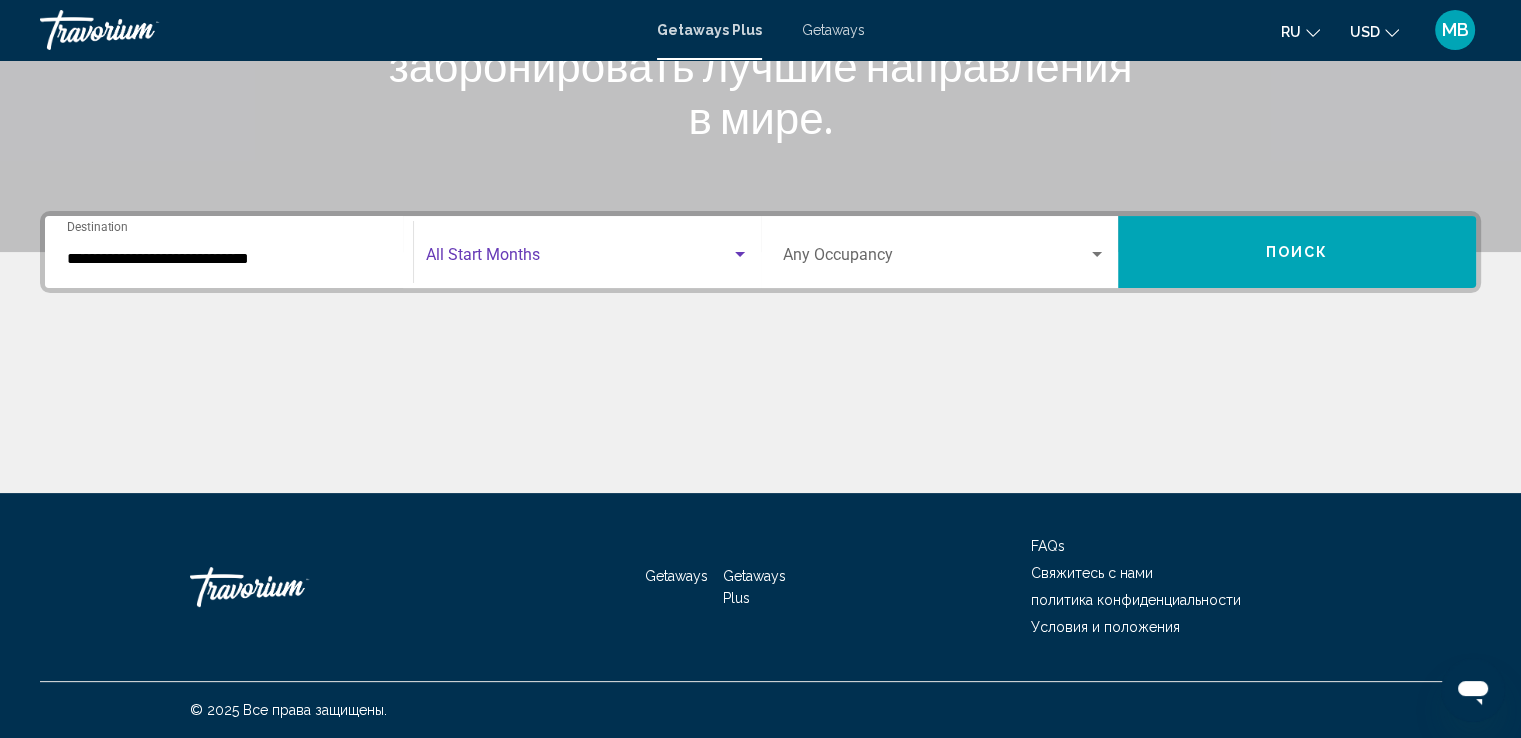 click at bounding box center [578, 259] 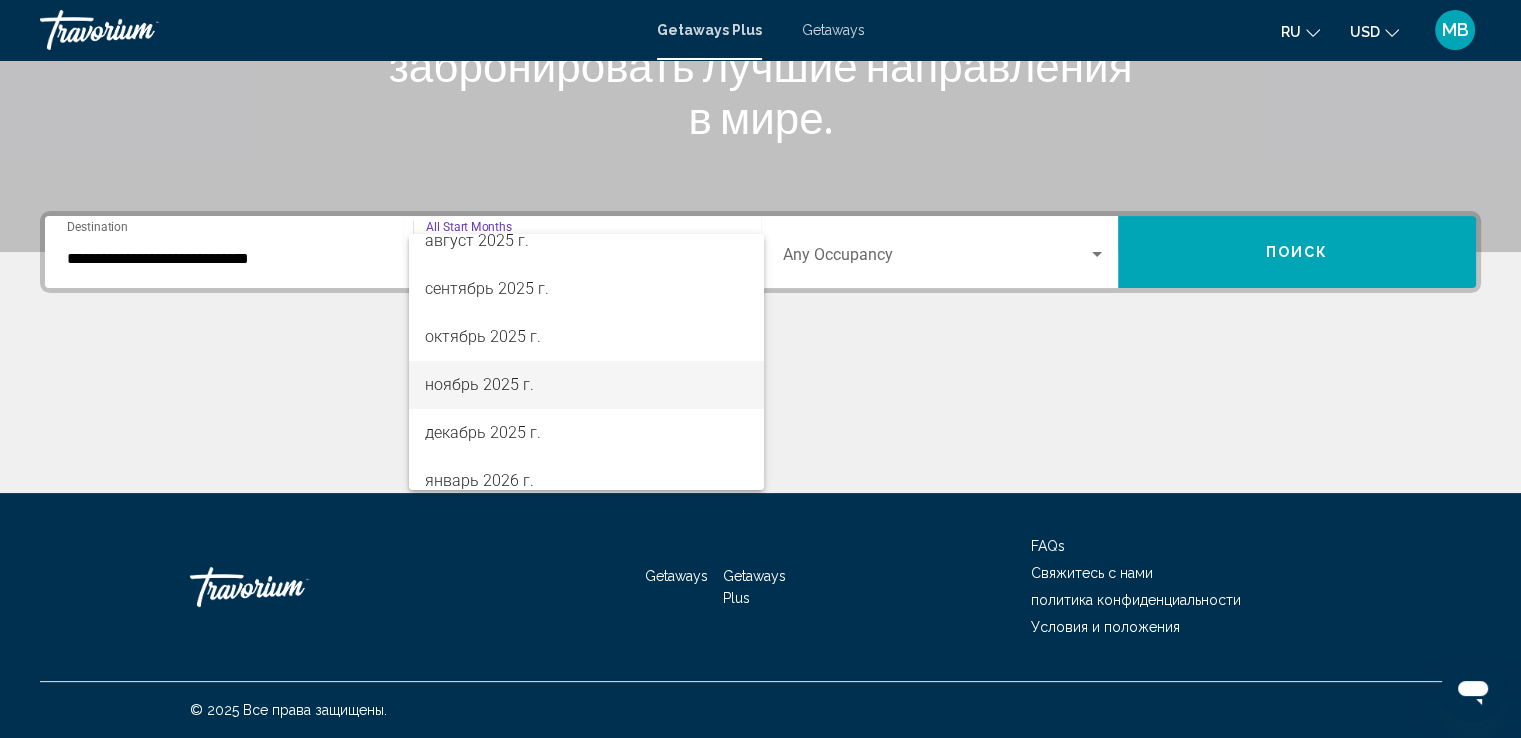 scroll, scrollTop: 100, scrollLeft: 0, axis: vertical 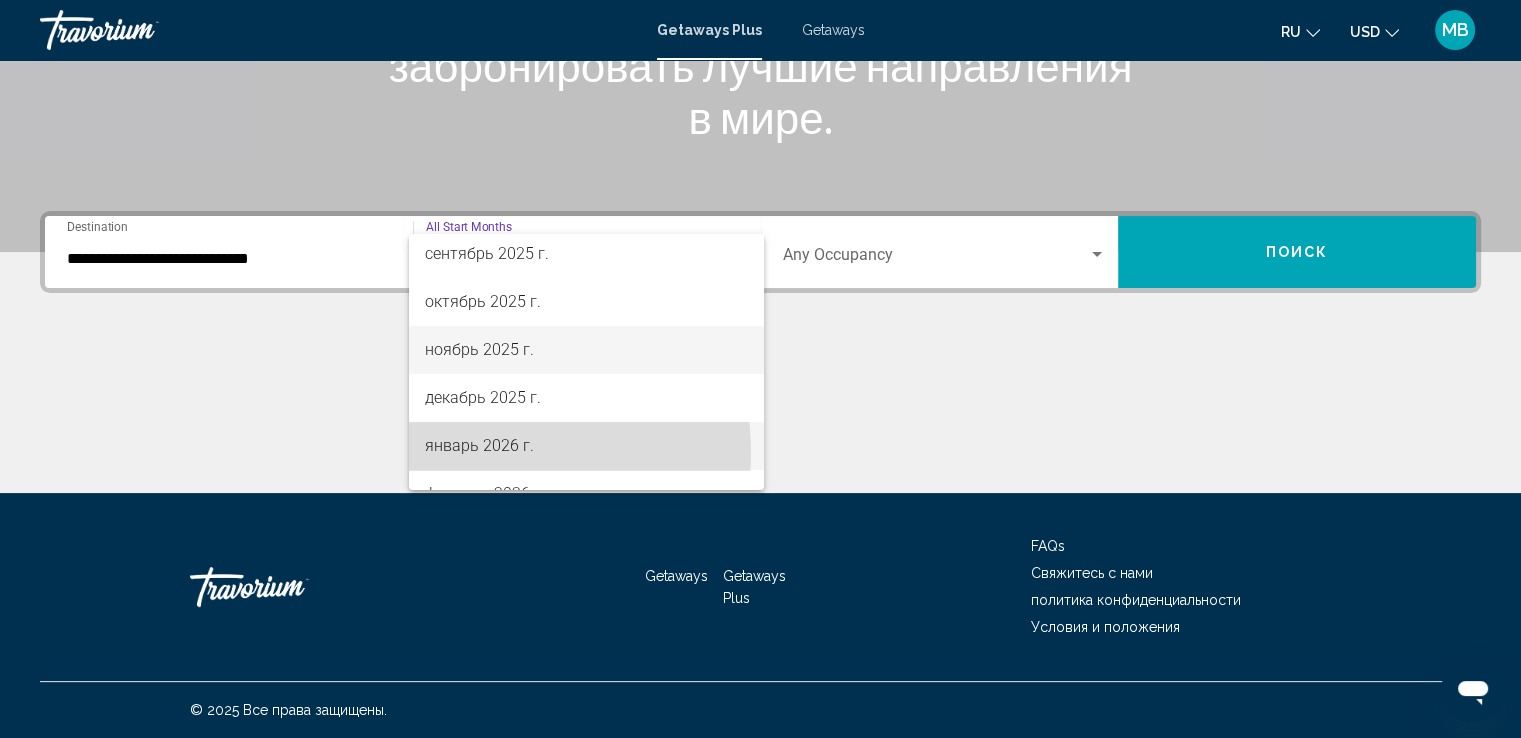 click on "январь 2026 г." at bounding box center [586, 446] 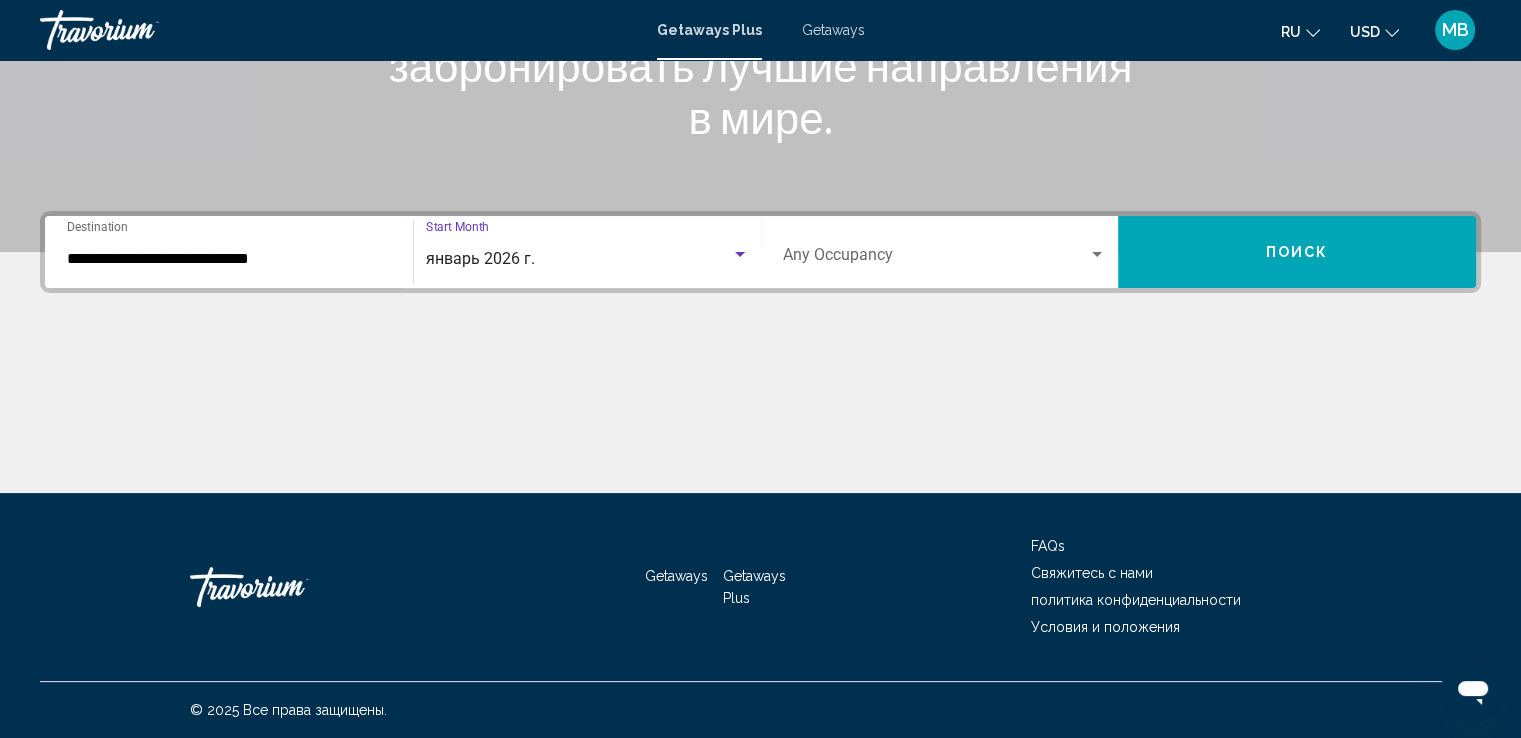 click at bounding box center [936, 259] 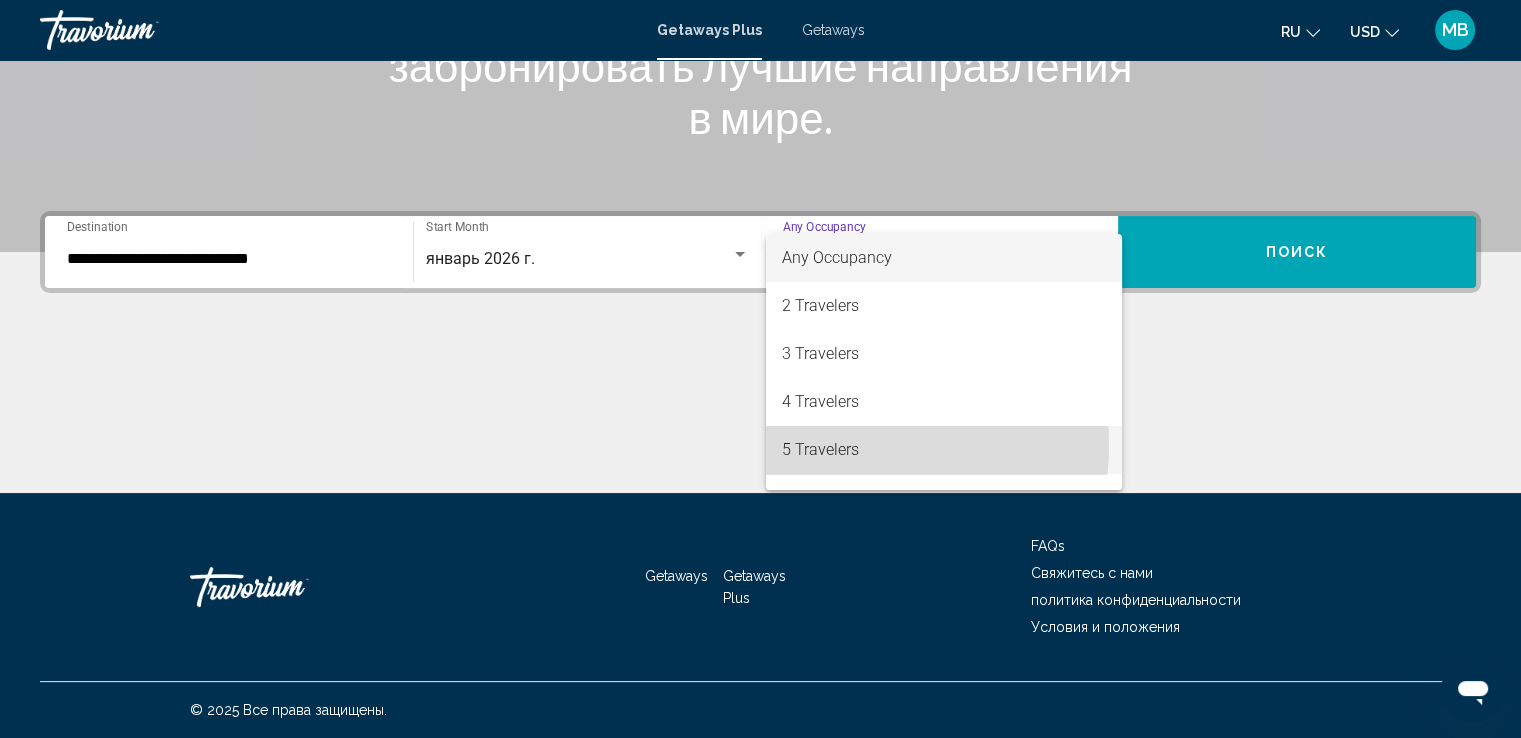 click on "5 Travelers" at bounding box center [944, 450] 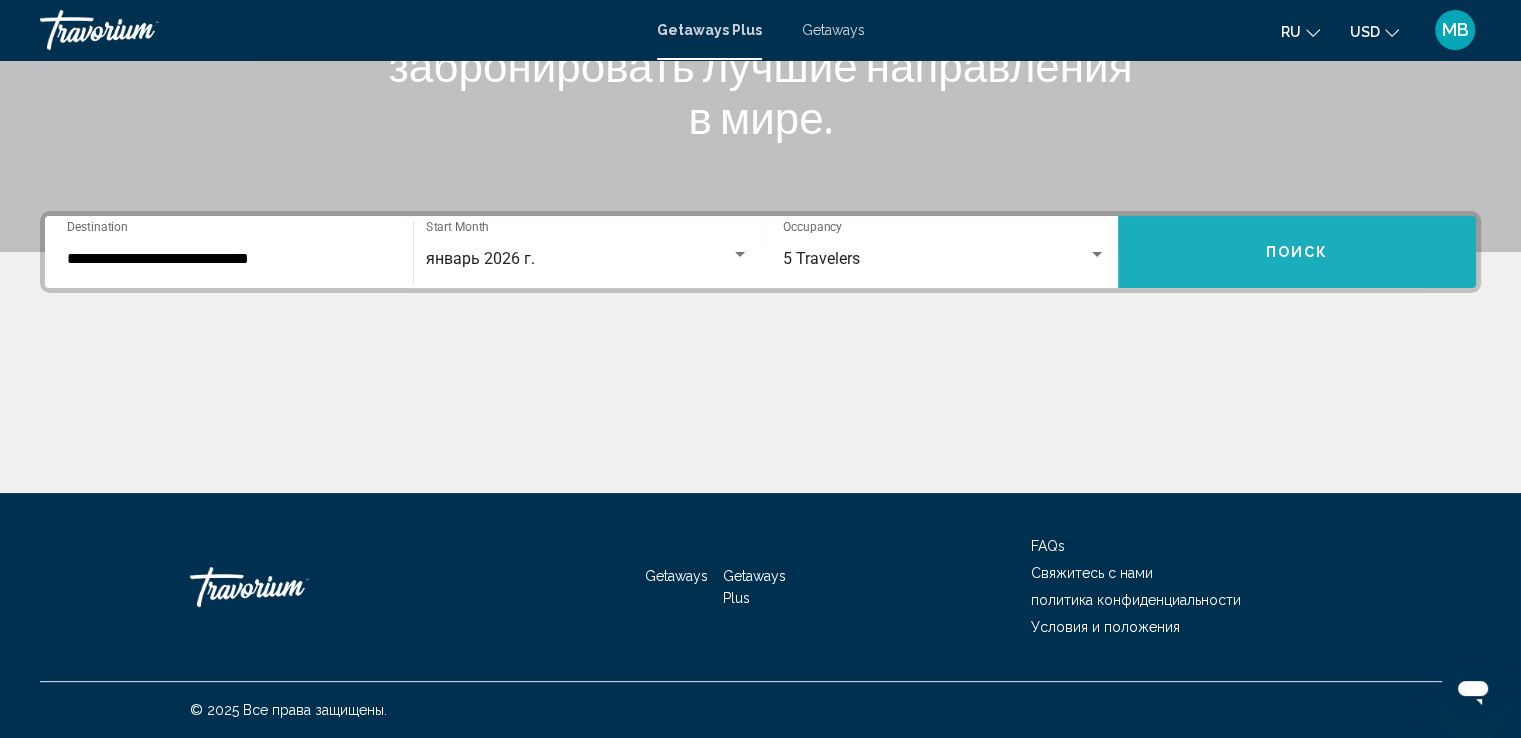 click on "Поиск" at bounding box center (1297, 252) 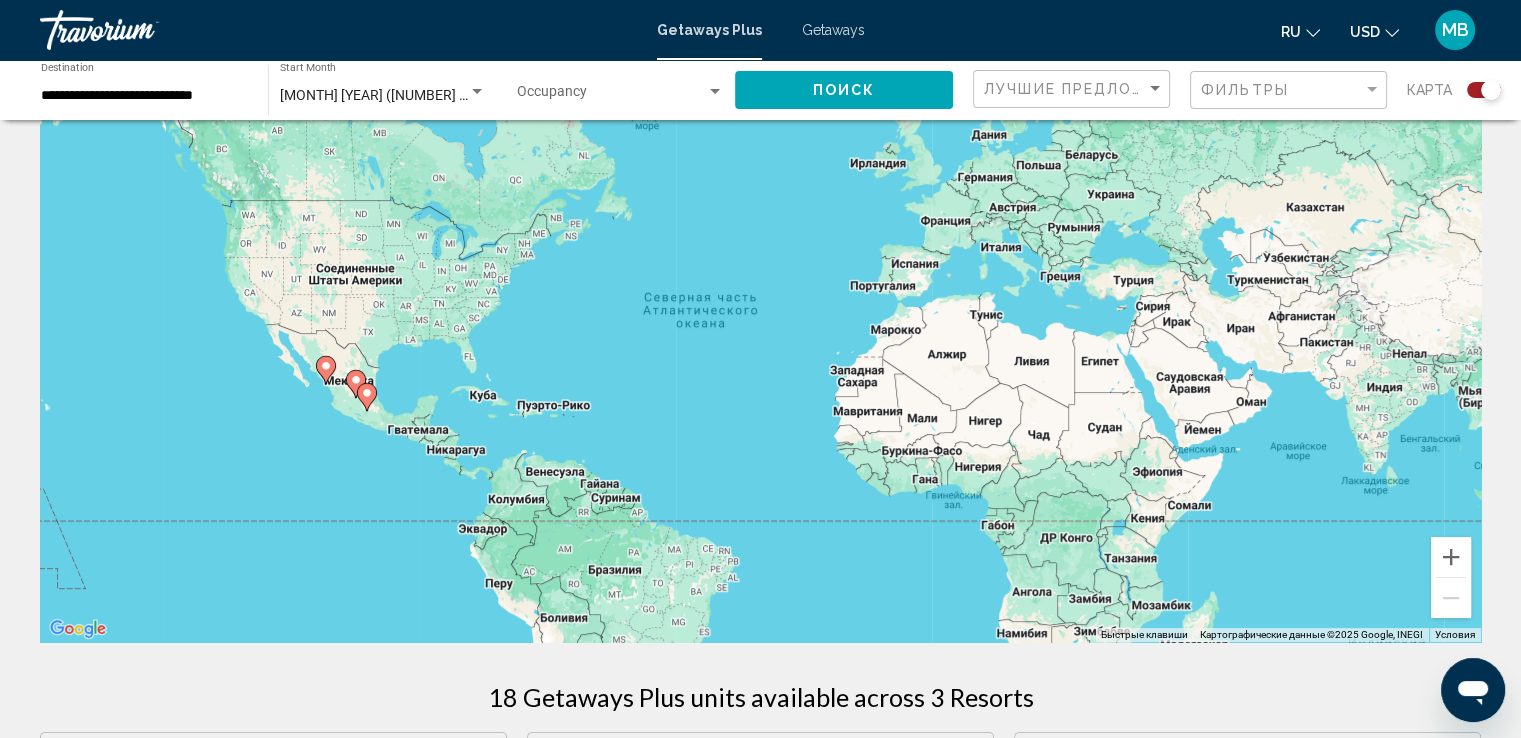 scroll, scrollTop: 0, scrollLeft: 0, axis: both 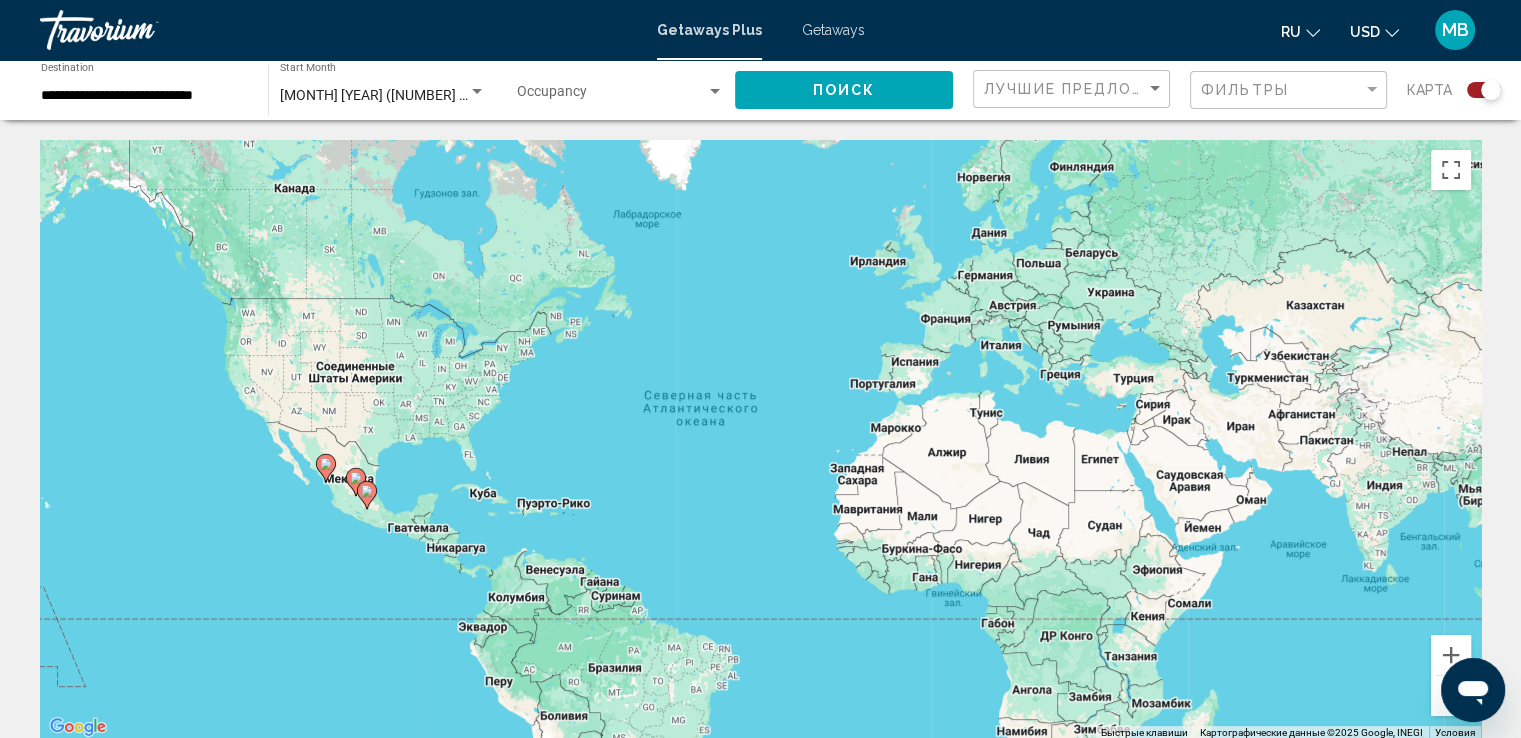 click at bounding box center [477, 92] 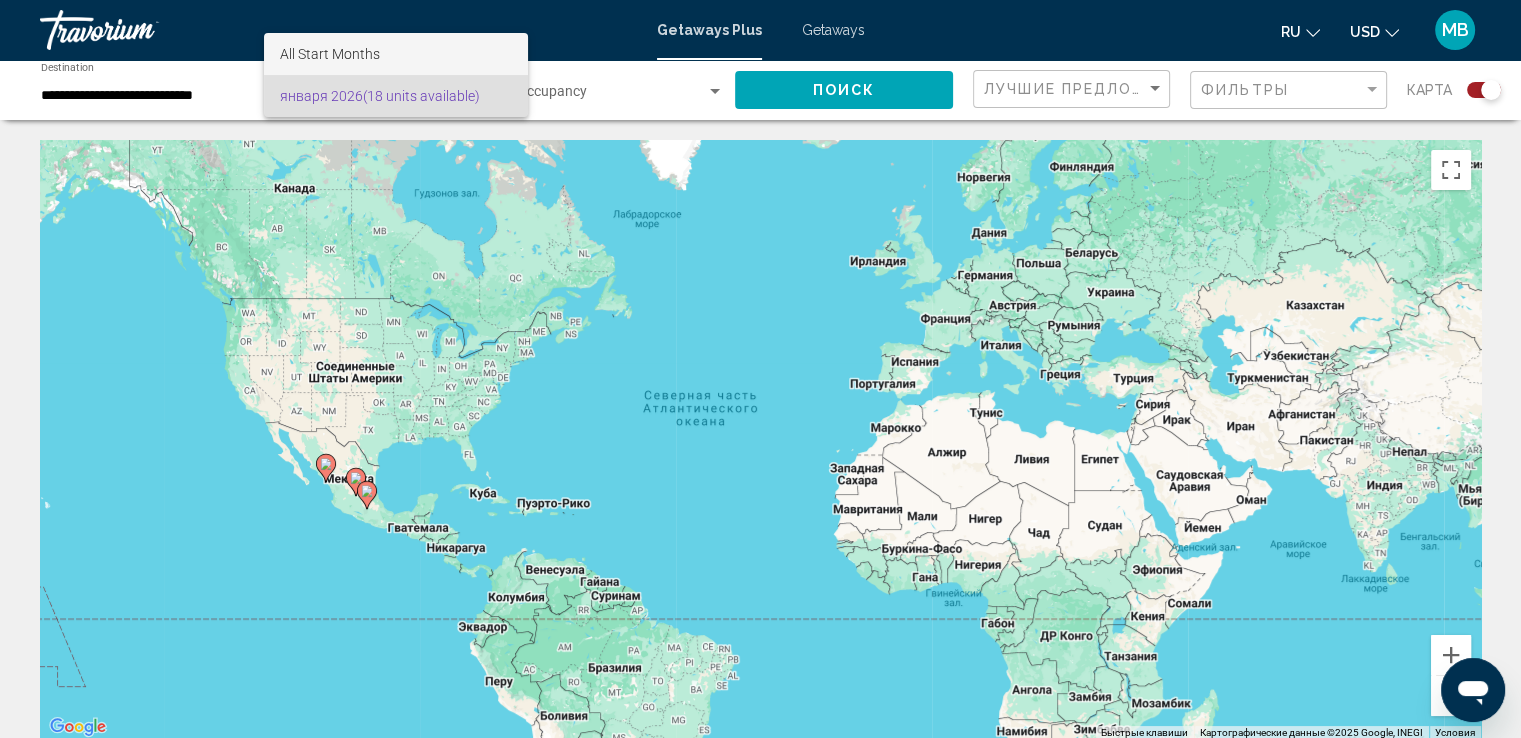 click on "All Start Months" at bounding box center (396, 54) 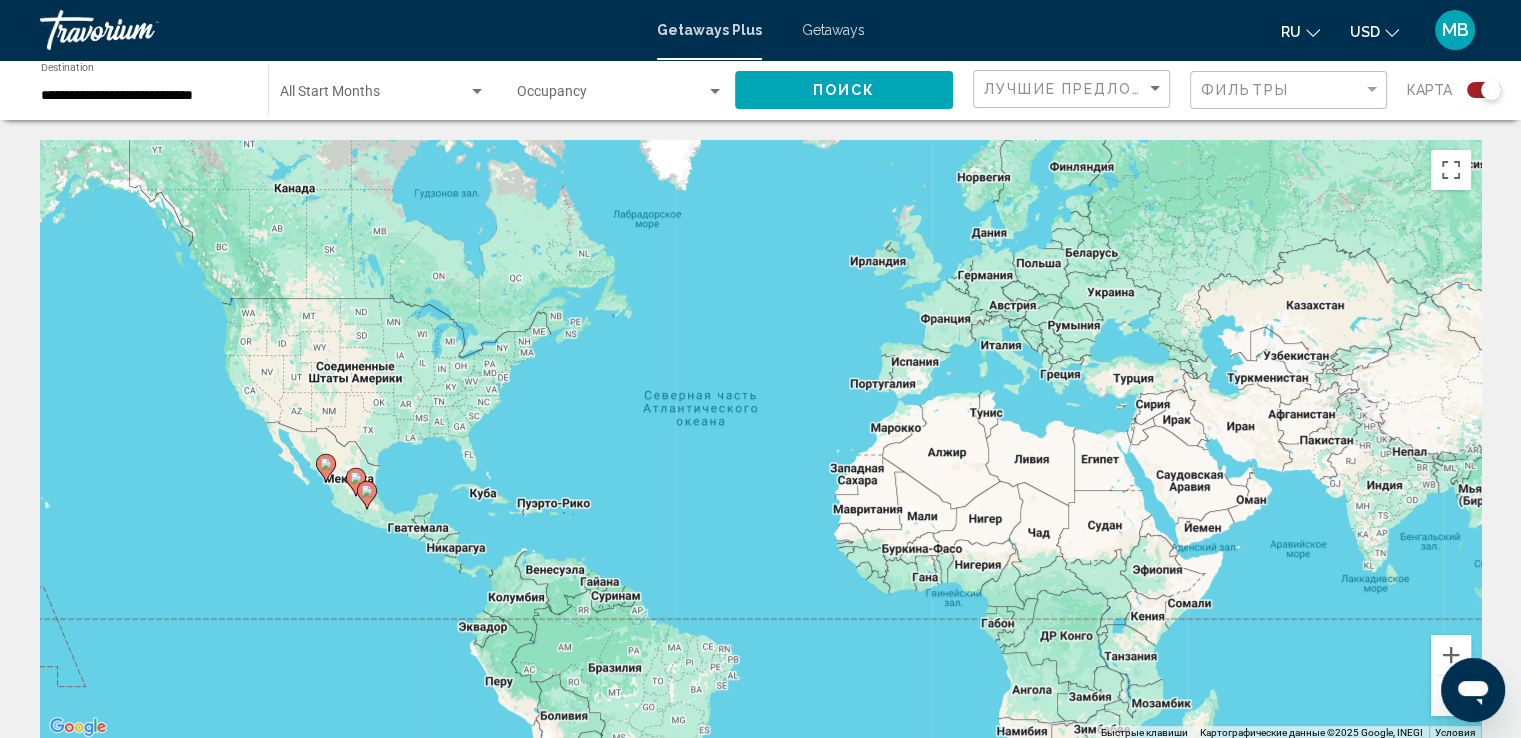 click on "Getaways Plus" at bounding box center (709, 30) 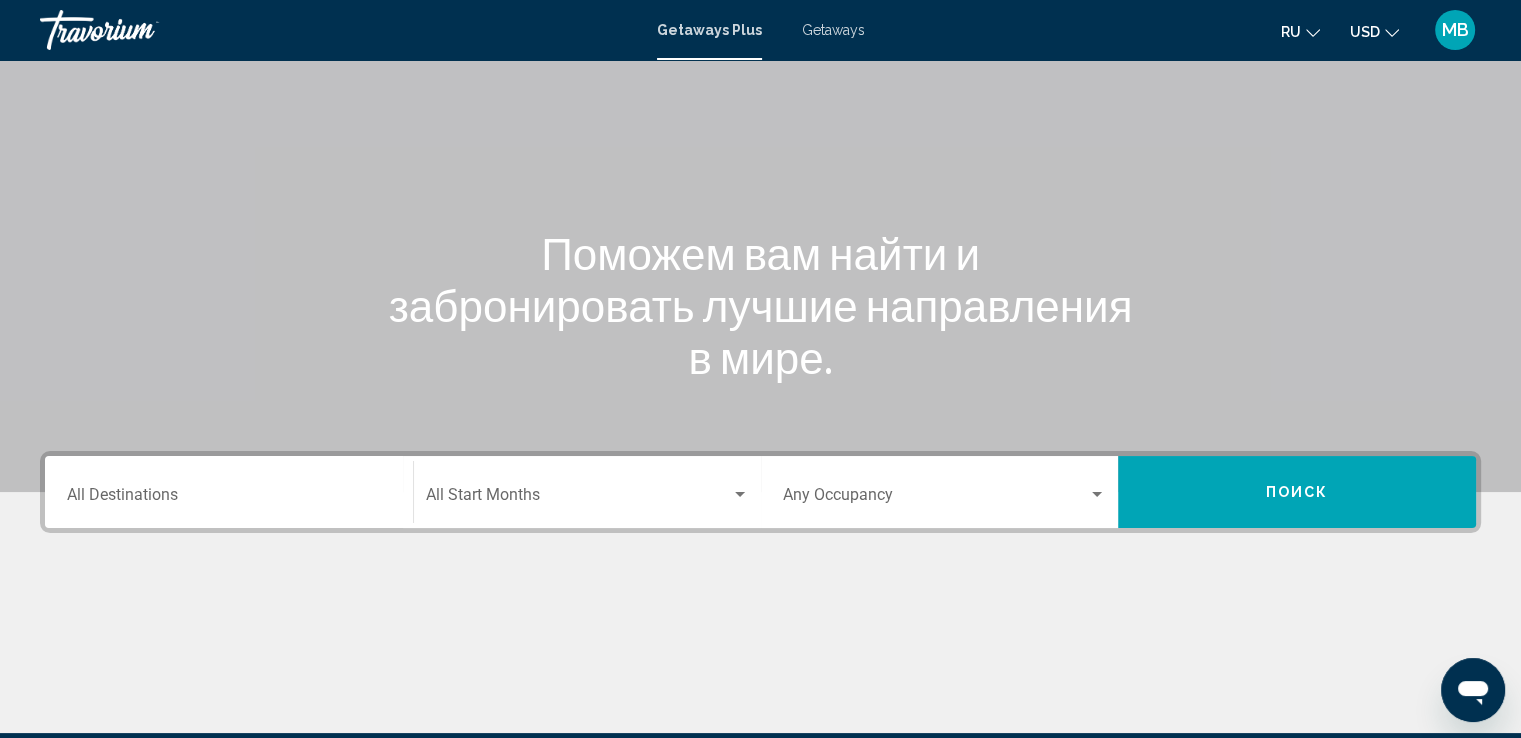 scroll, scrollTop: 200, scrollLeft: 0, axis: vertical 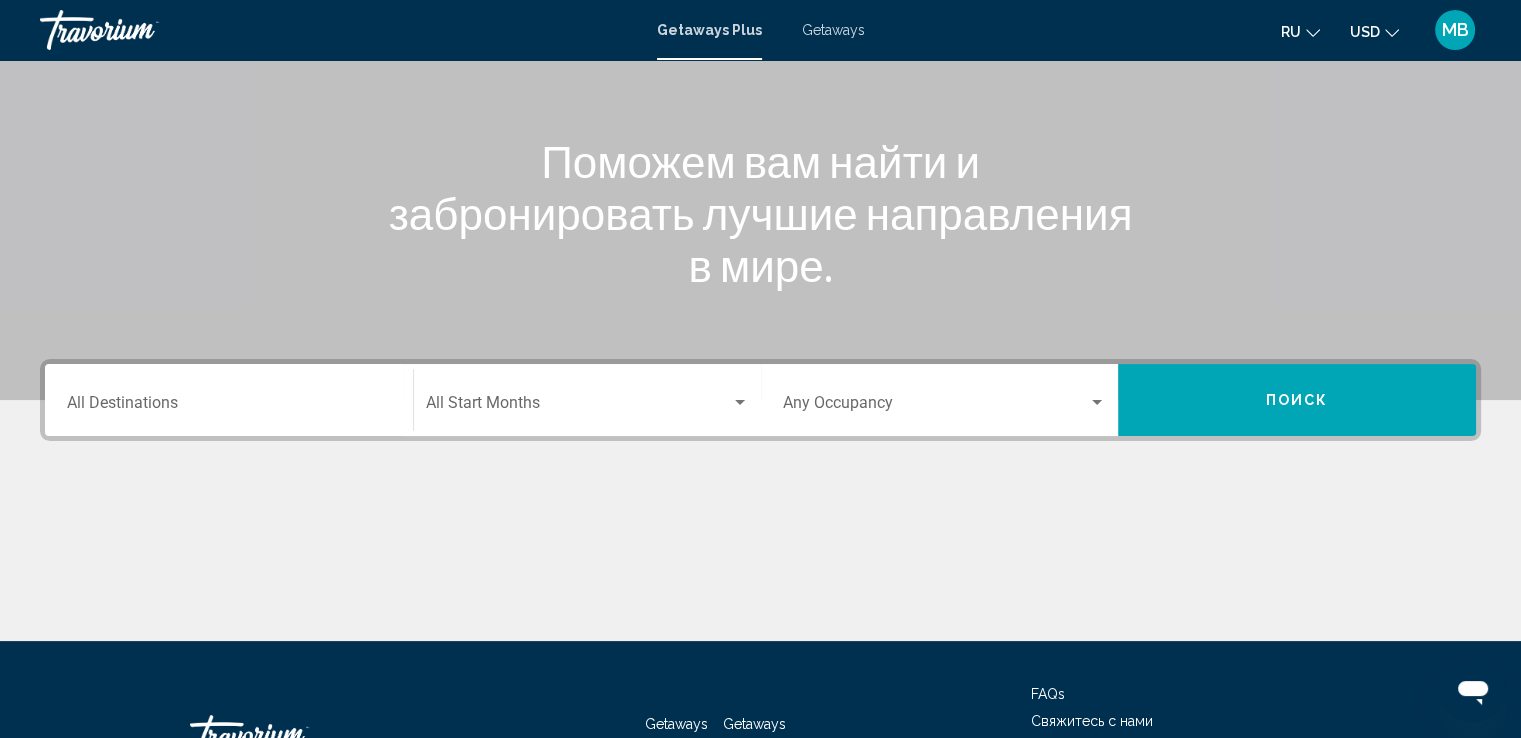 click on "Destination All Destinations" at bounding box center (229, 400) 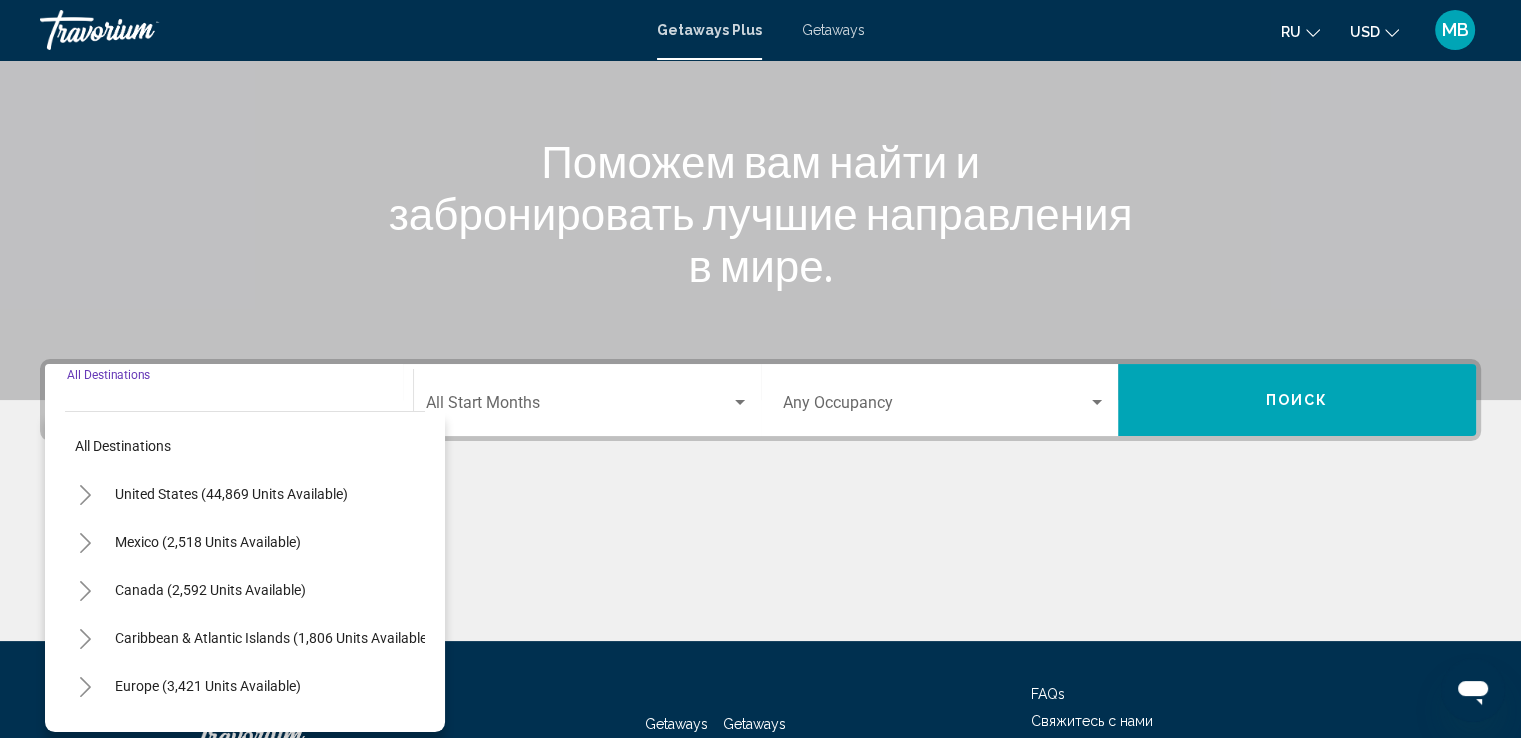 scroll, scrollTop: 348, scrollLeft: 0, axis: vertical 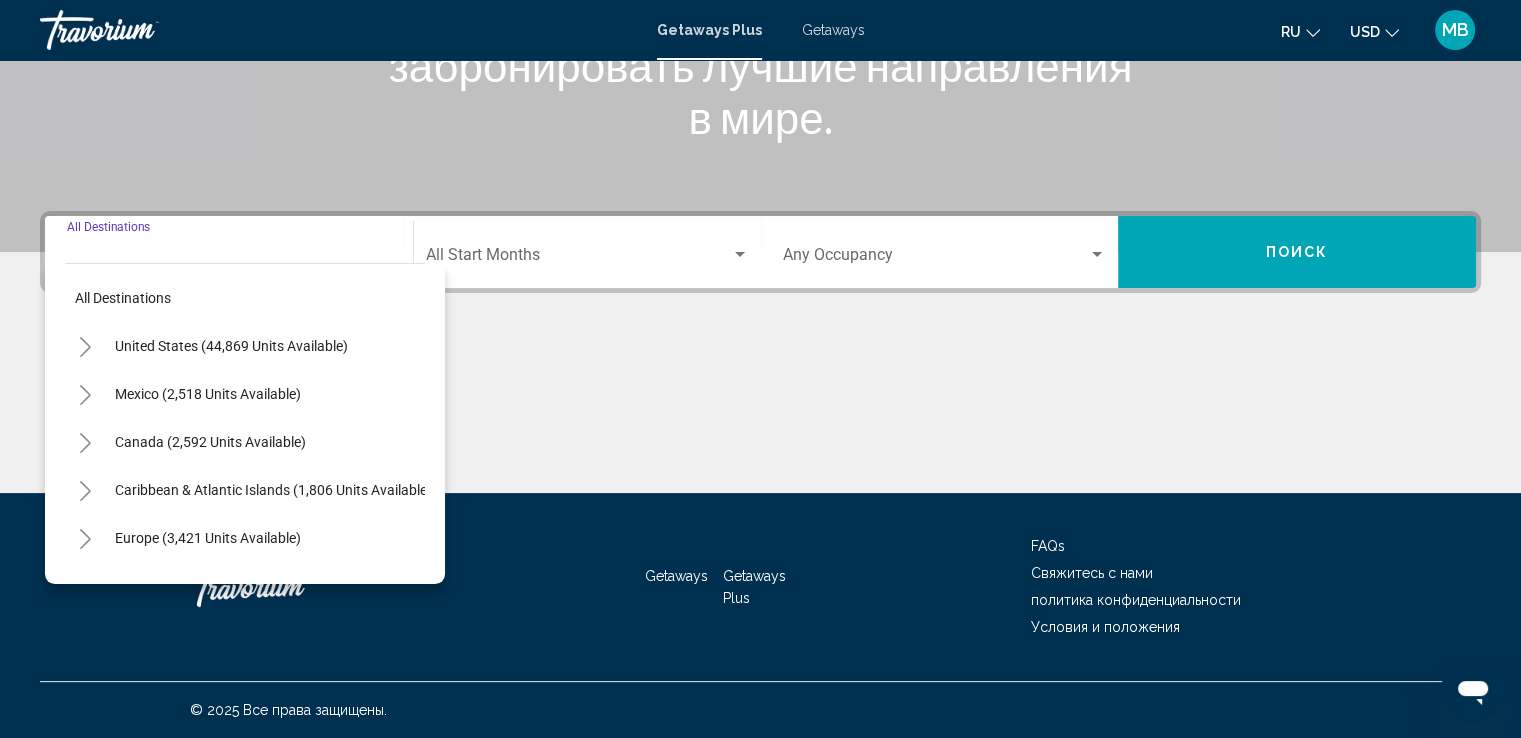 click on "Getaways Plus Getaways ru
English Español Français Italiano Português русский USD
USD ($) MXN (Mex$) CAD (Can$) GBP (£) EUR (€) AUD (A$) NZD (NZ$) CNY (CN¥) MB Авторизоваться" at bounding box center (760, 30) 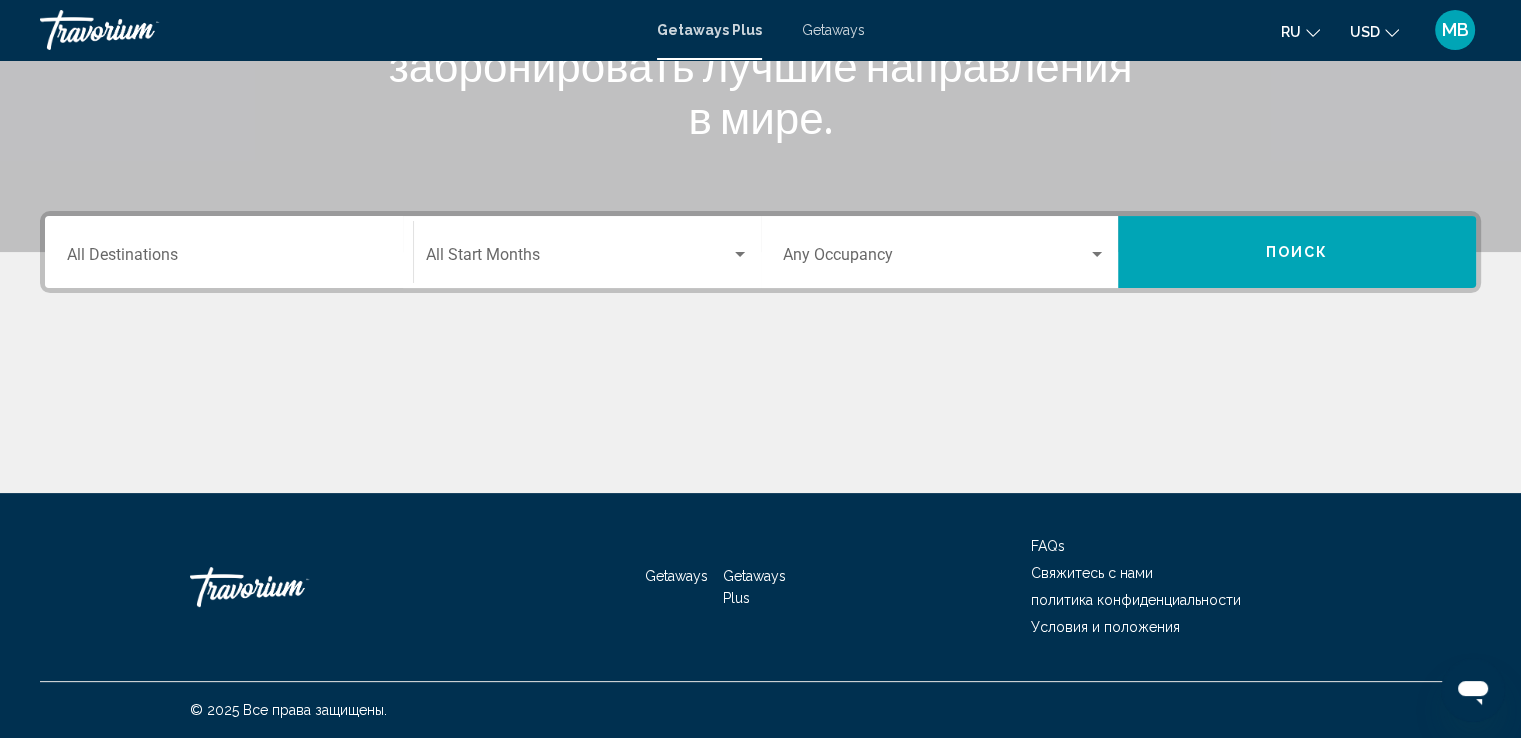 click on "Getaways" at bounding box center [833, 30] 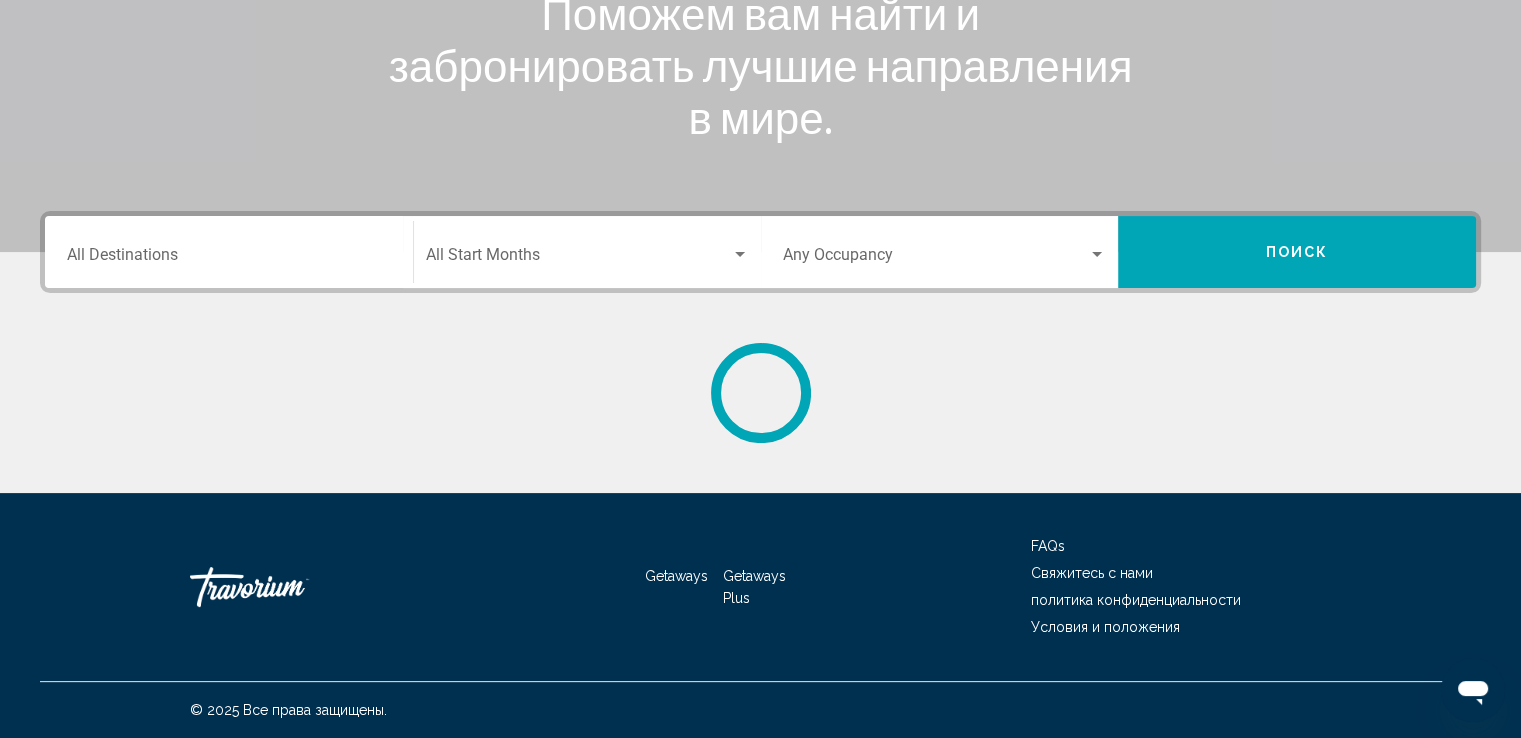 scroll, scrollTop: 0, scrollLeft: 0, axis: both 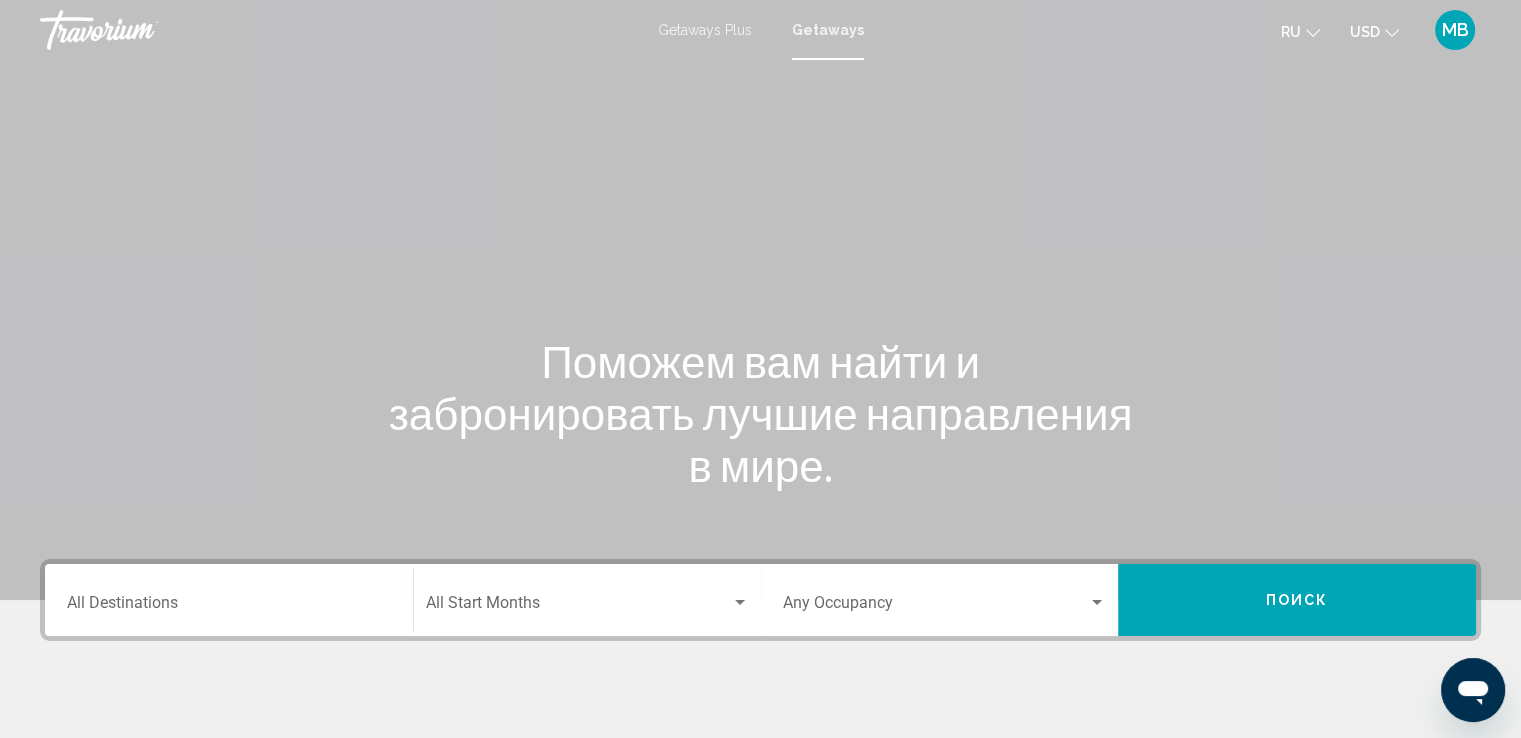 click on "Destination All Destinations" at bounding box center [229, 600] 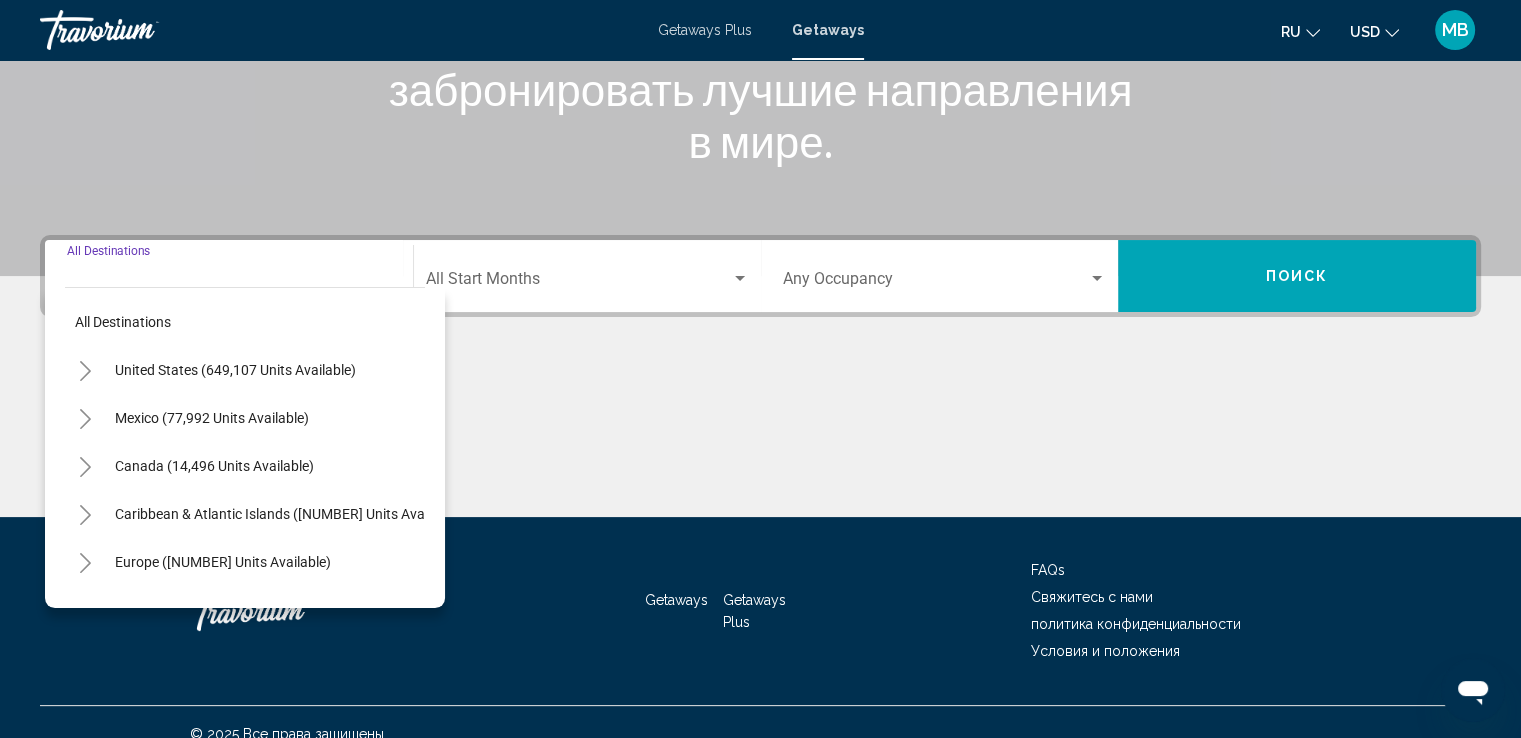 scroll, scrollTop: 348, scrollLeft: 0, axis: vertical 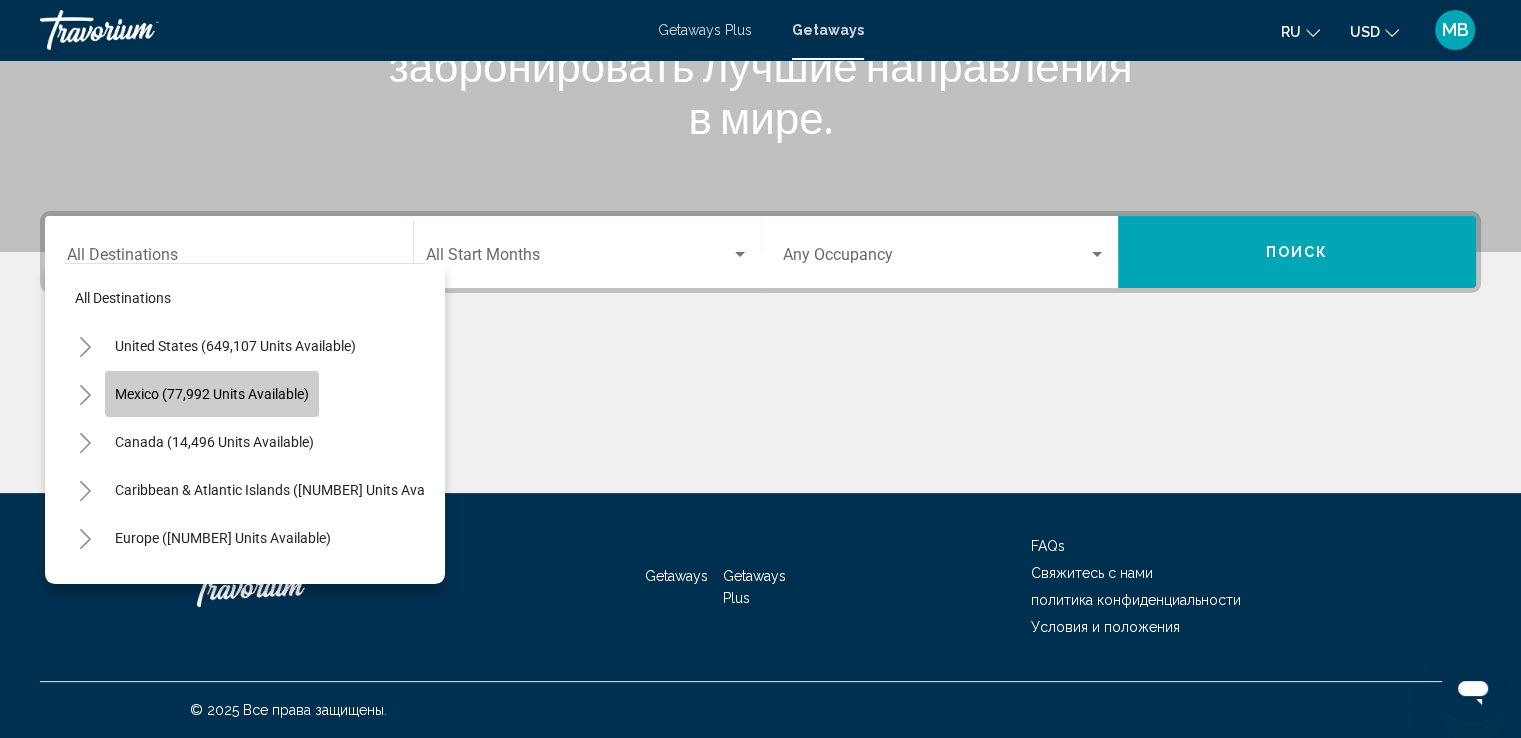 click on "Mexico (77,992 units available)" 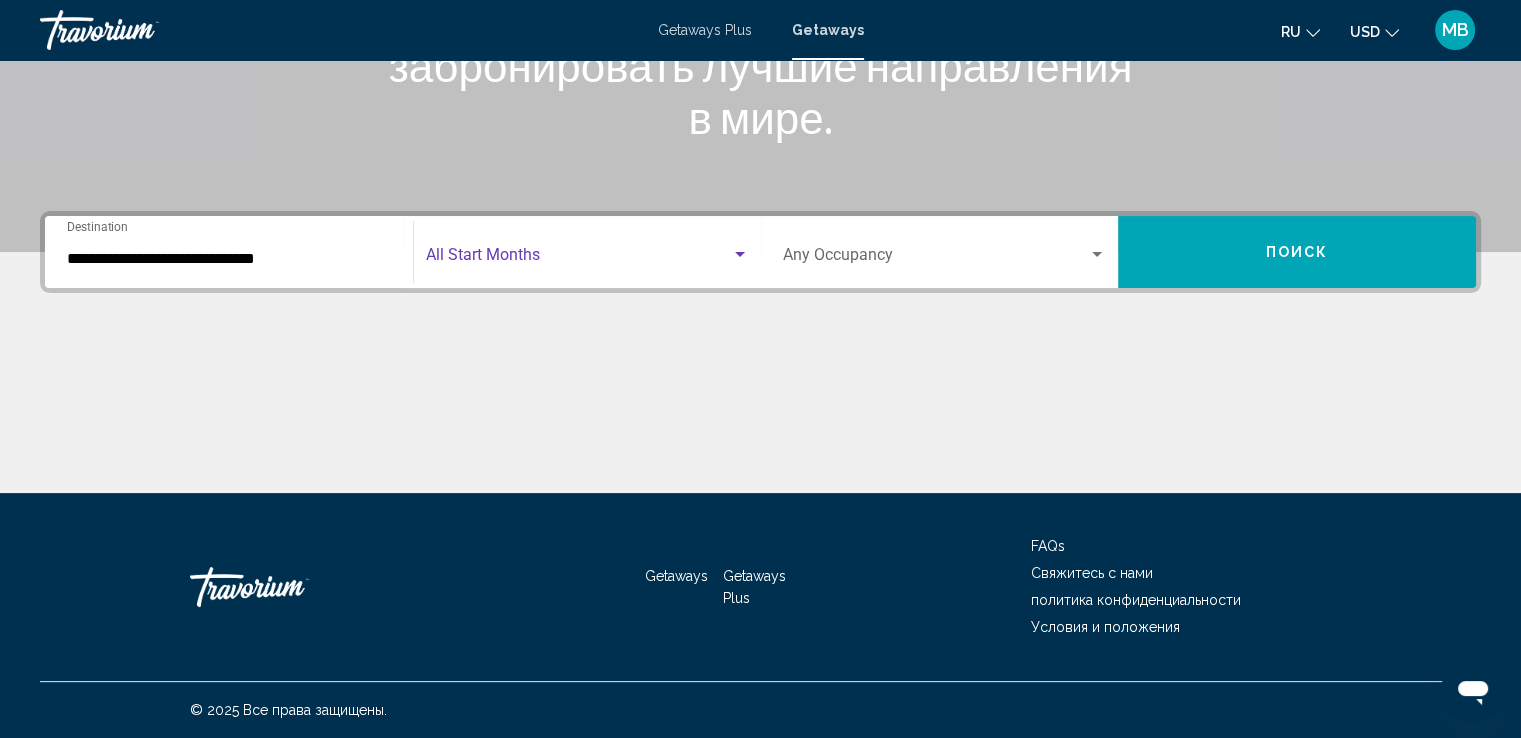 click at bounding box center (578, 259) 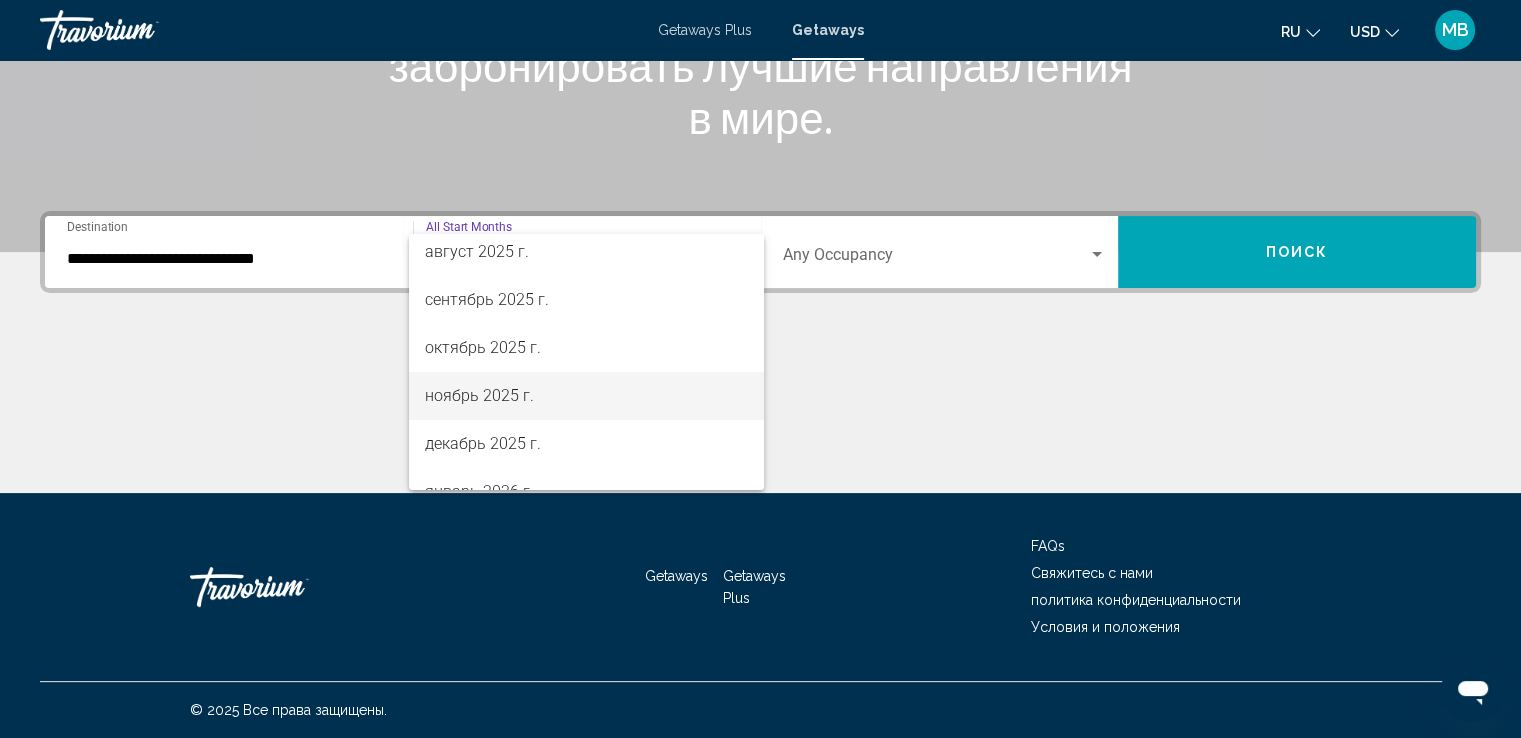 scroll, scrollTop: 100, scrollLeft: 0, axis: vertical 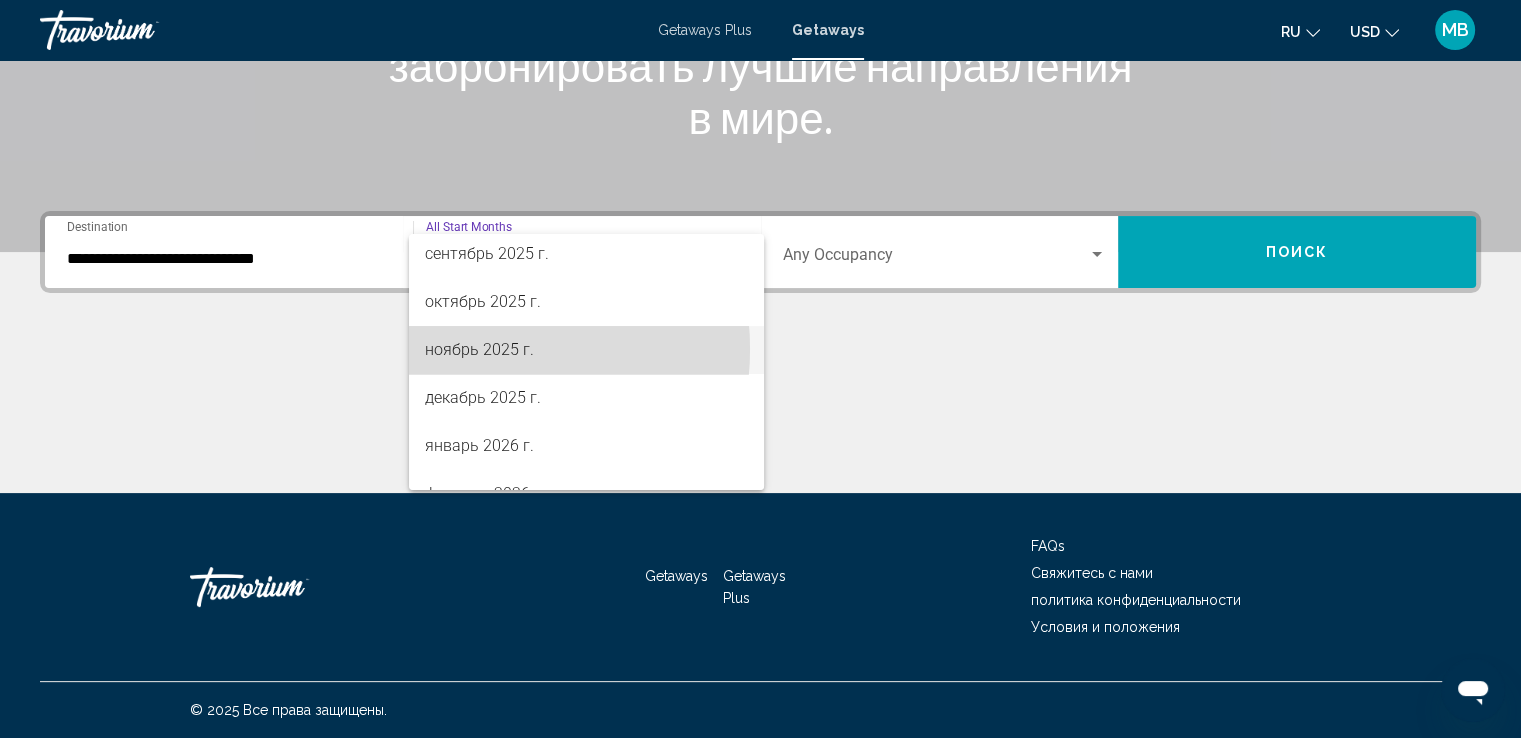 click on "ноябрь 2025 г." at bounding box center (586, 350) 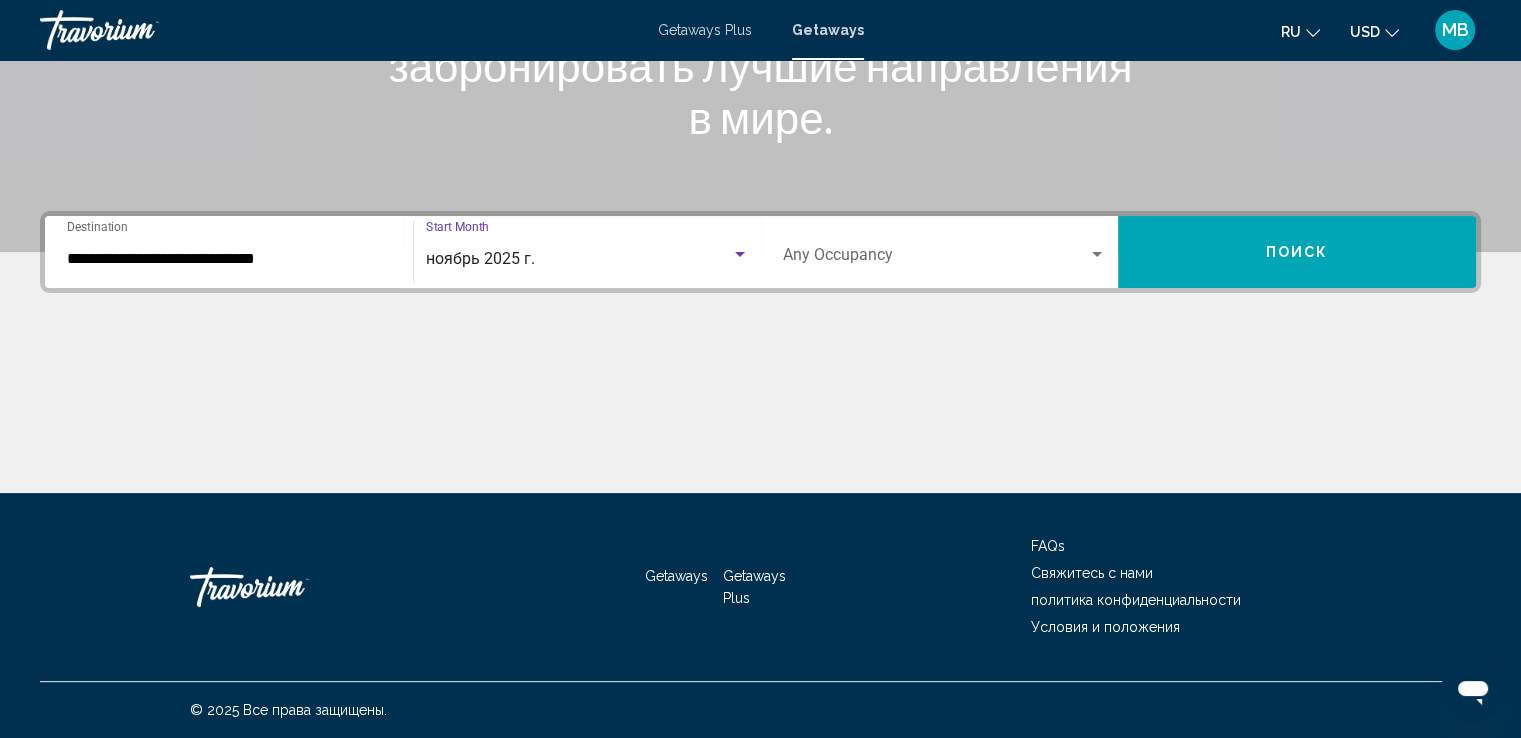 click on "Occupancy Any Occupancy" at bounding box center [945, 252] 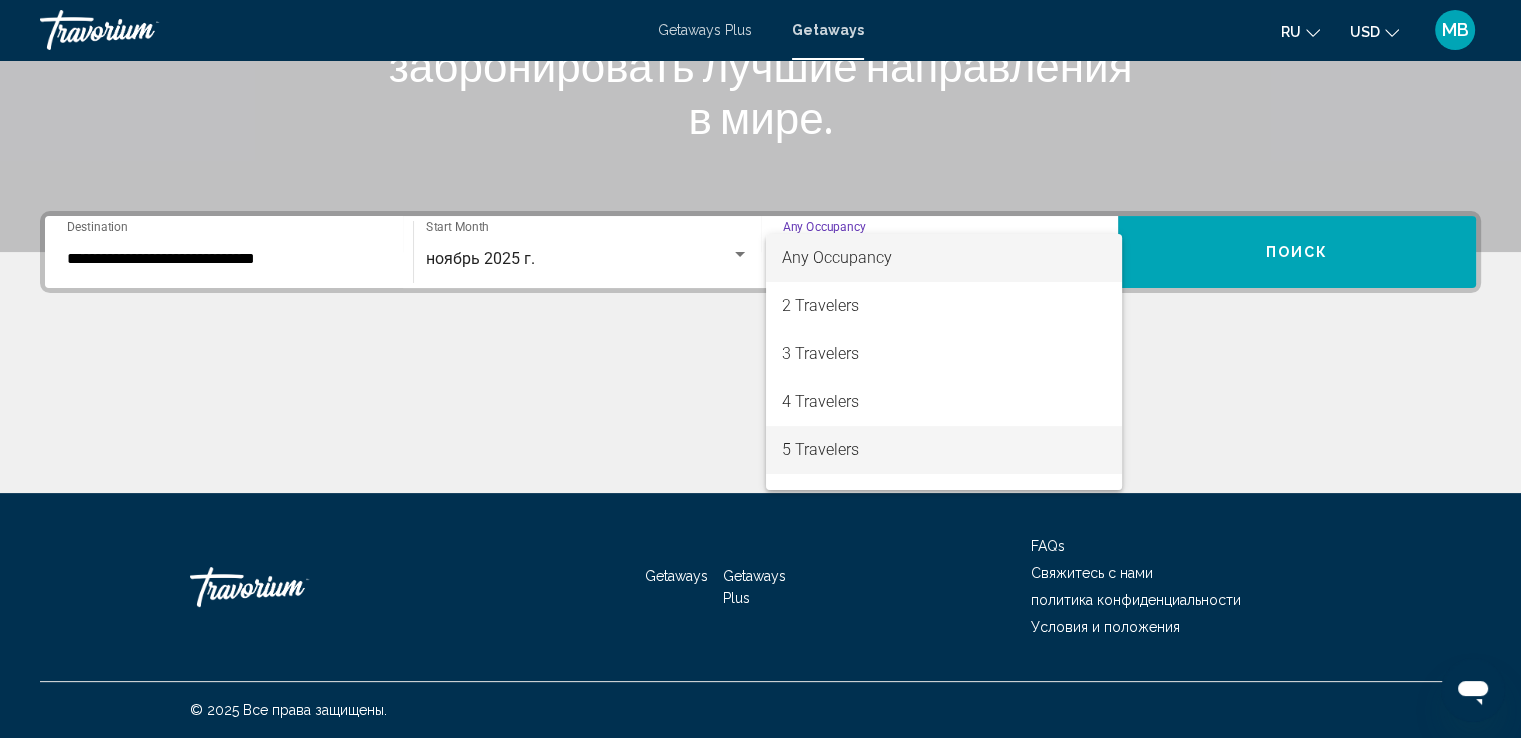 click on "5 Travelers" at bounding box center (944, 450) 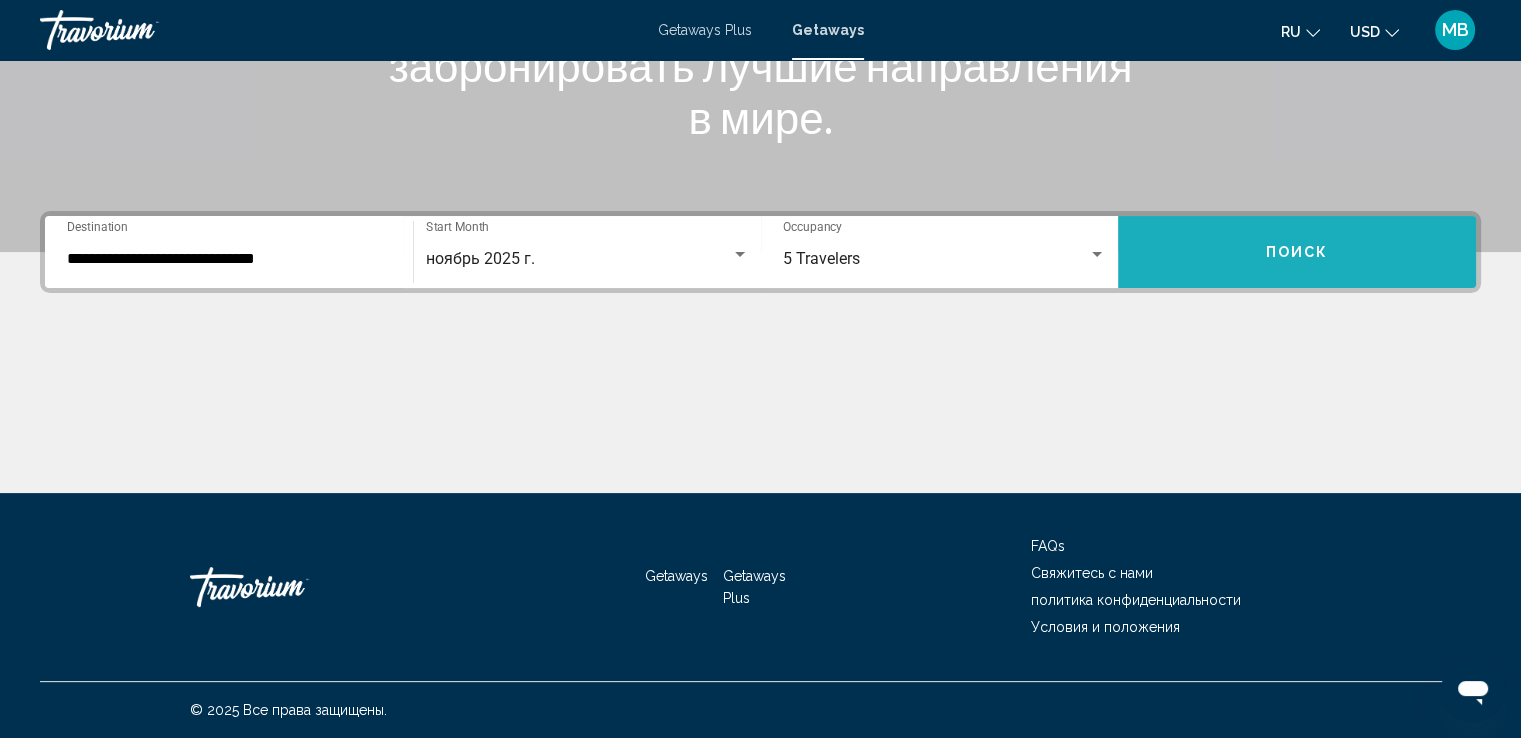 click on "Поиск" at bounding box center (1297, 252) 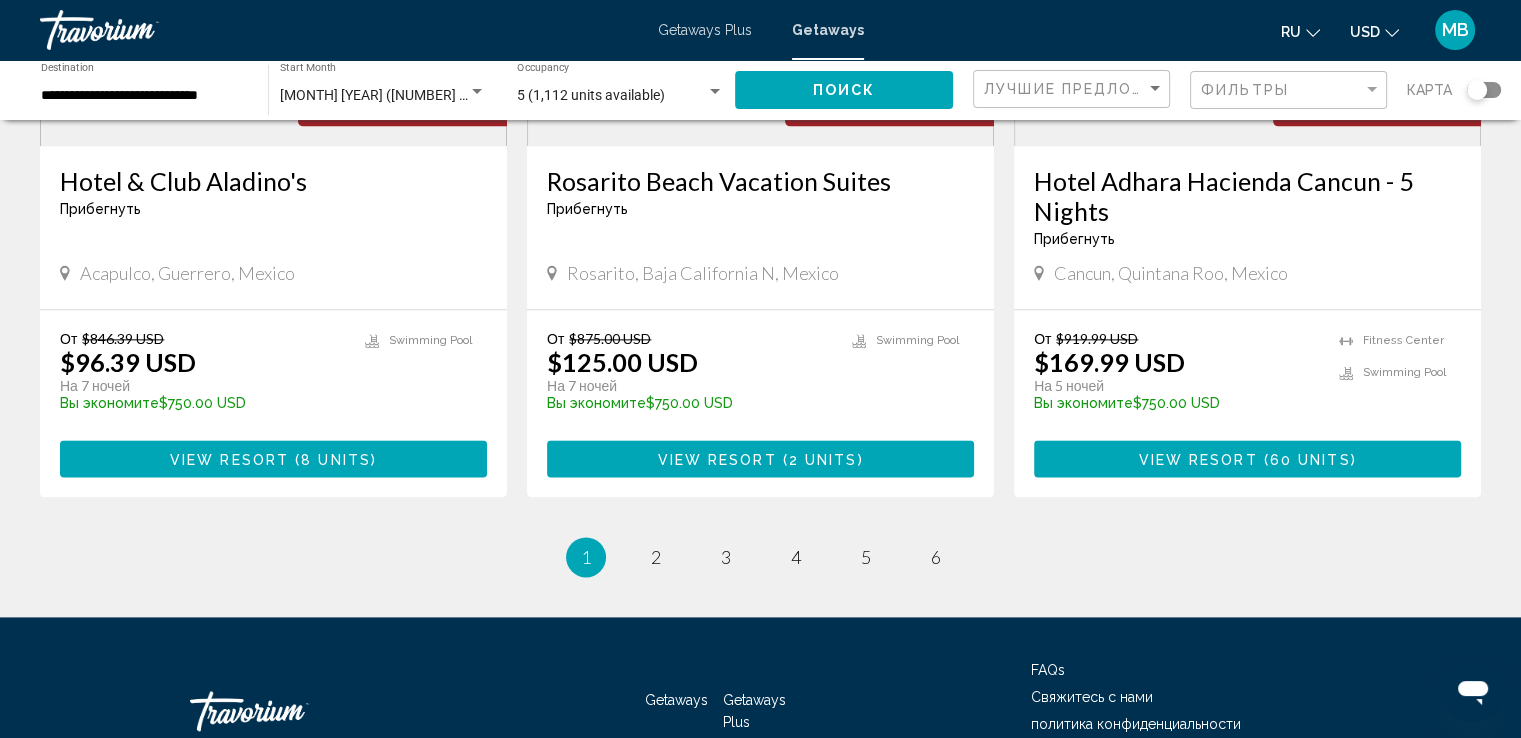 scroll, scrollTop: 2500, scrollLeft: 0, axis: vertical 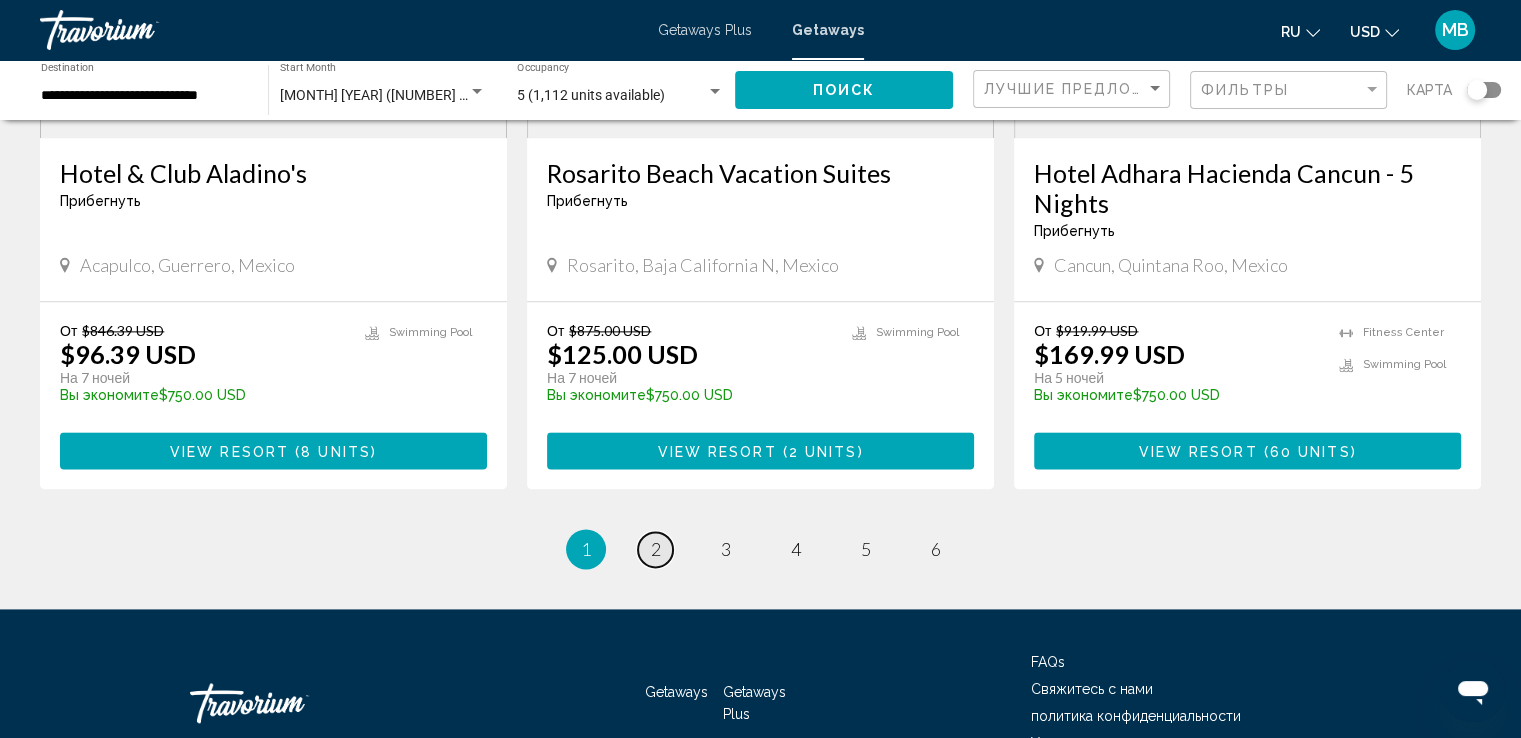 click on "2" at bounding box center (656, 549) 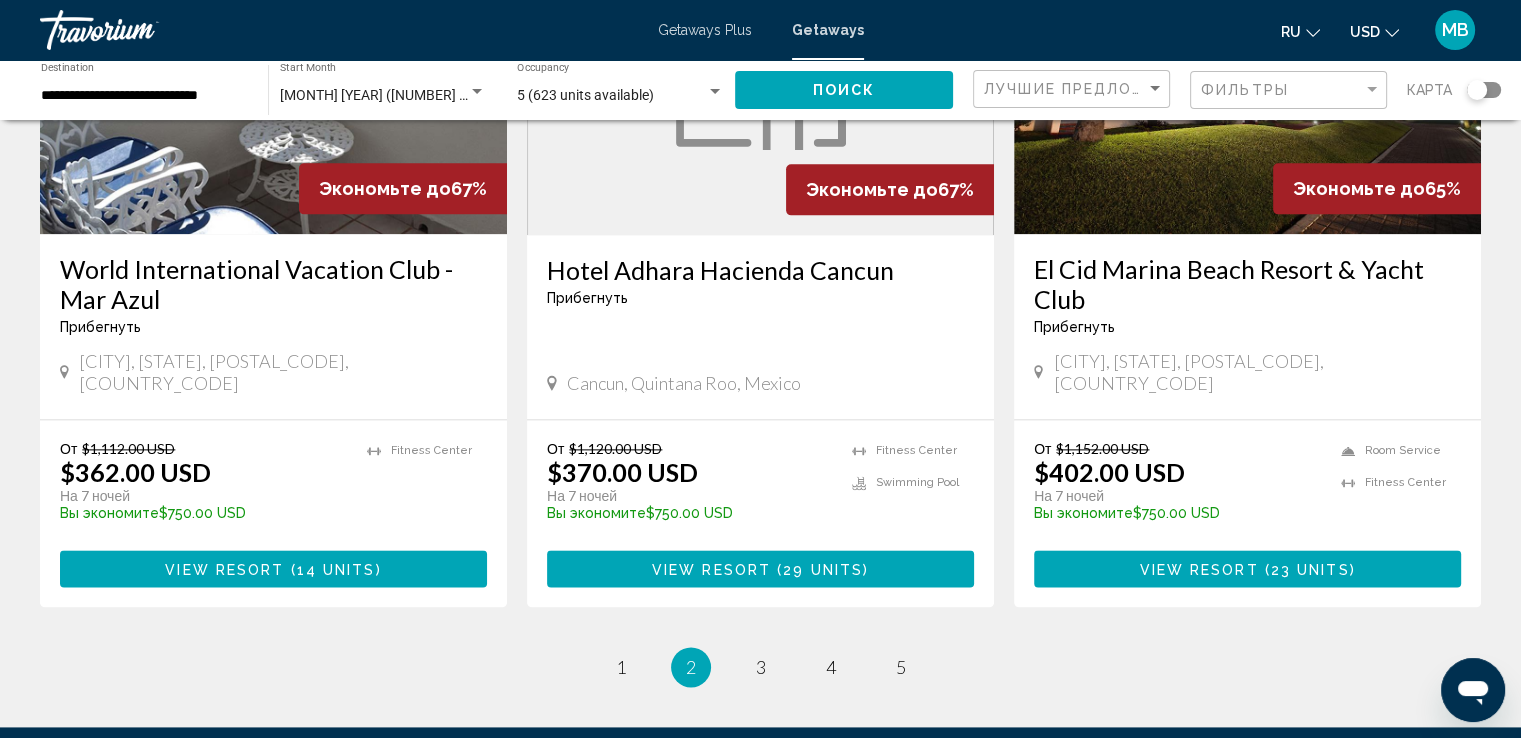 scroll, scrollTop: 2500, scrollLeft: 0, axis: vertical 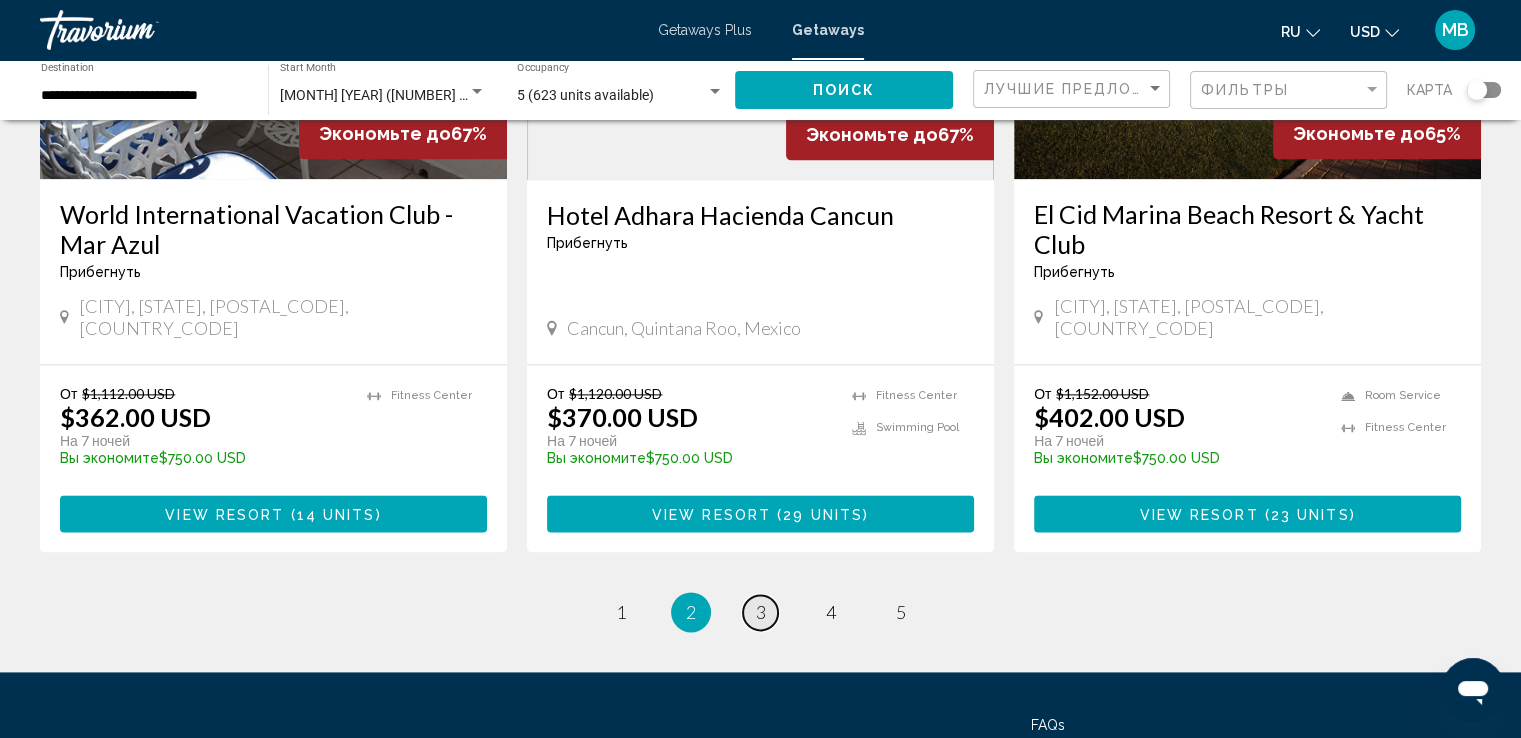 click on "page  3" at bounding box center [760, 612] 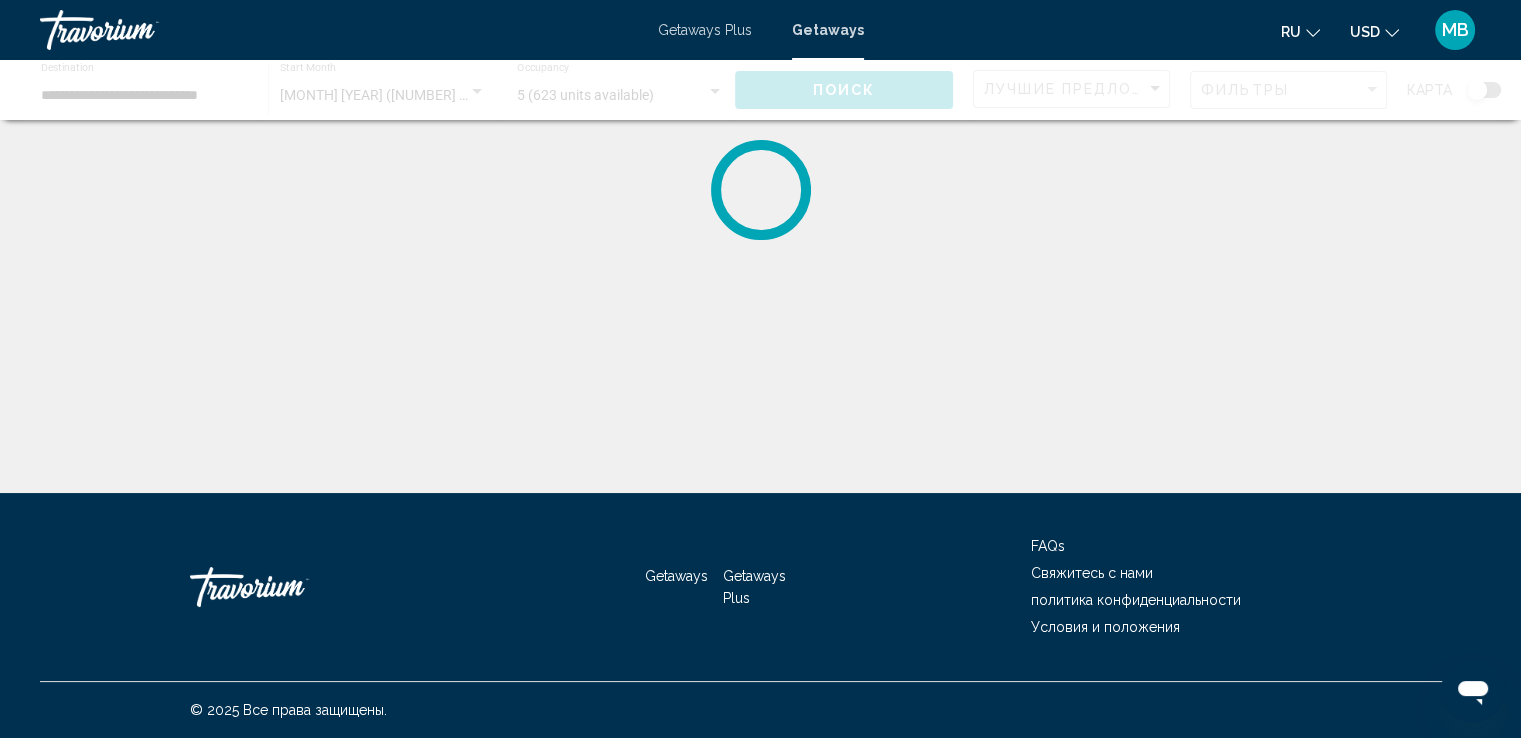 scroll, scrollTop: 0, scrollLeft: 0, axis: both 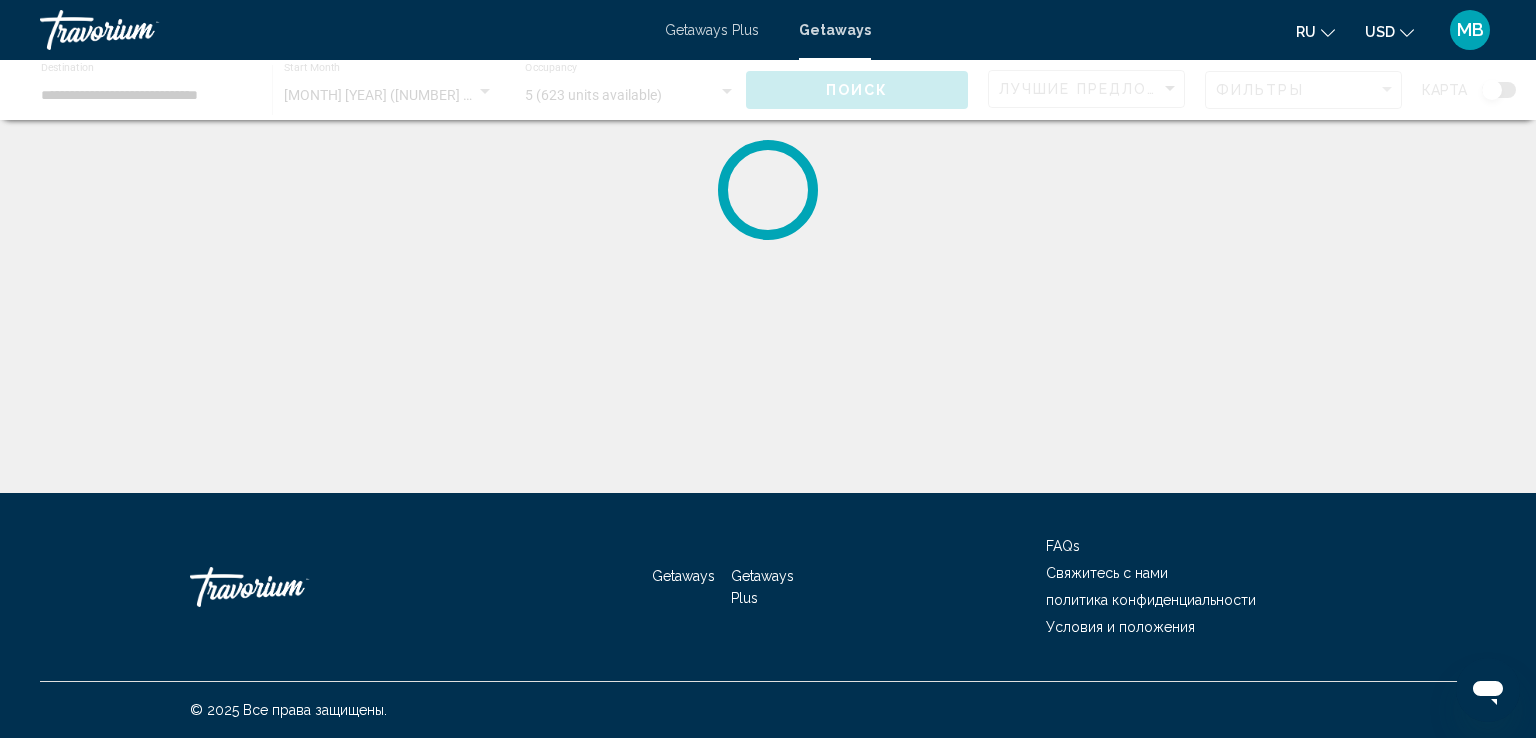 click on "Getaways Plus" at bounding box center (712, 30) 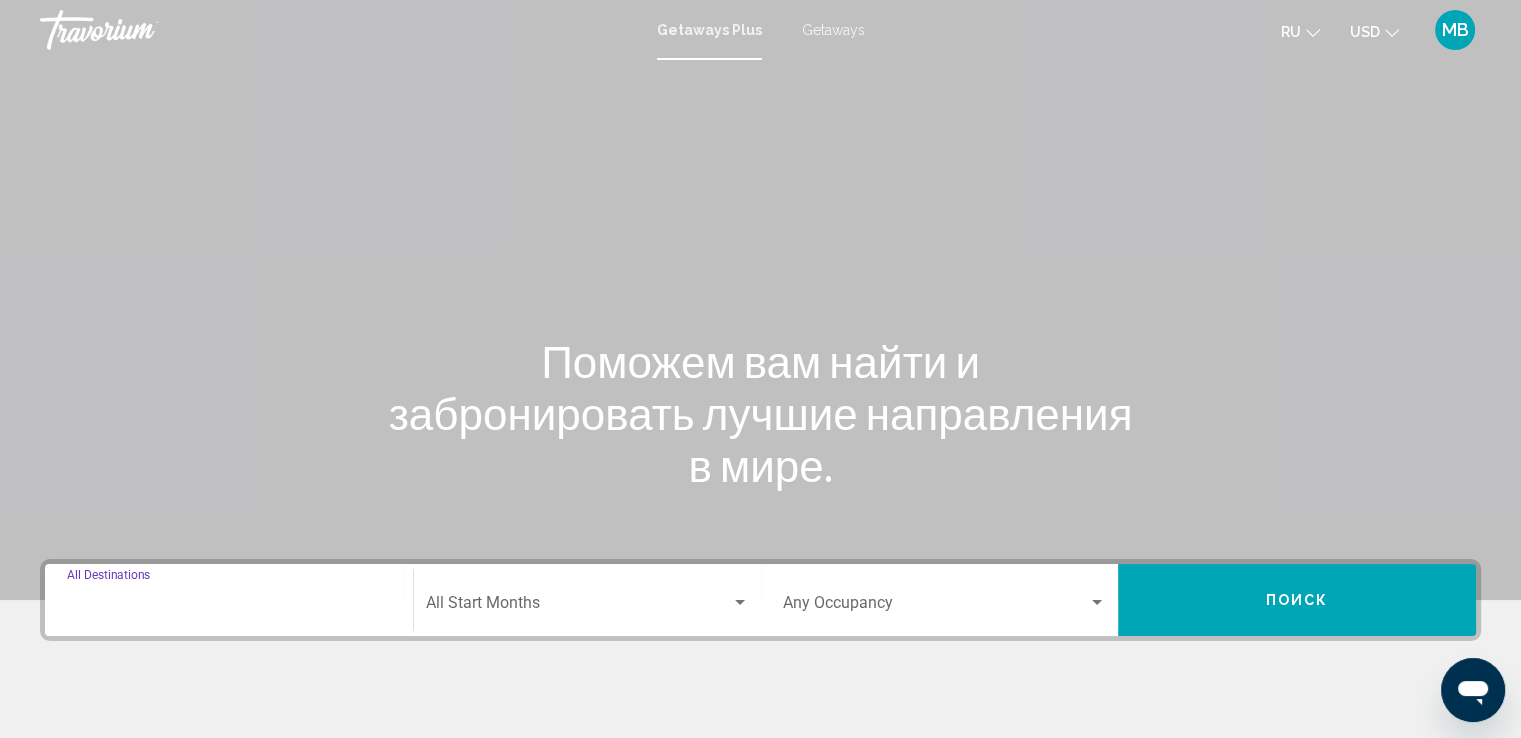 click on "Destination All Destinations" at bounding box center [229, 607] 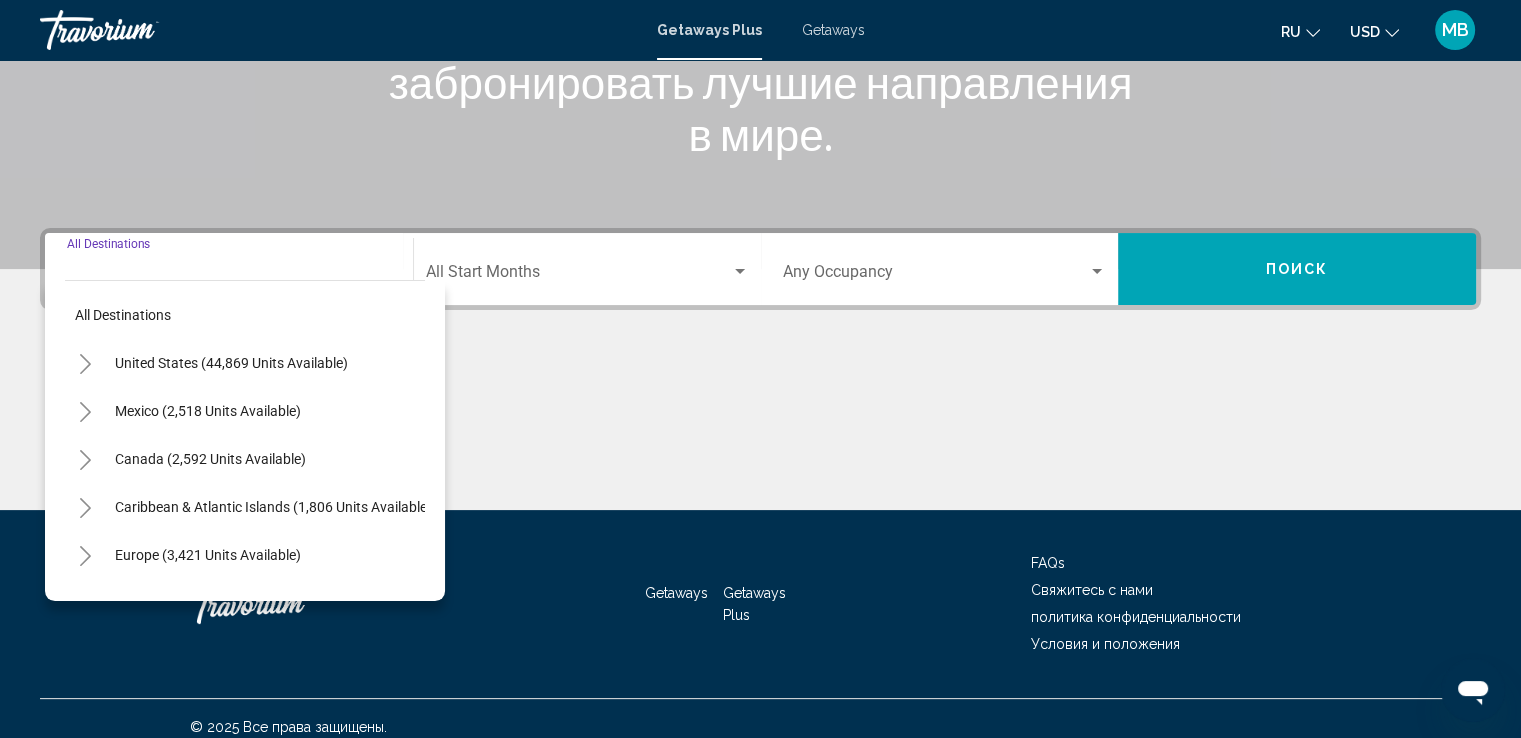 scroll, scrollTop: 348, scrollLeft: 0, axis: vertical 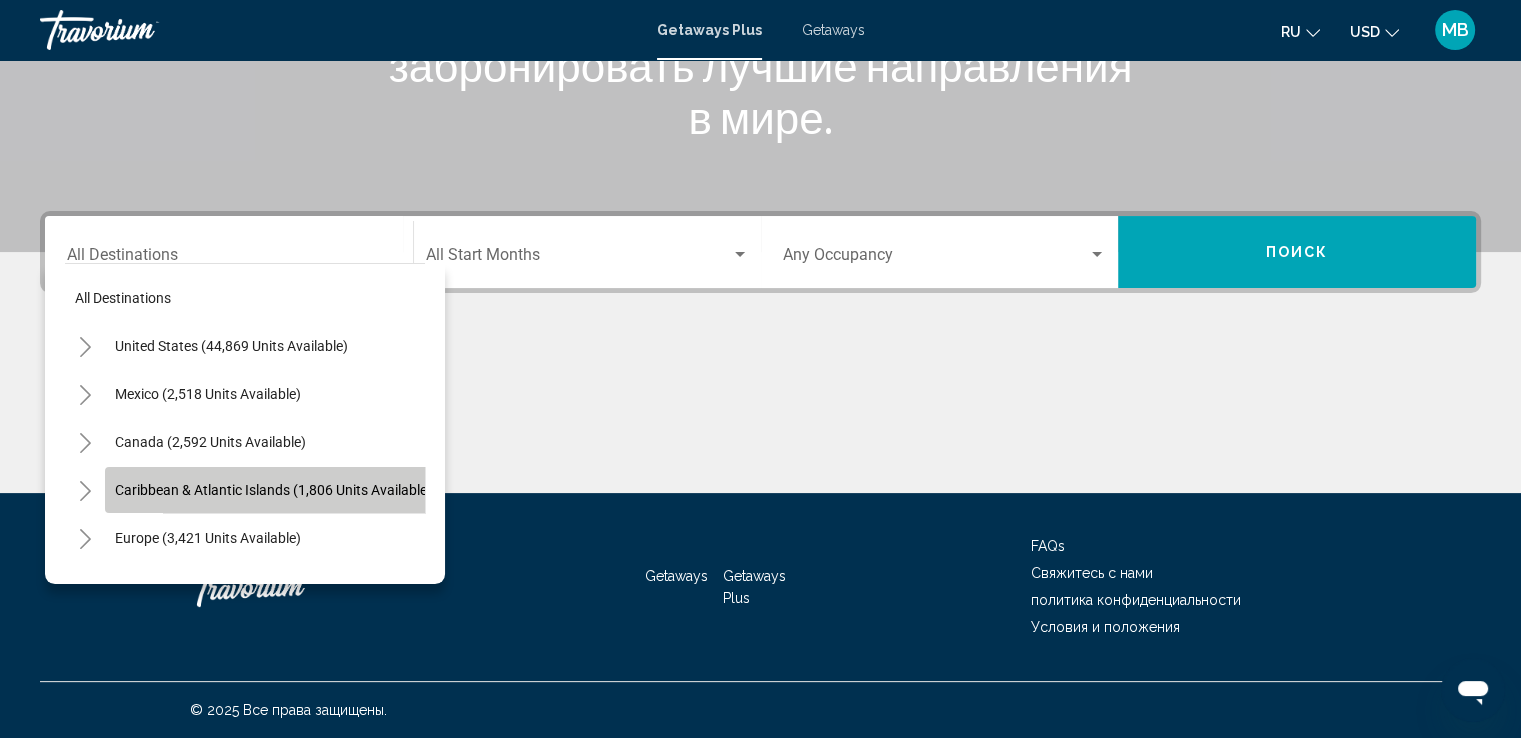 click on "Caribbean & Atlantic Islands (1,806 units available)" 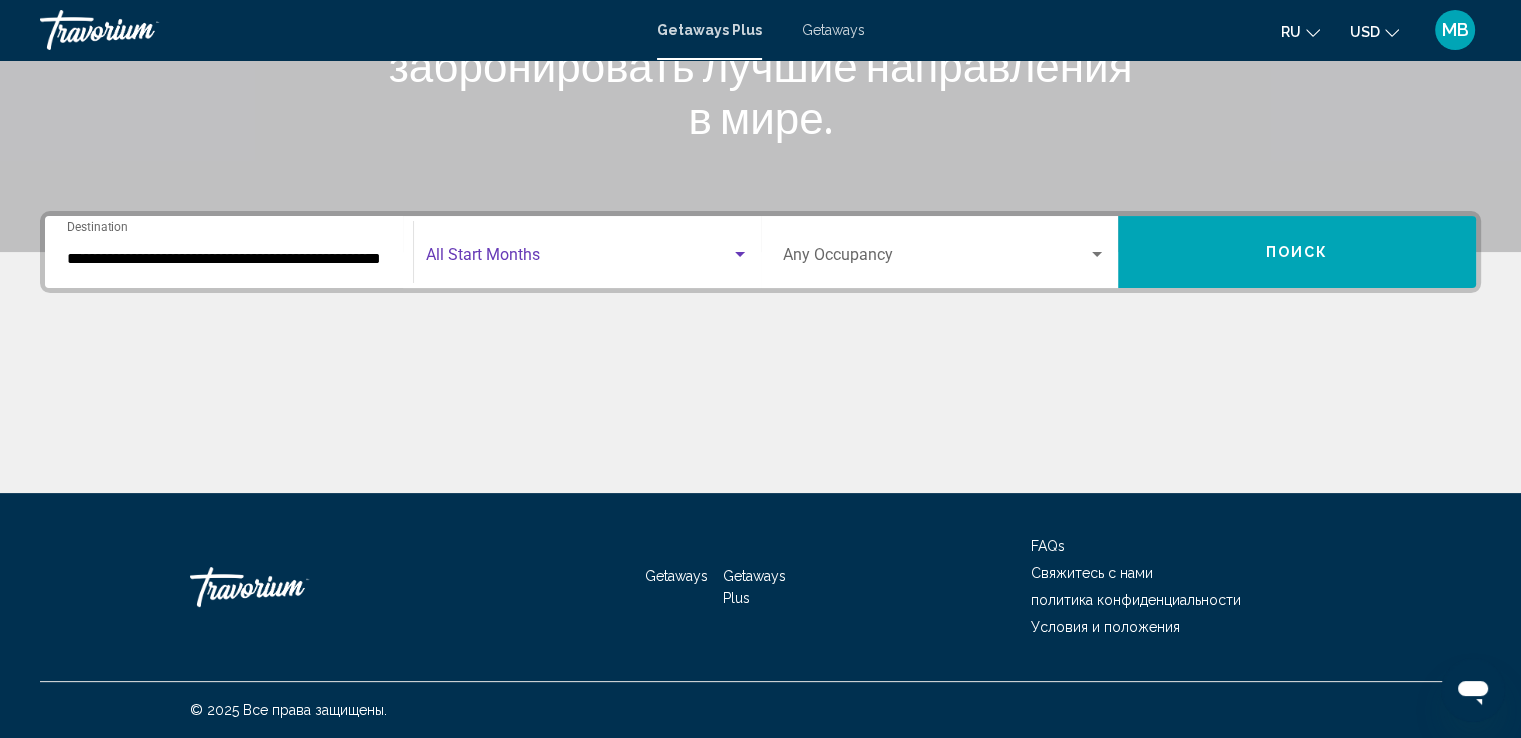click at bounding box center (578, 259) 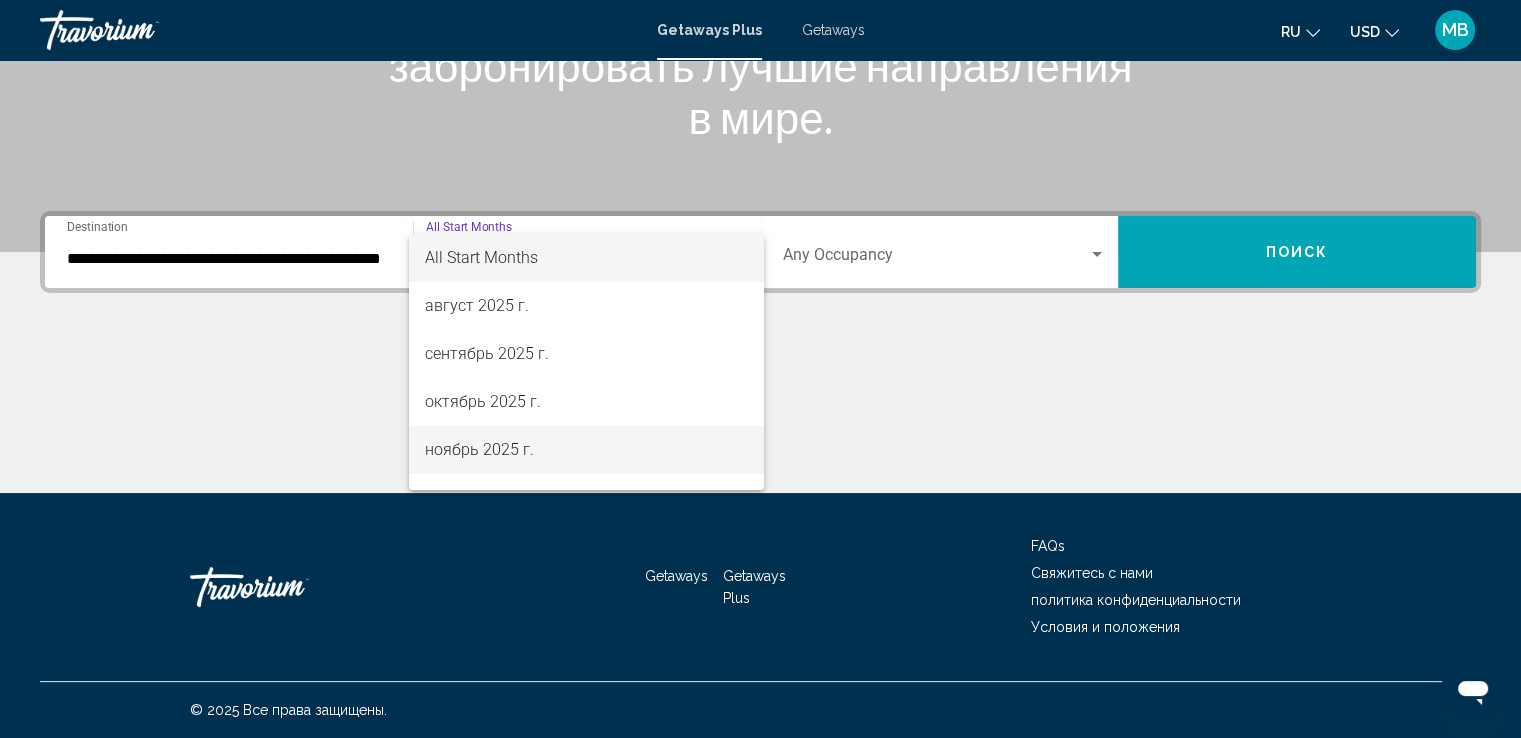 click on "ноябрь 2025 г." at bounding box center (586, 450) 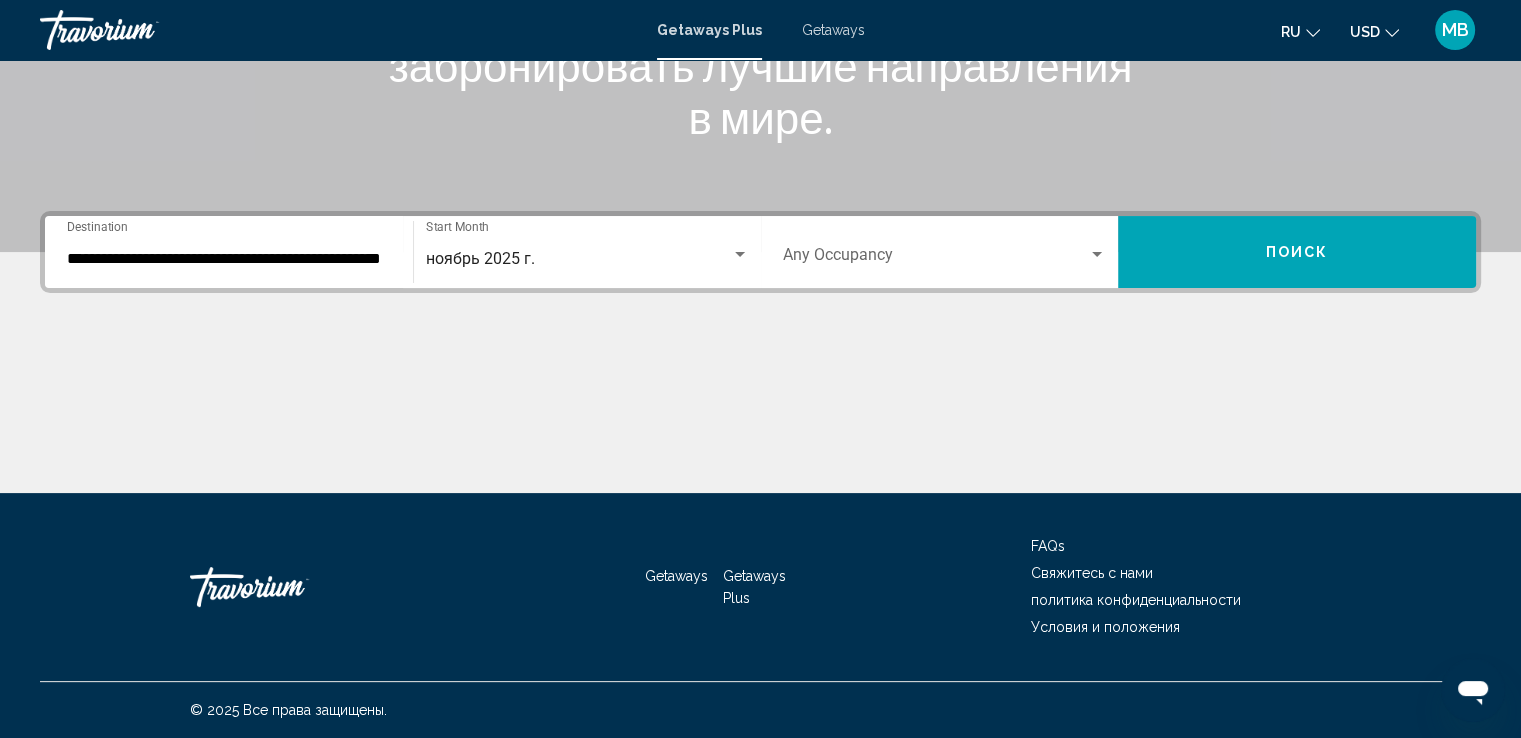 click on "Occupancy Any Occupancy" at bounding box center (945, 252) 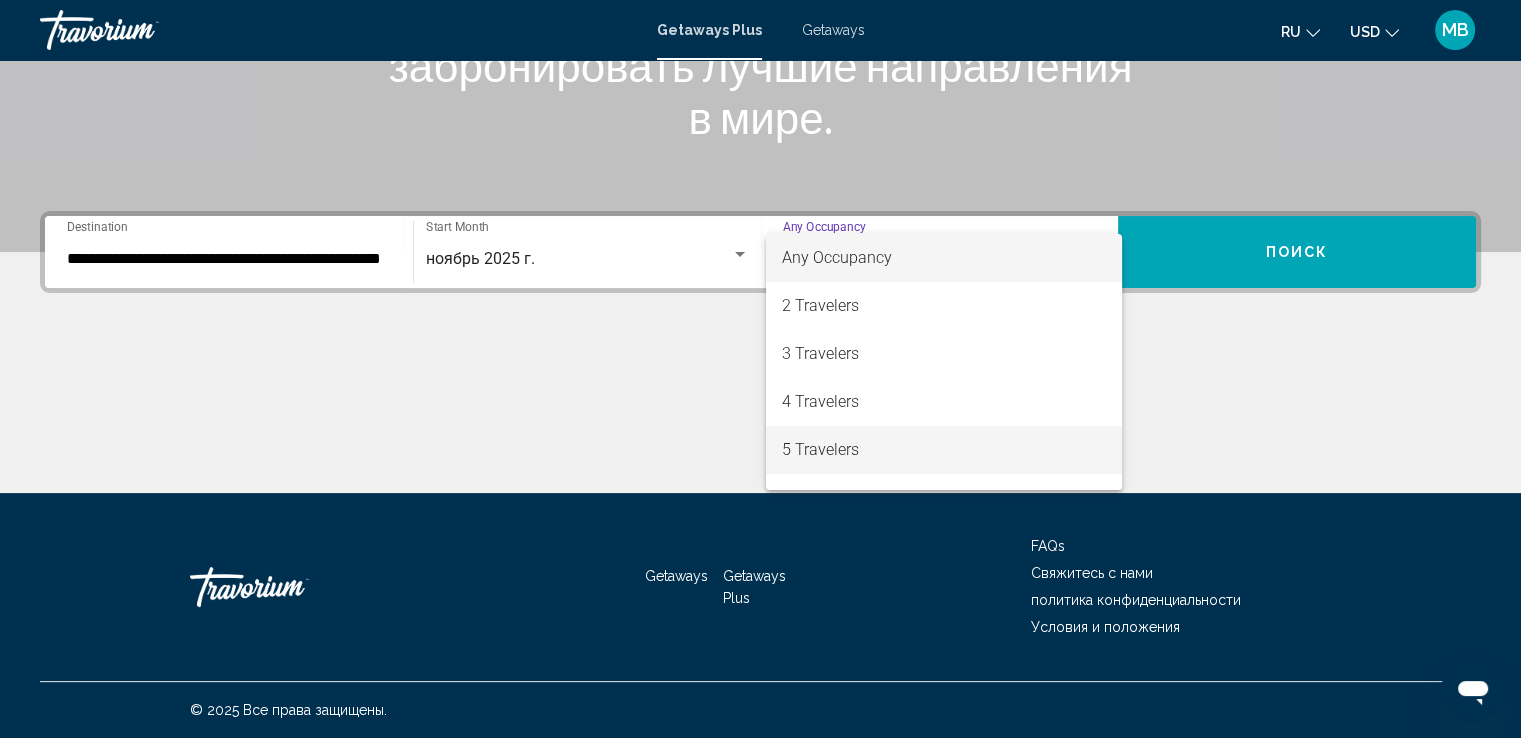 click on "5 Travelers" at bounding box center (944, 450) 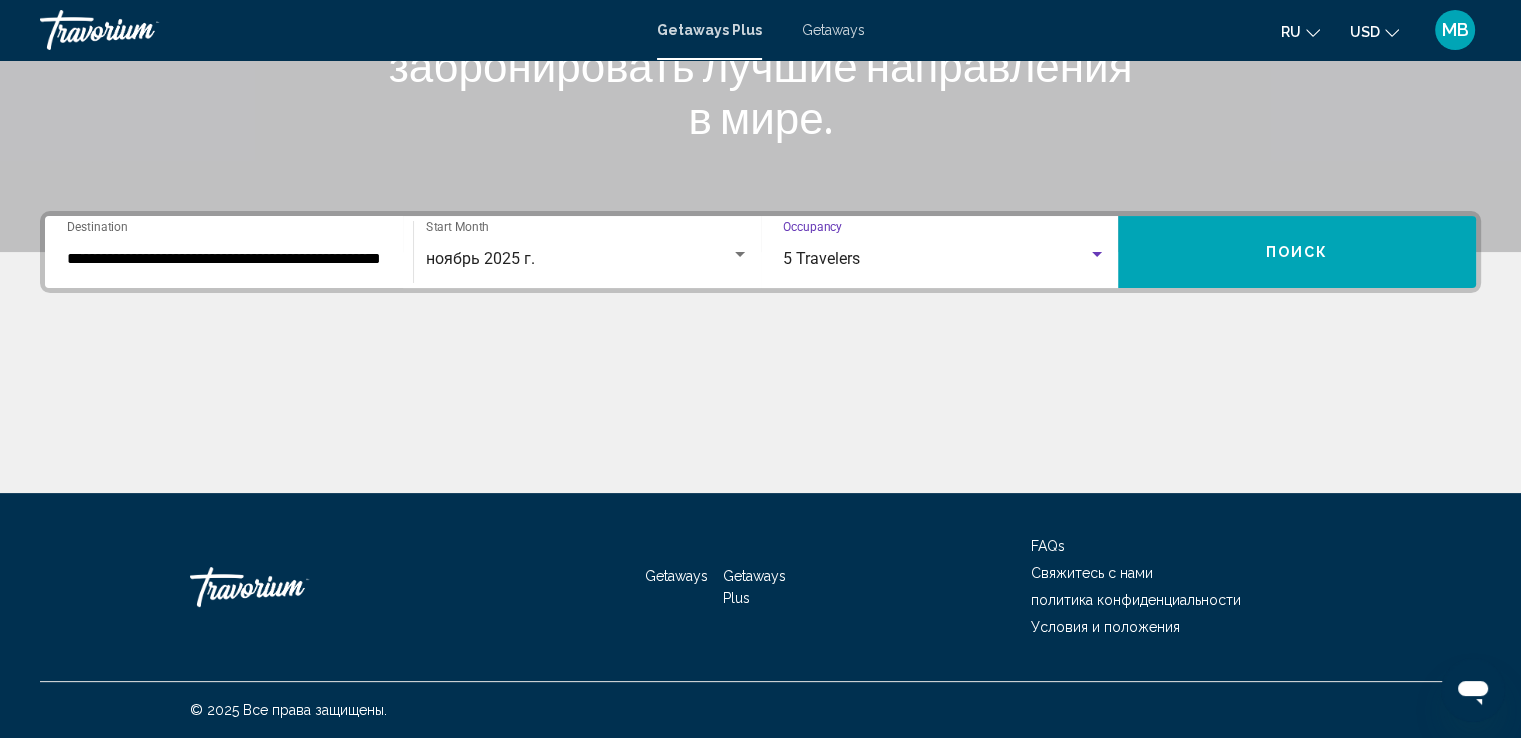 click on "Поиск" at bounding box center [1297, 252] 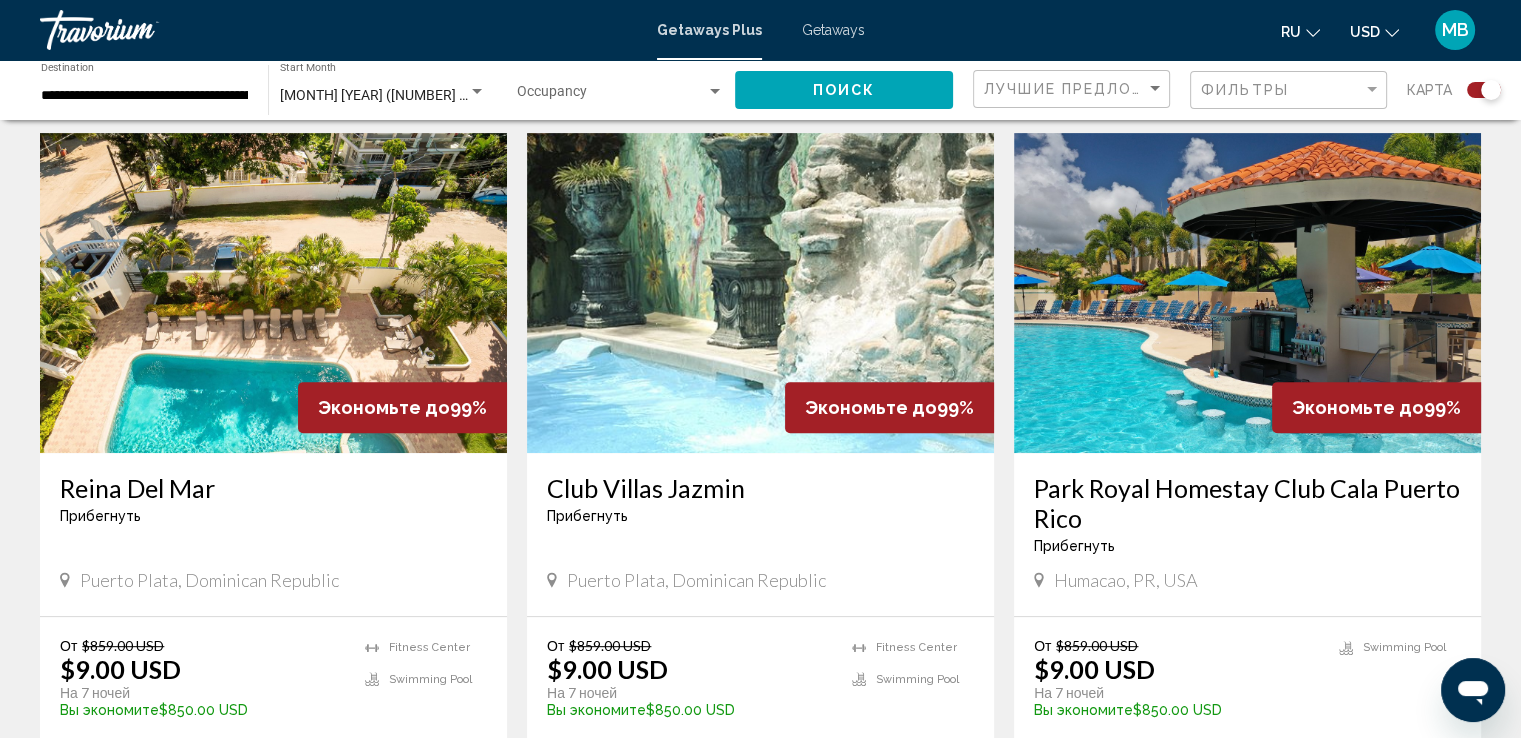 scroll, scrollTop: 700, scrollLeft: 0, axis: vertical 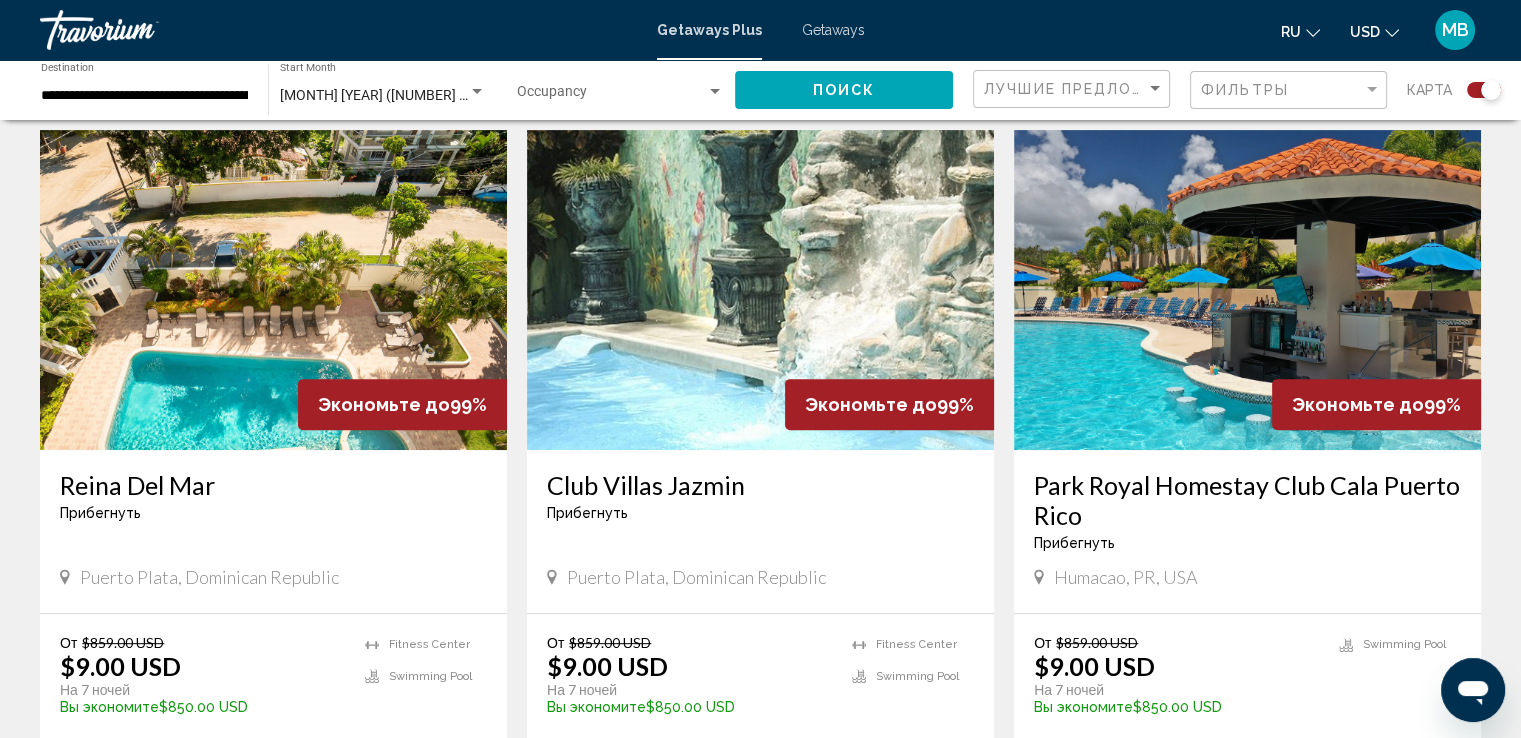 click at bounding box center (273, 290) 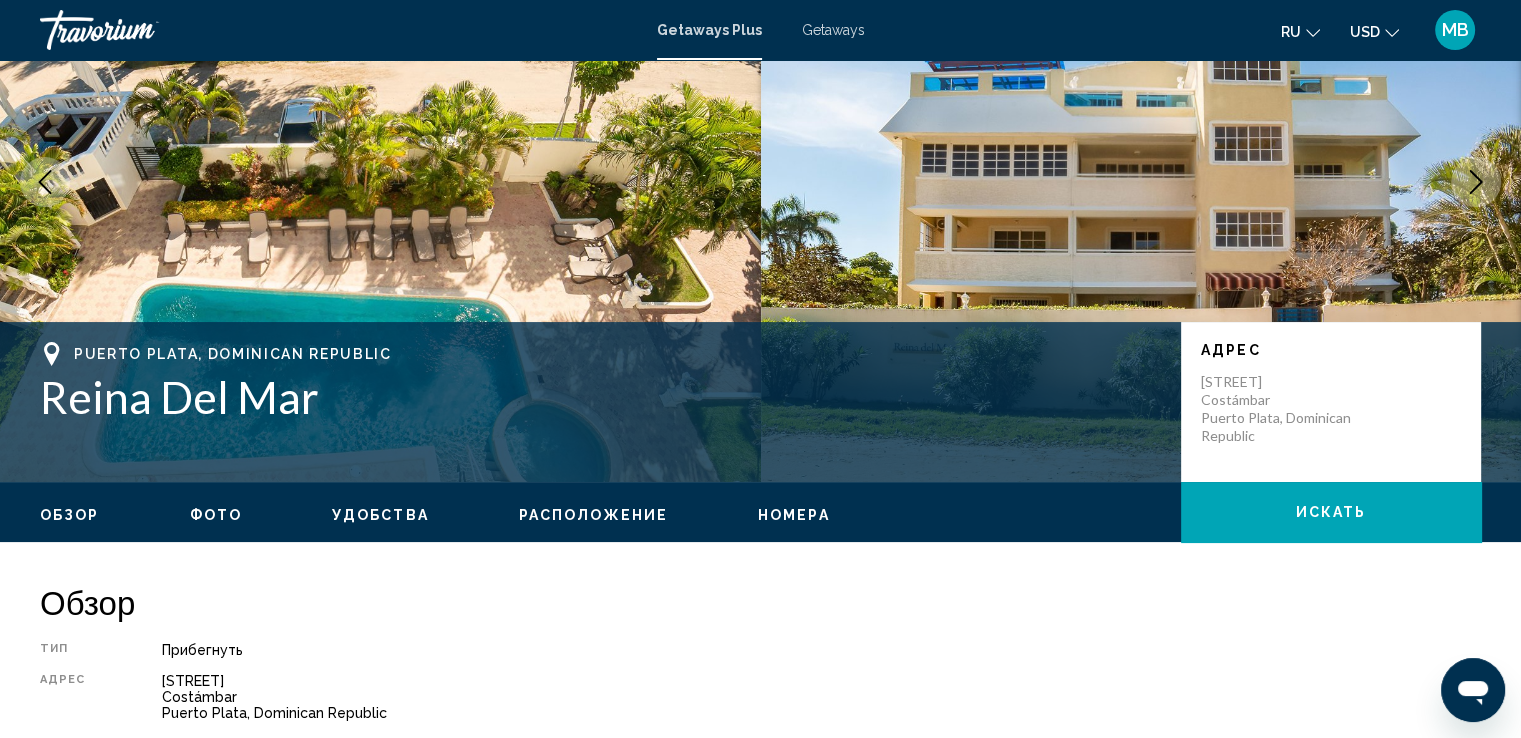 scroll, scrollTop: 0, scrollLeft: 0, axis: both 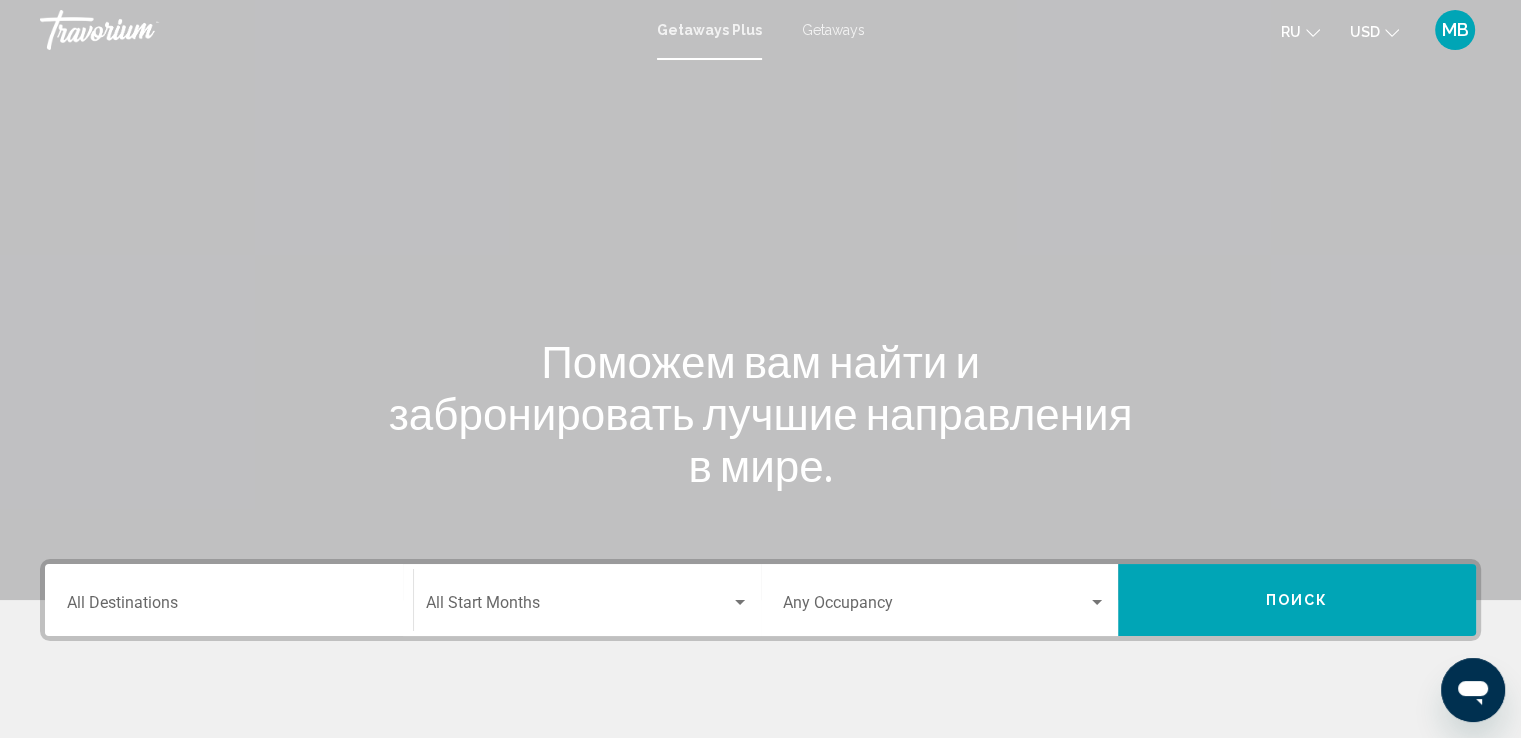 click at bounding box center [140, 30] 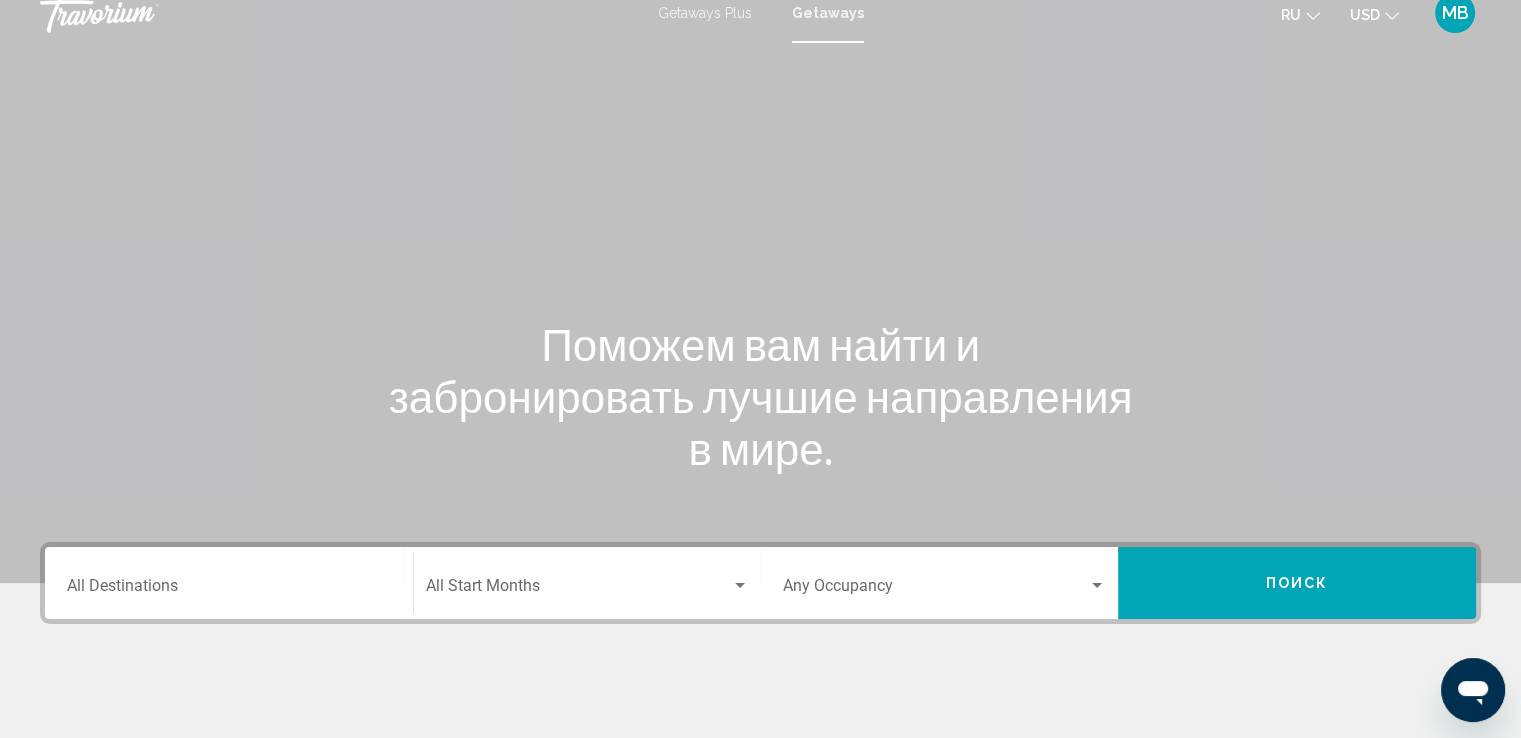 scroll, scrollTop: 0, scrollLeft: 0, axis: both 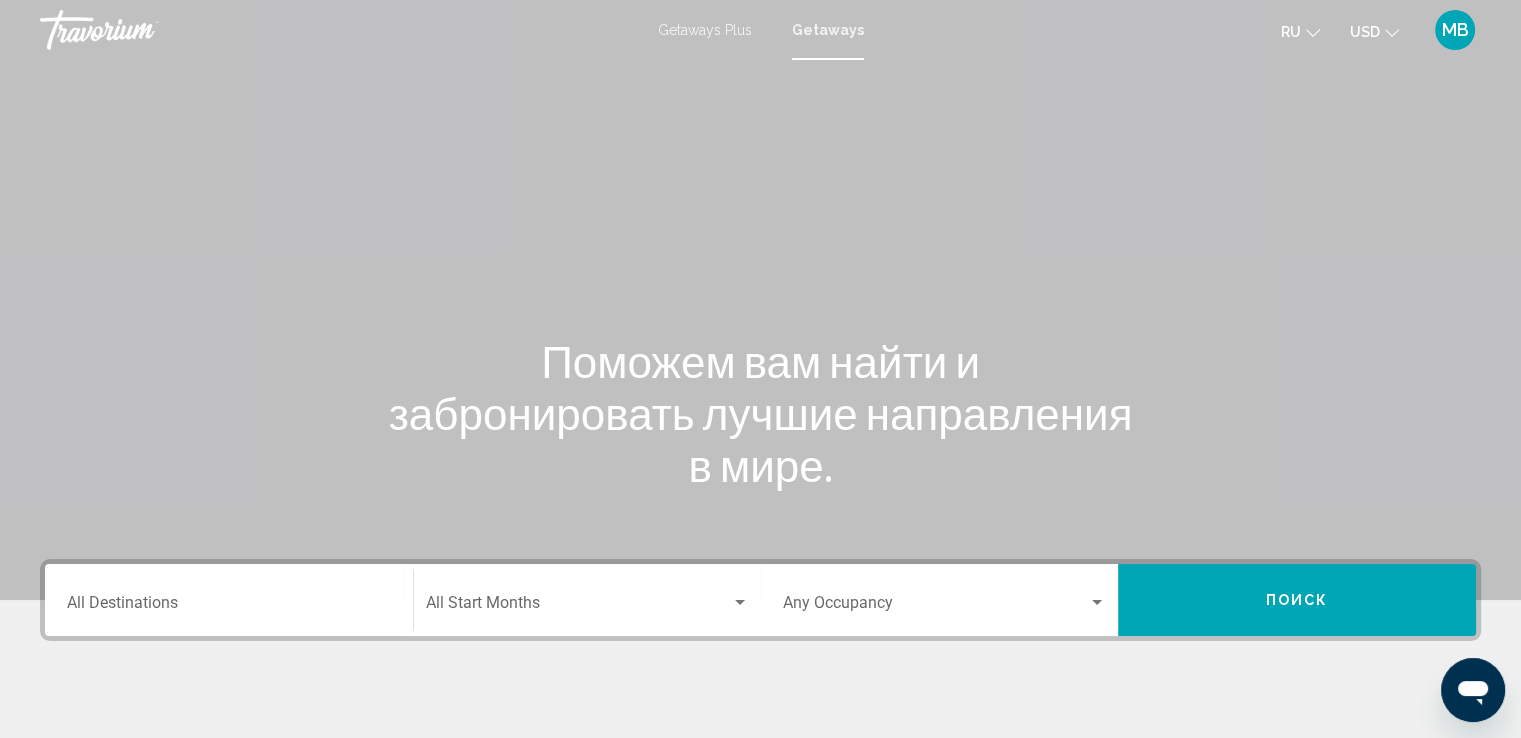 click on "MB" at bounding box center (1455, 30) 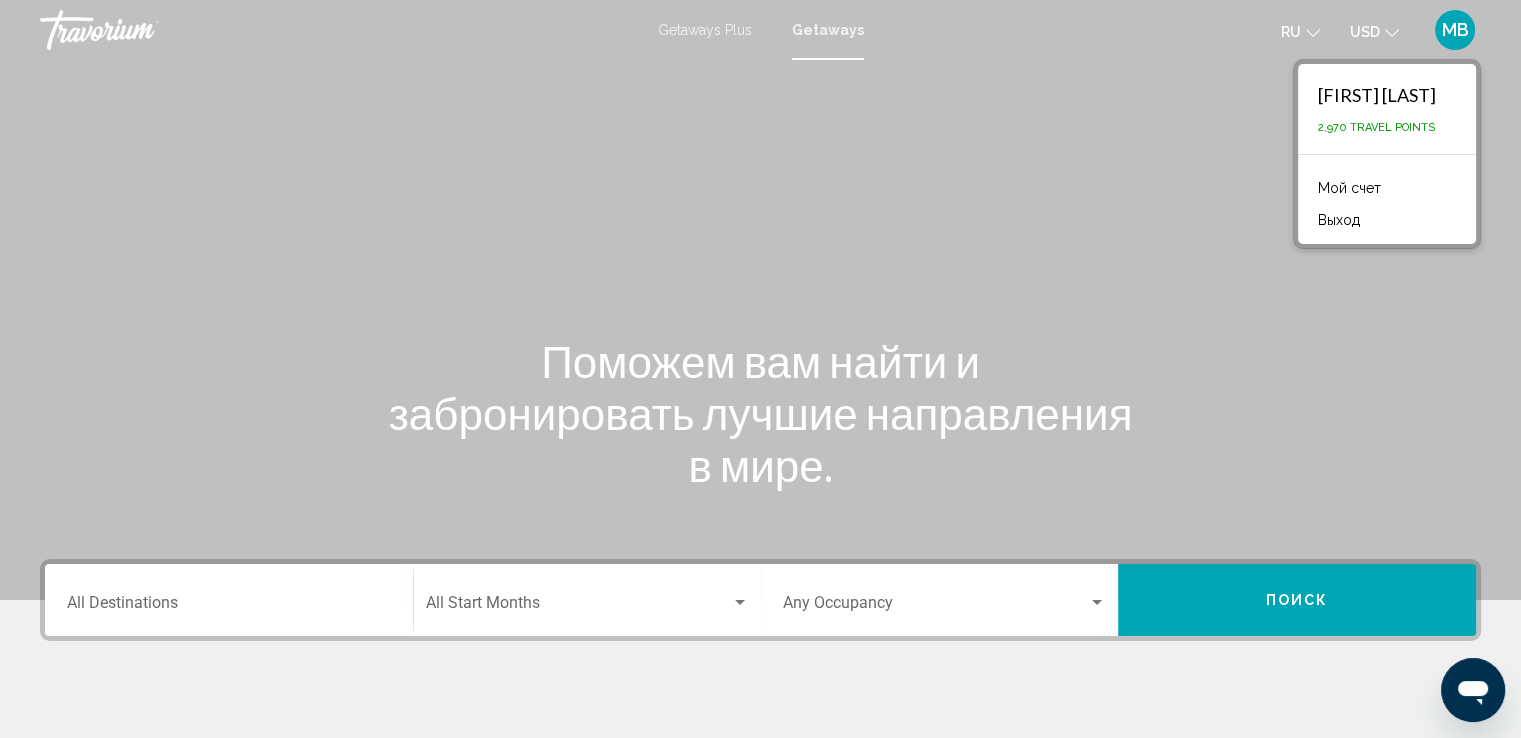 click on "[FIRST] [LAST]" at bounding box center [1377, 95] 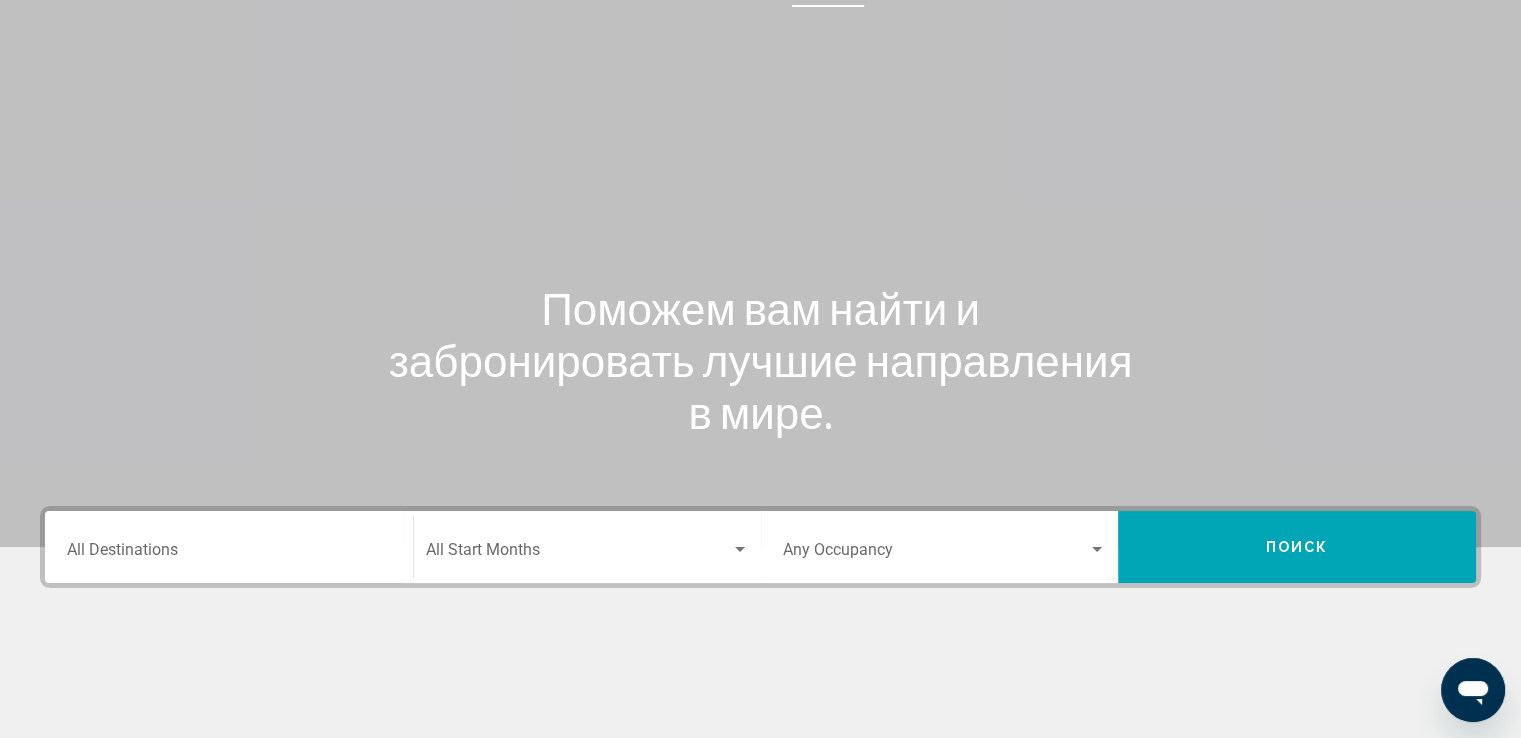 scroll, scrollTop: 348, scrollLeft: 0, axis: vertical 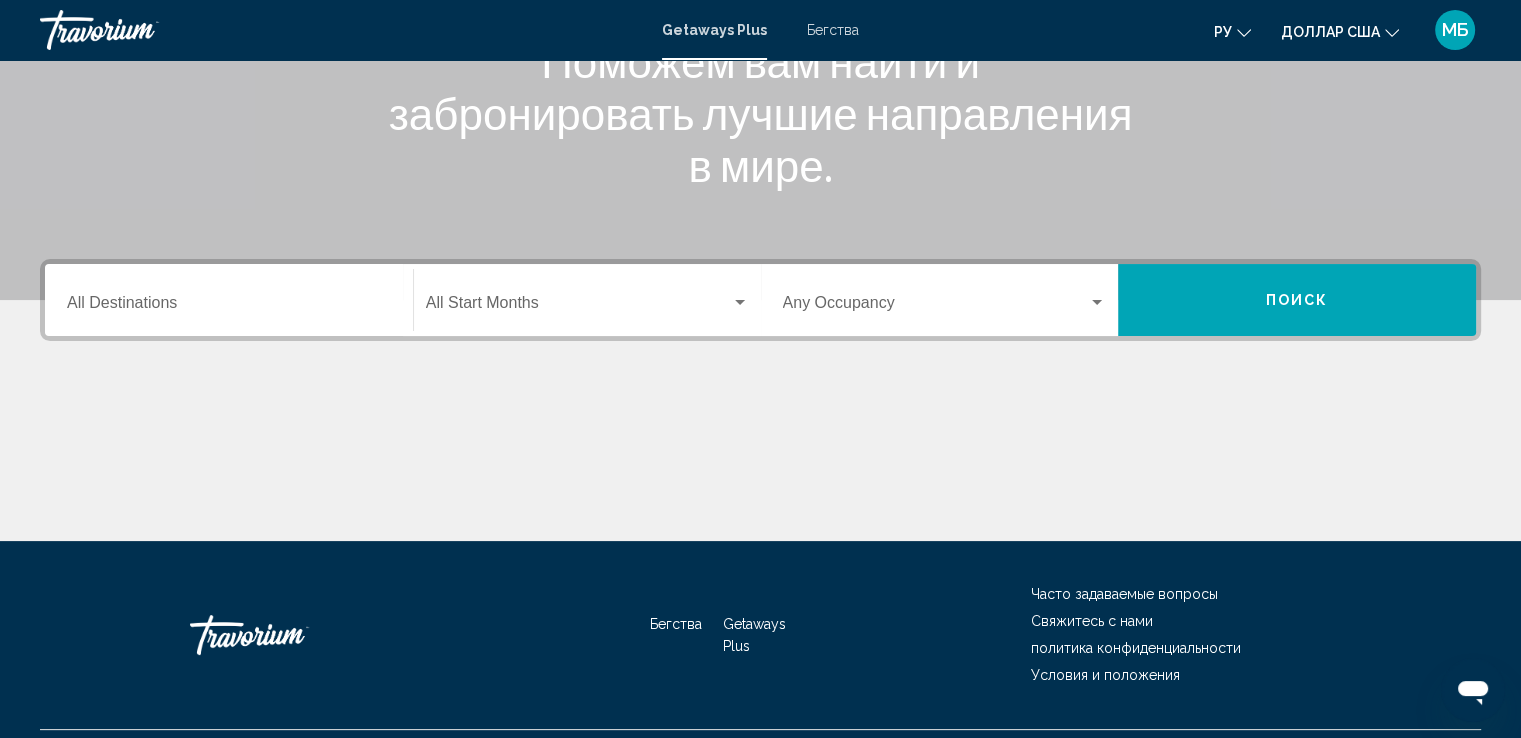 click on "Destination All Destinations" at bounding box center (229, 307) 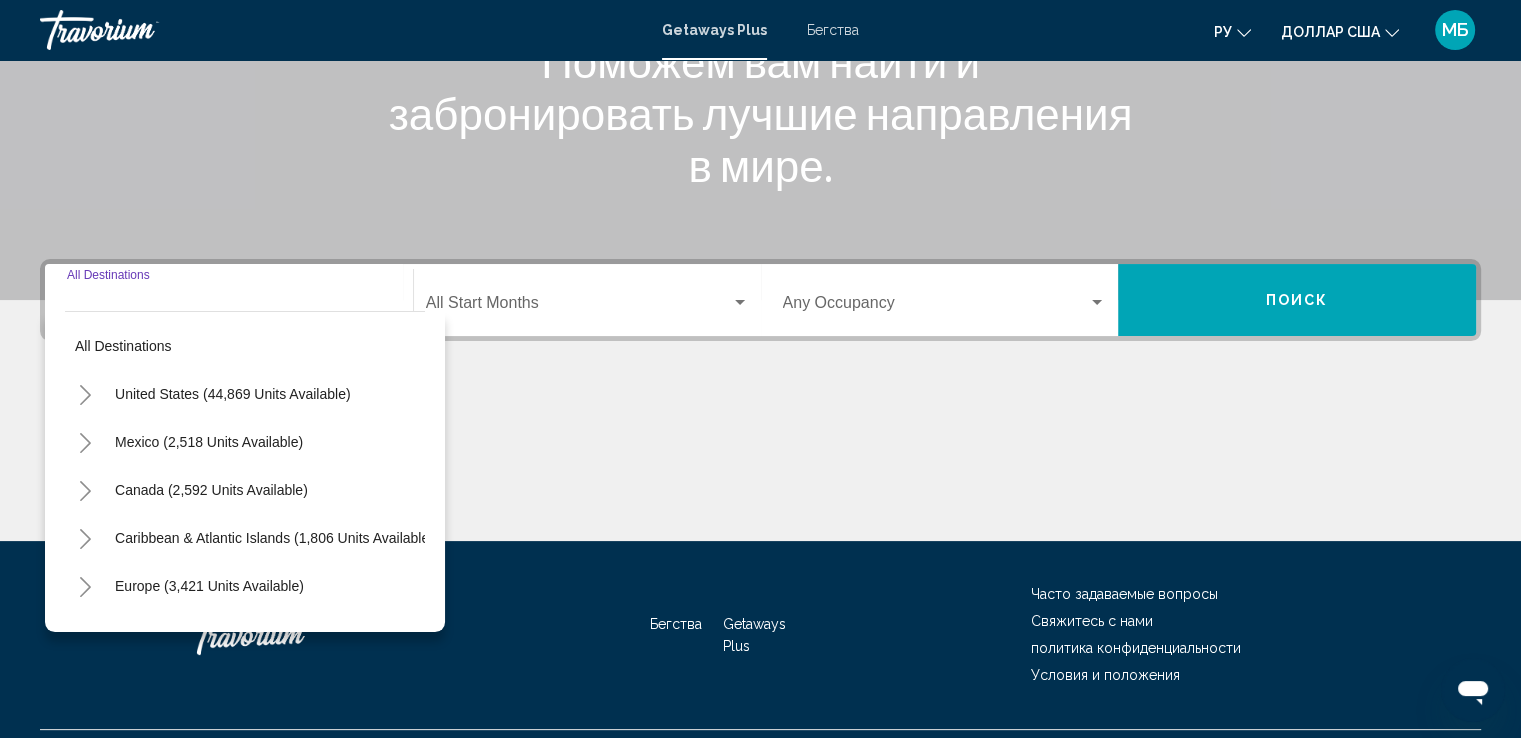 scroll, scrollTop: 348, scrollLeft: 0, axis: vertical 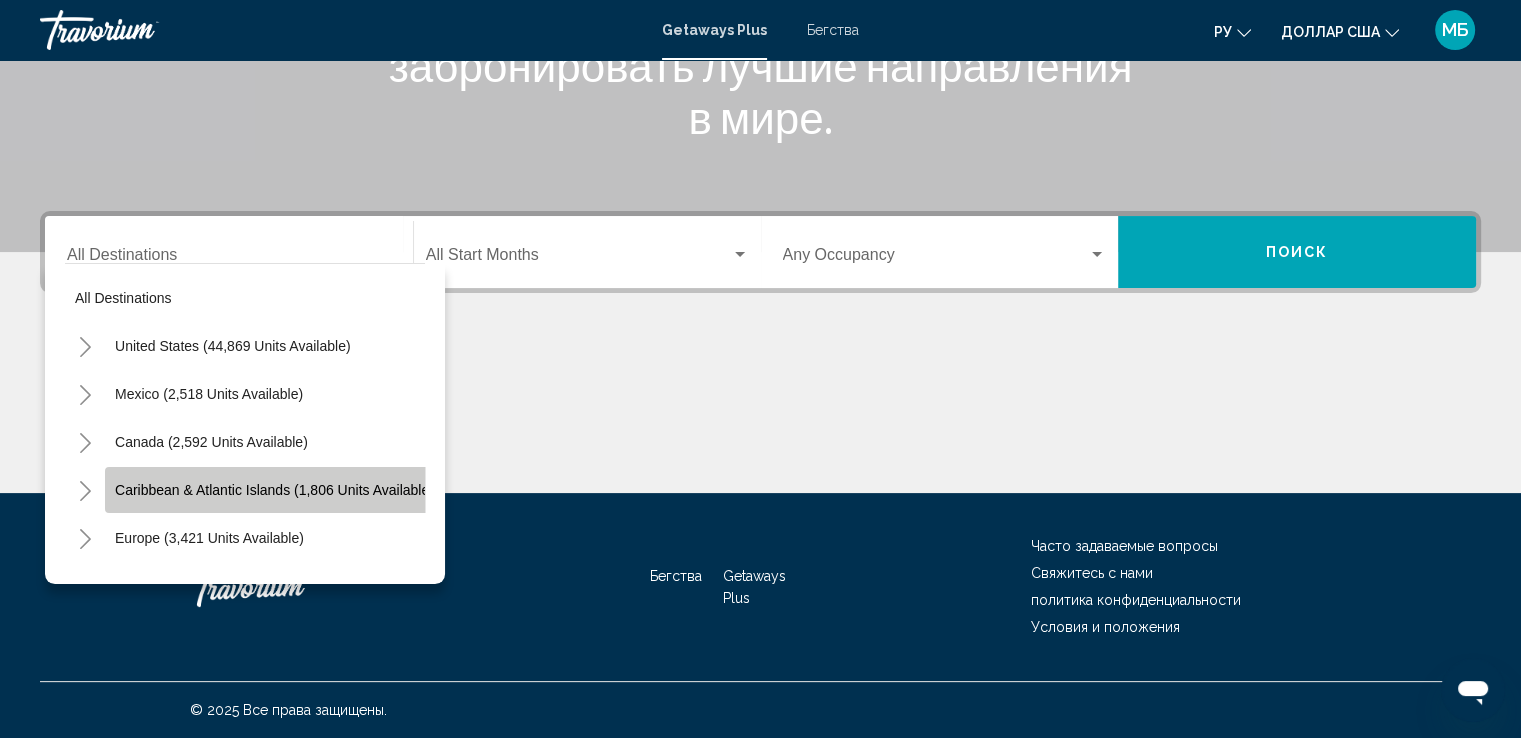 click on "Caribbean & Atlantic Islands (1,806 units available)" 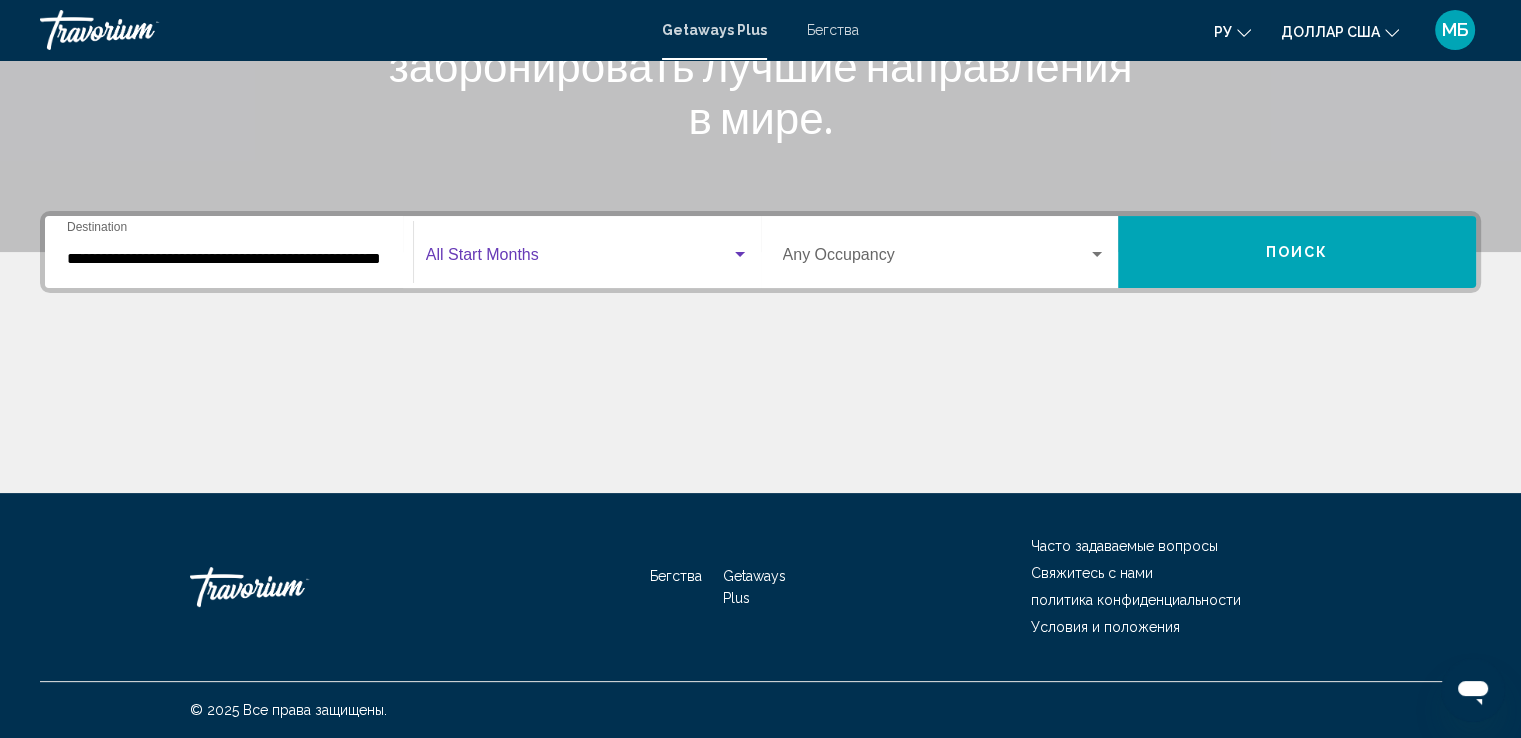 click at bounding box center [578, 259] 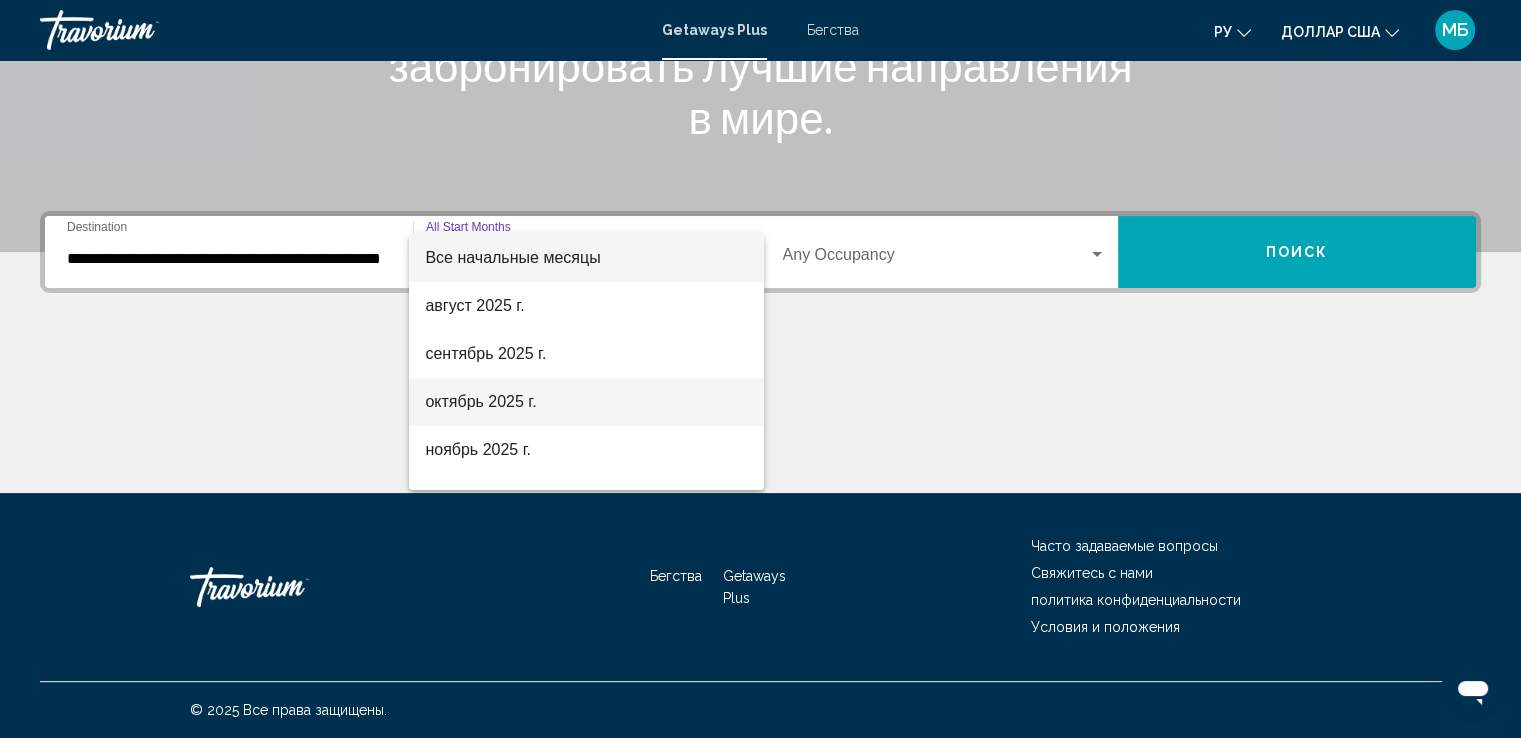 scroll, scrollTop: 200, scrollLeft: 0, axis: vertical 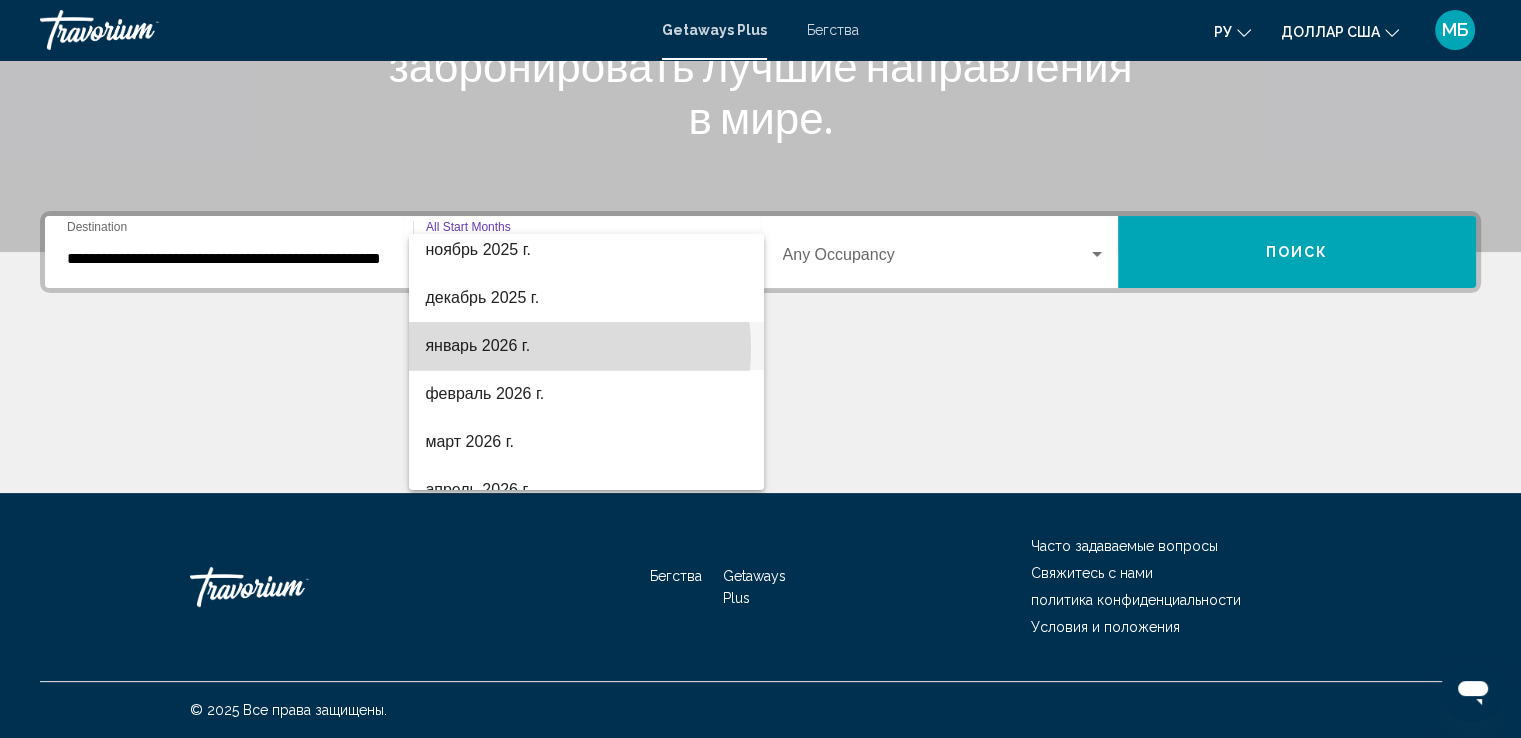 click on "январь 2026 г." at bounding box center [586, 346] 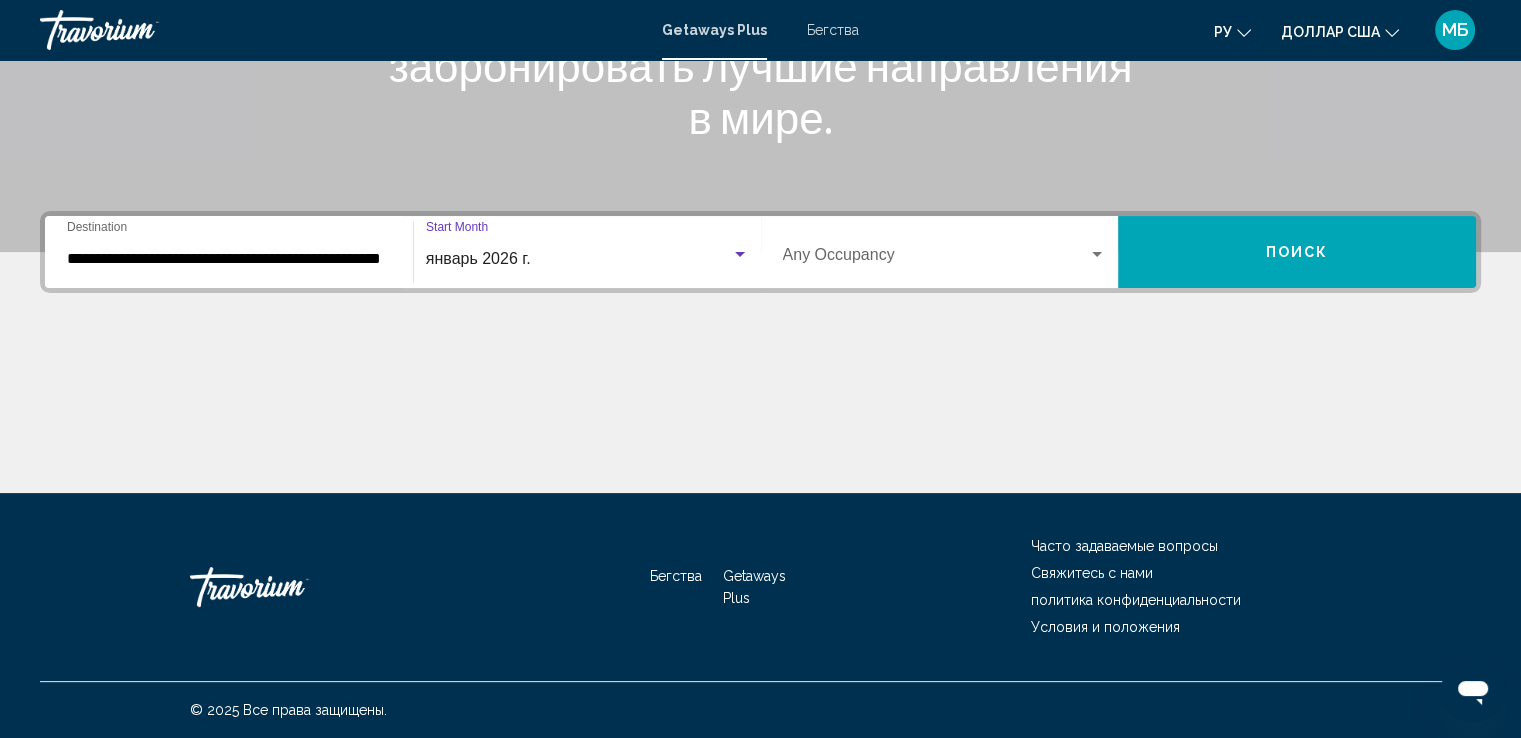 click at bounding box center [936, 259] 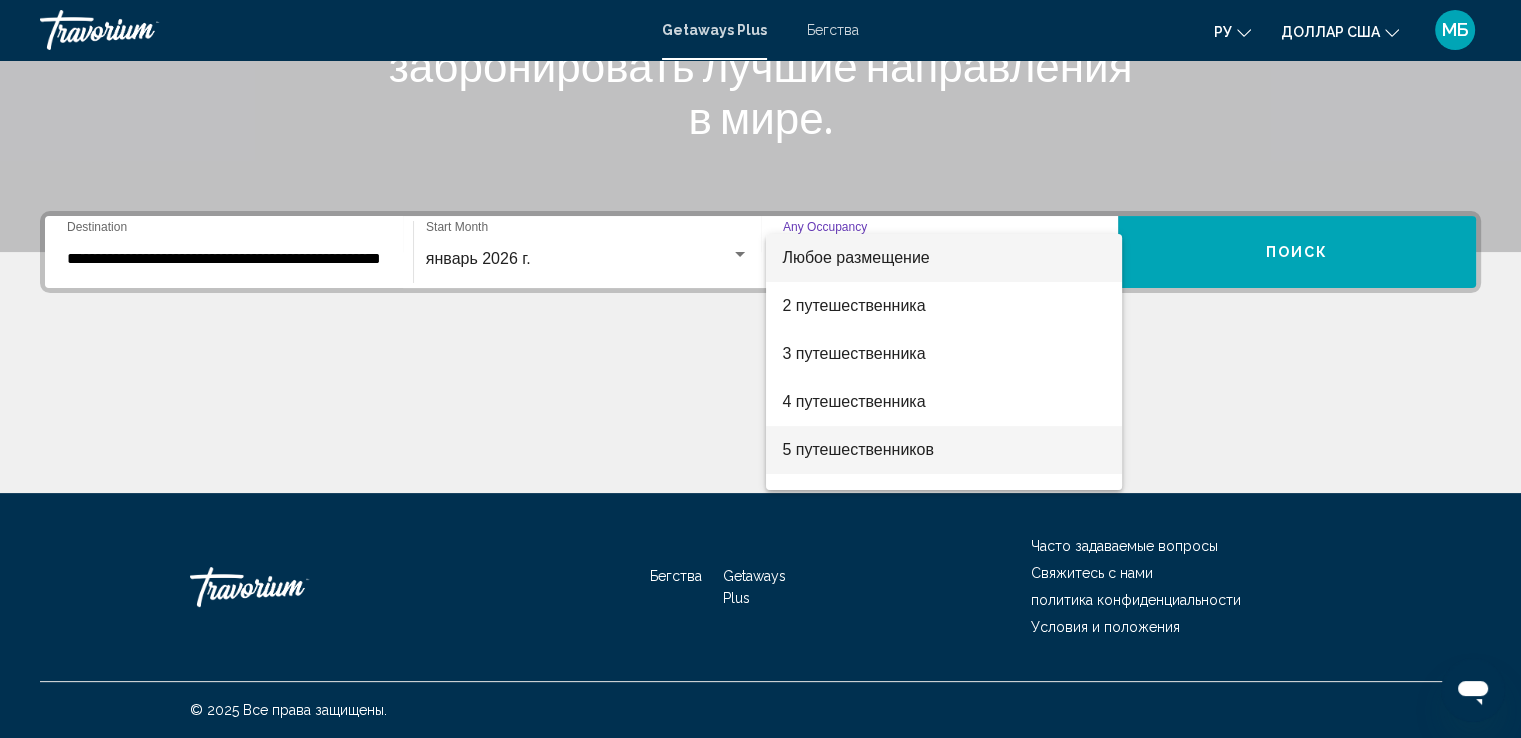 click on "5 путешественников" at bounding box center [858, 449] 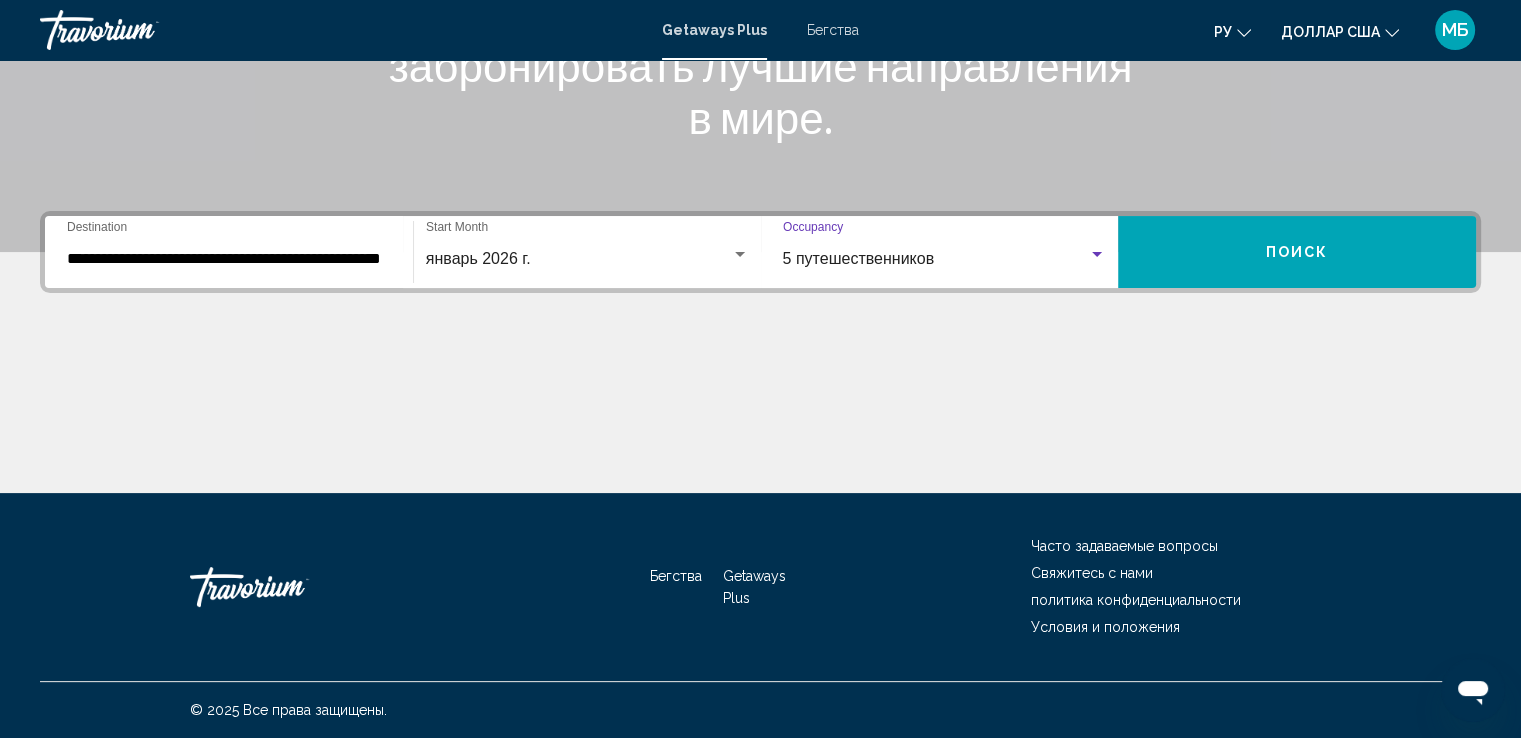 click on "Поиск" at bounding box center [1297, 253] 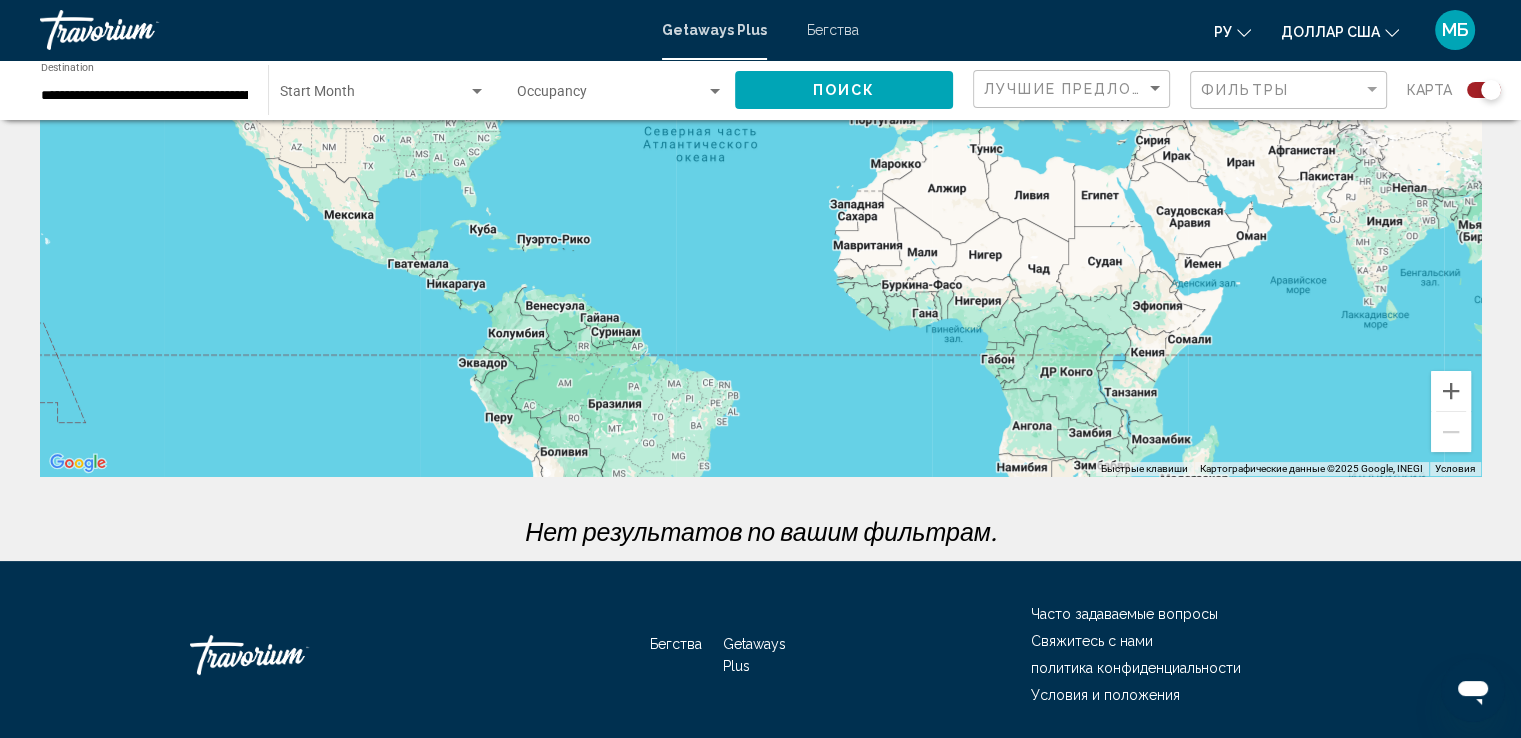 scroll, scrollTop: 232, scrollLeft: 0, axis: vertical 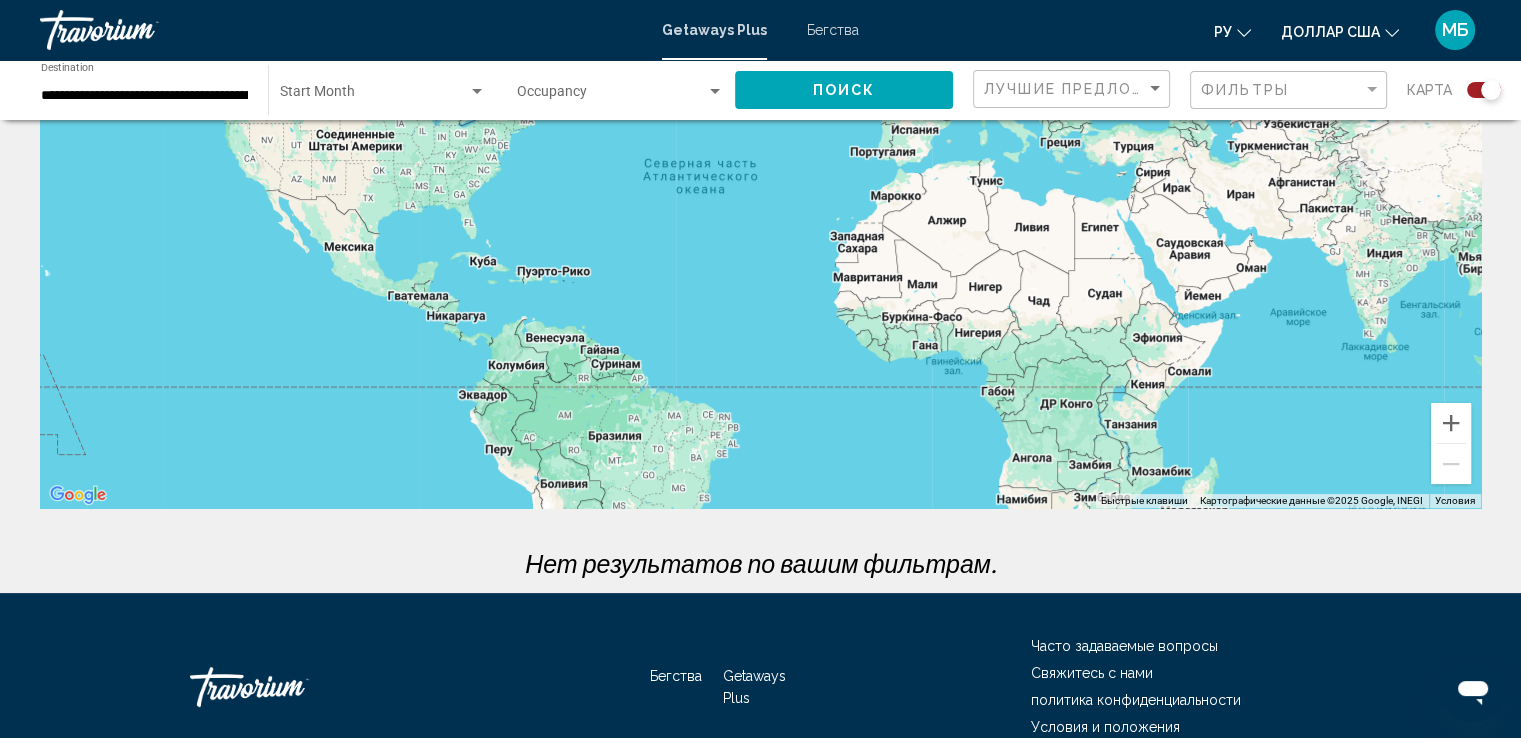 click on "Бегства" at bounding box center [833, 30] 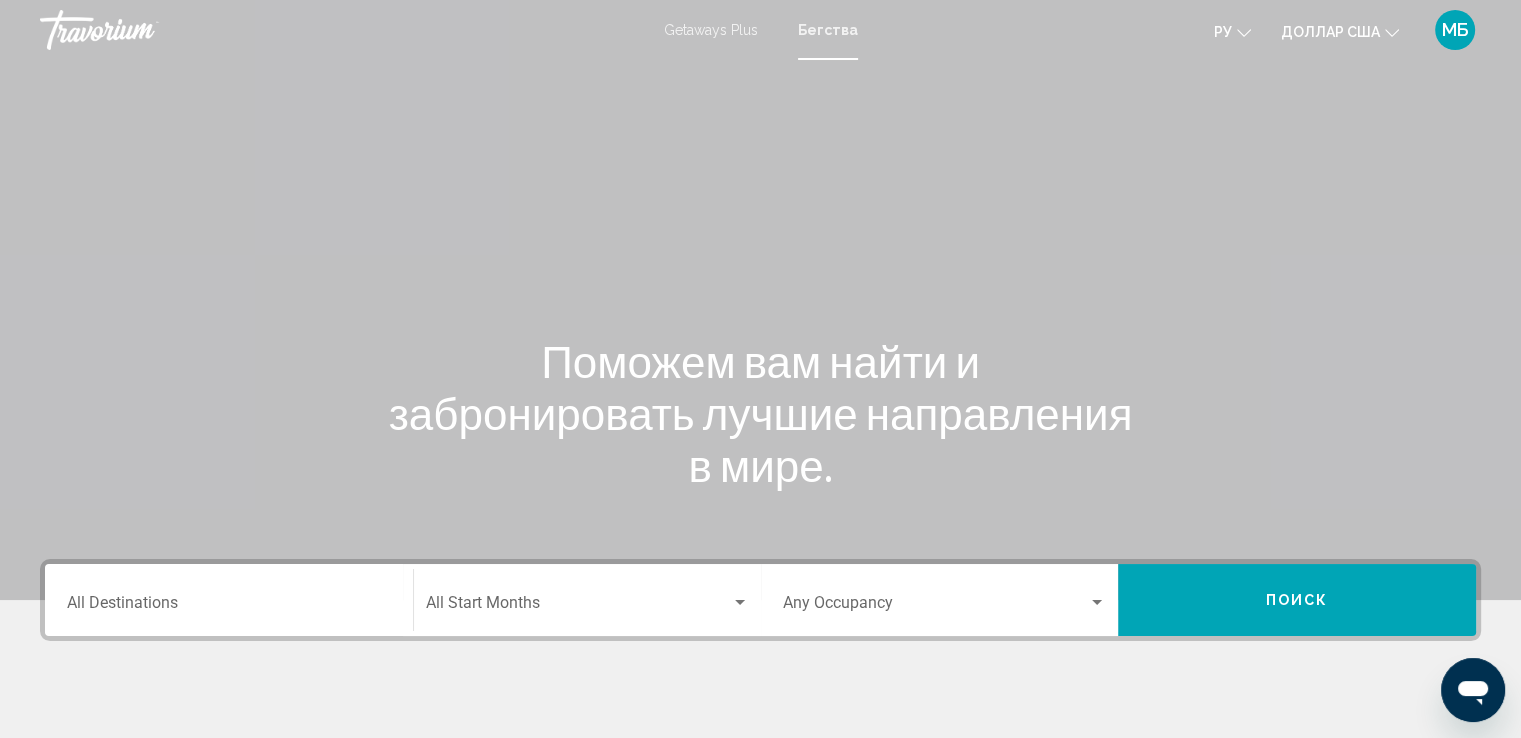 scroll, scrollTop: 200, scrollLeft: 0, axis: vertical 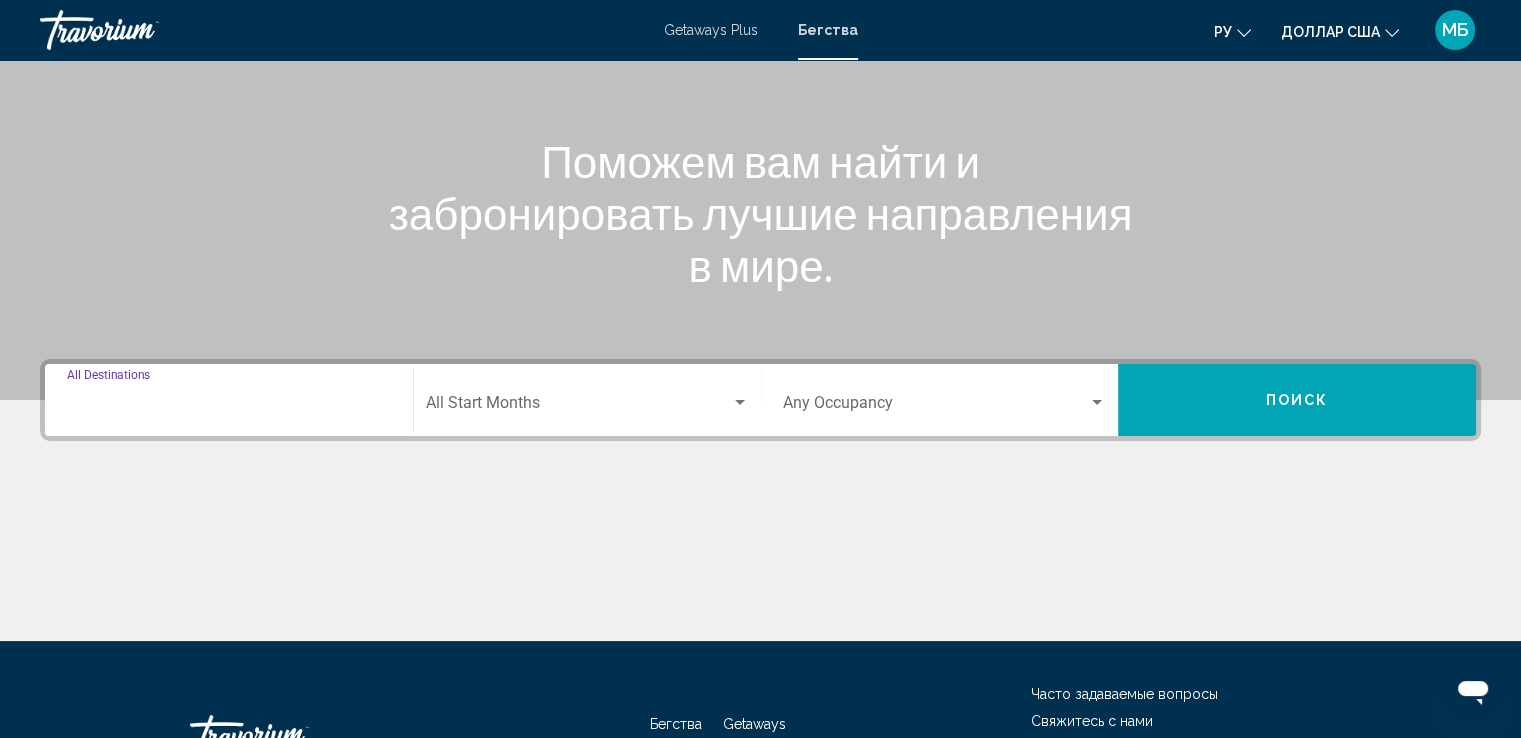 click on "Destination All Destinations" at bounding box center (229, 407) 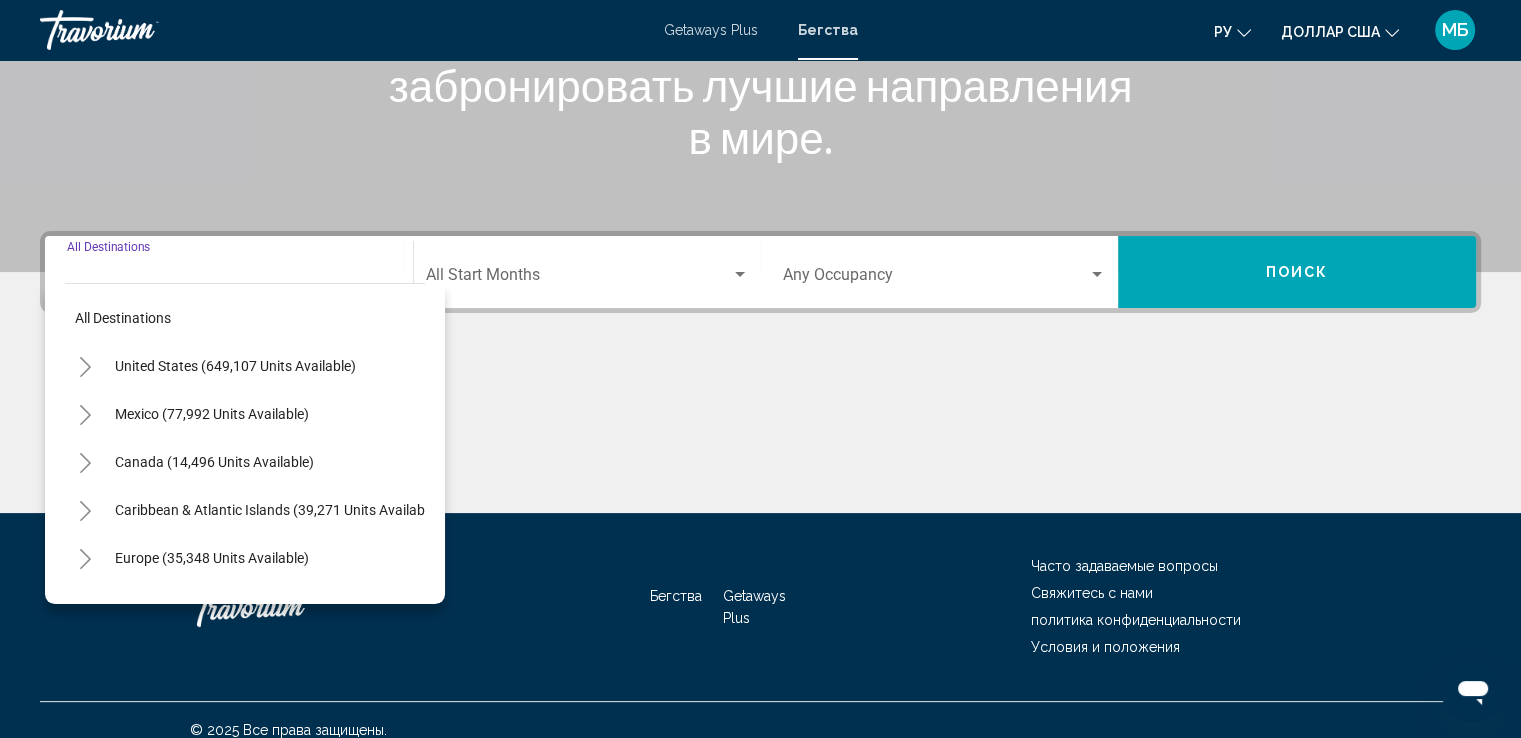 scroll, scrollTop: 348, scrollLeft: 0, axis: vertical 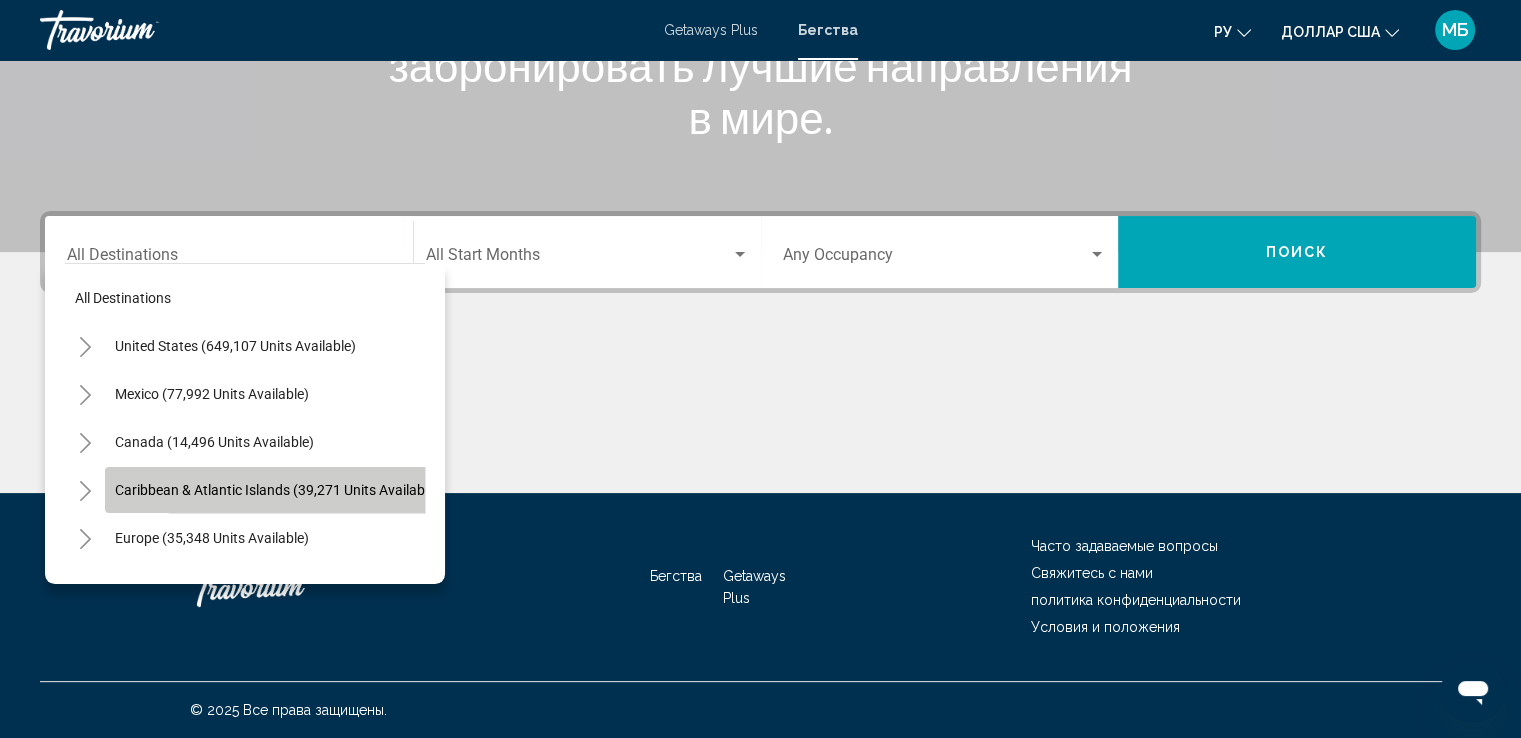 click on "Caribbean & Atlantic Islands ([NUMBER] units available)" 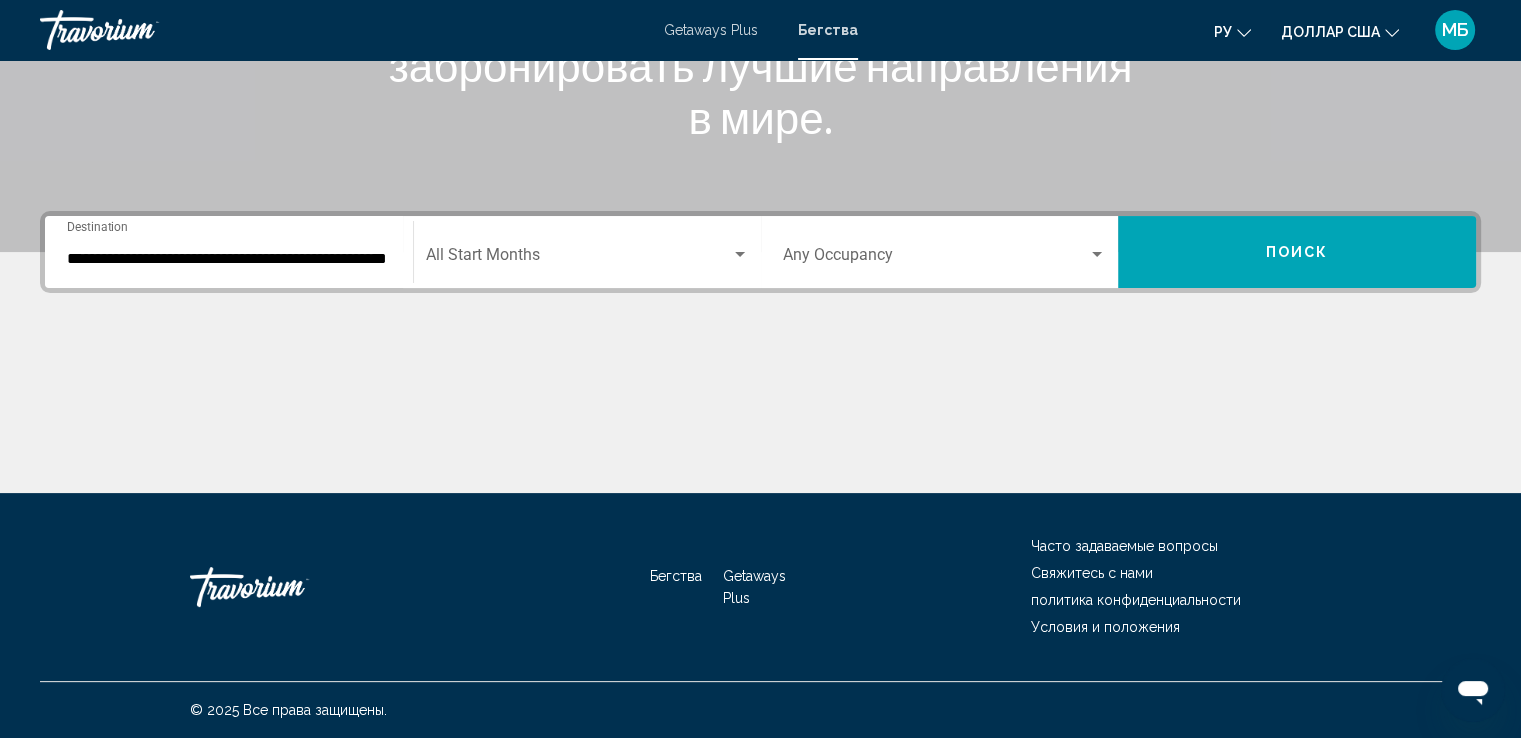 click on "Start Month All Start Months" 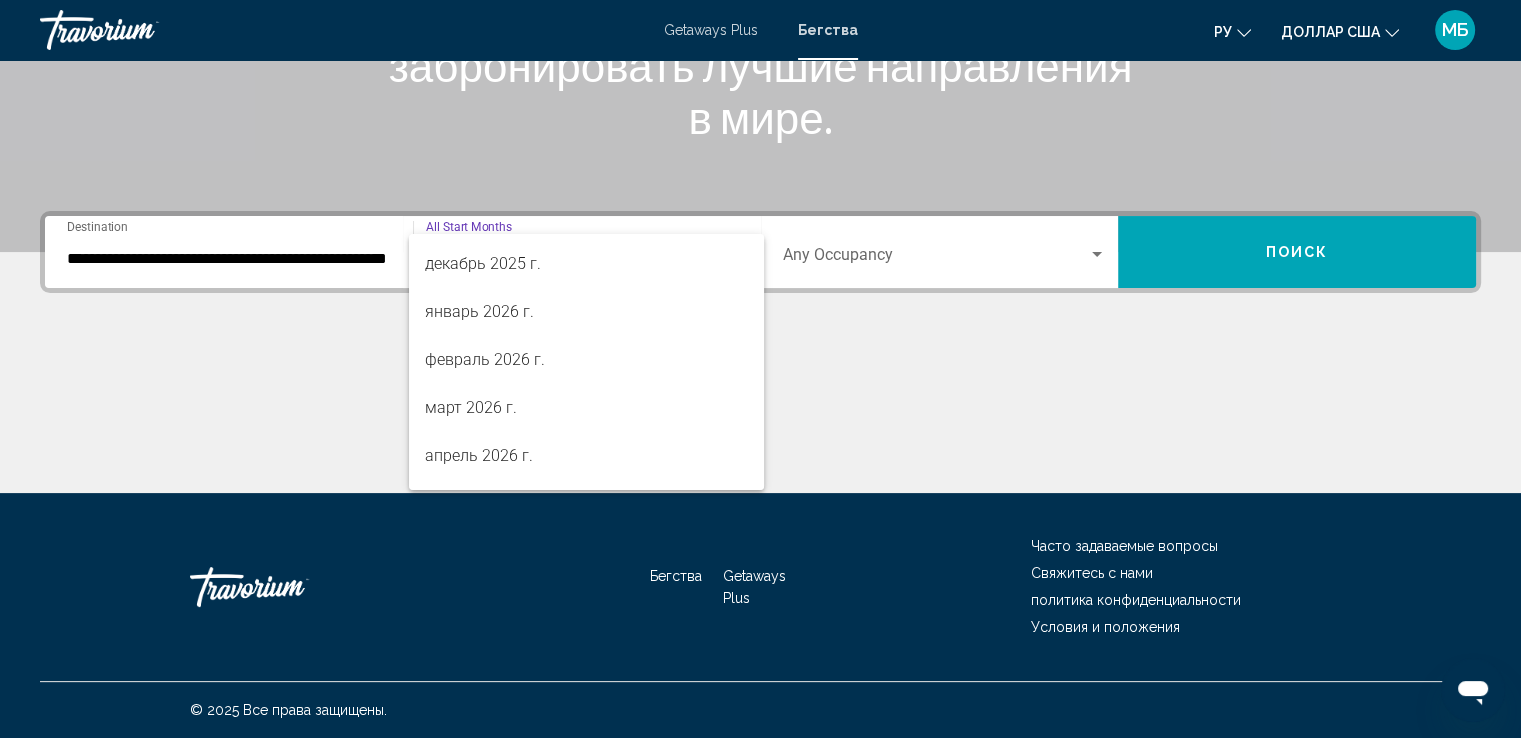 scroll, scrollTop: 200, scrollLeft: 0, axis: vertical 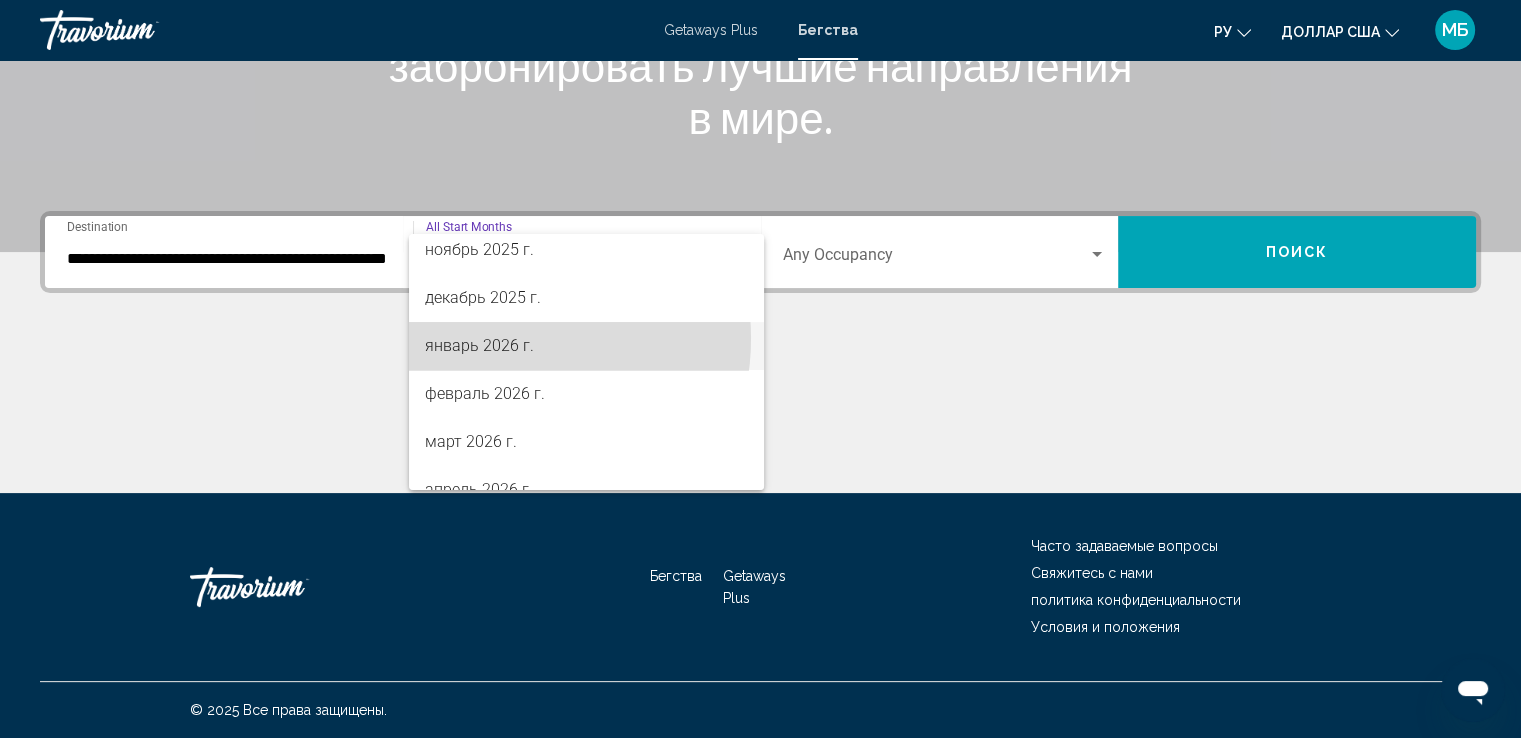 click on "январь 2026 г." at bounding box center [479, 345] 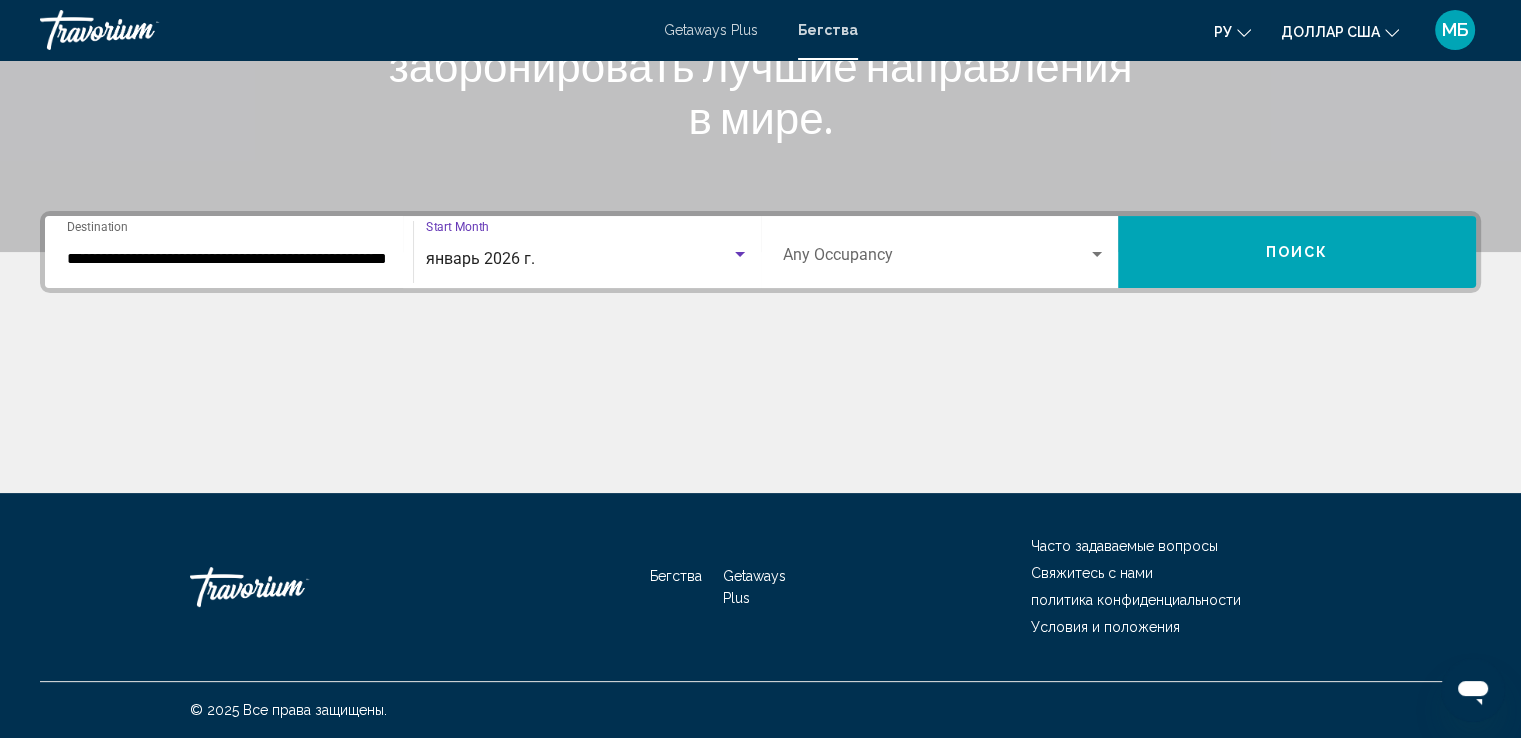 click at bounding box center (936, 259) 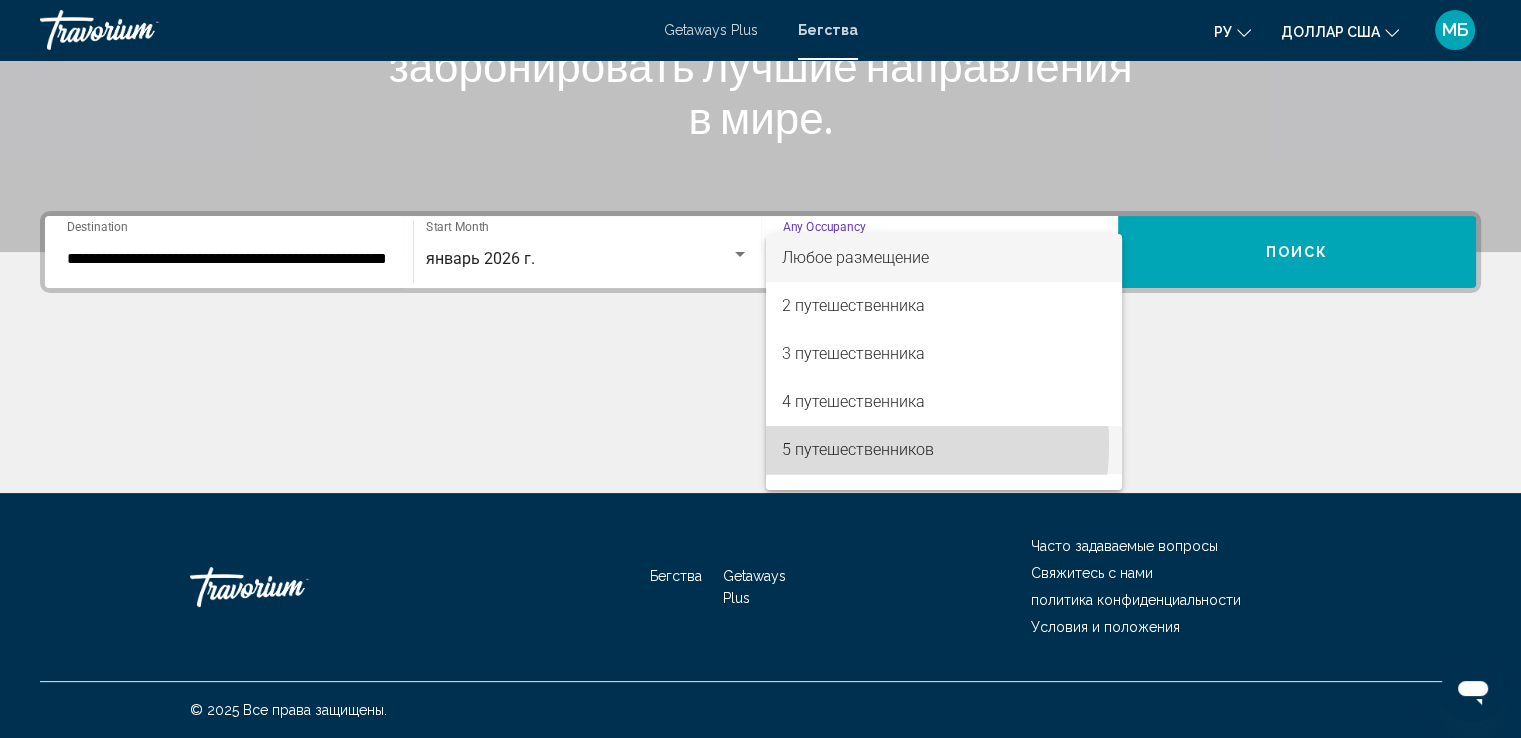 click on "5 путешественников" at bounding box center [858, 449] 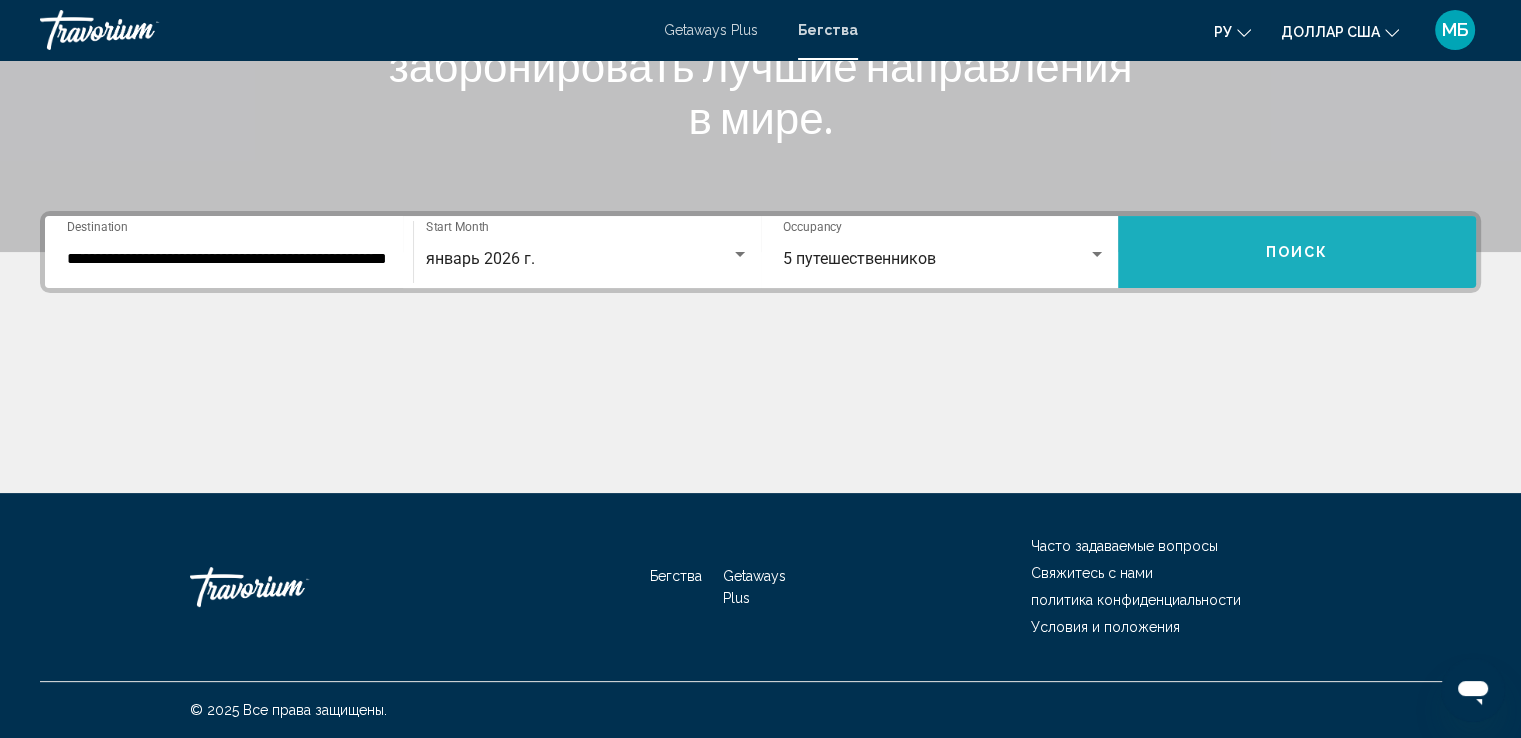 click on "Поиск" at bounding box center (1297, 253) 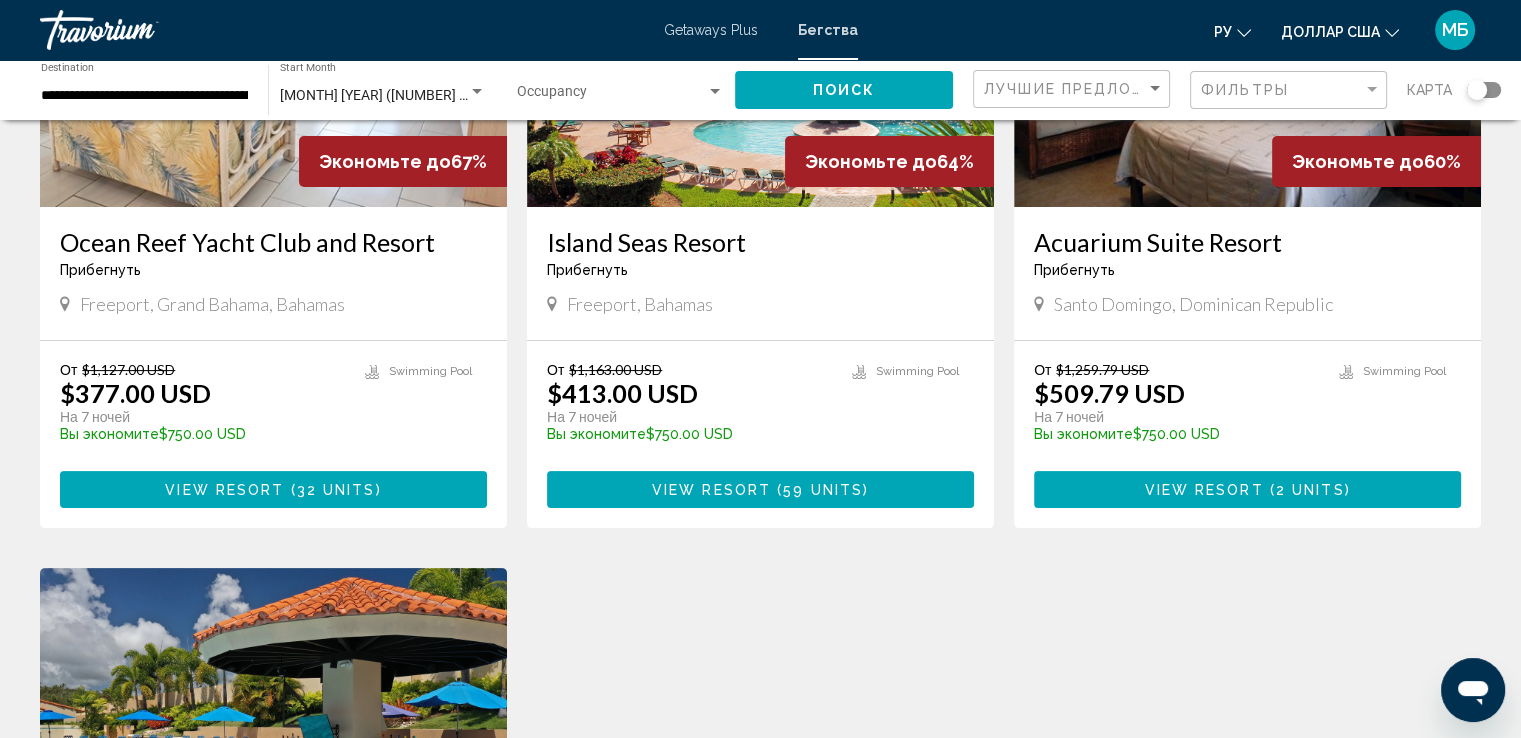 scroll, scrollTop: 100, scrollLeft: 0, axis: vertical 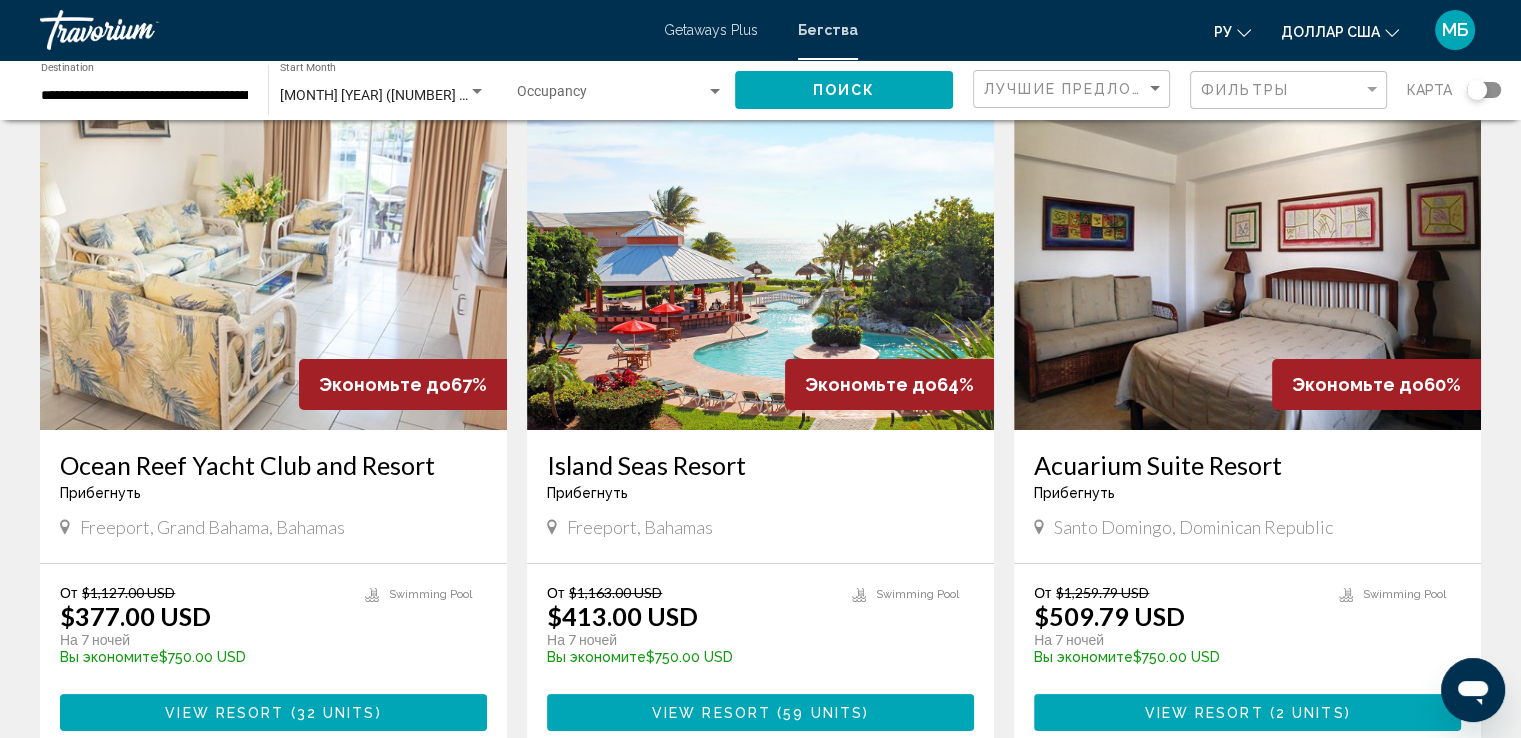 click at bounding box center (1247, 270) 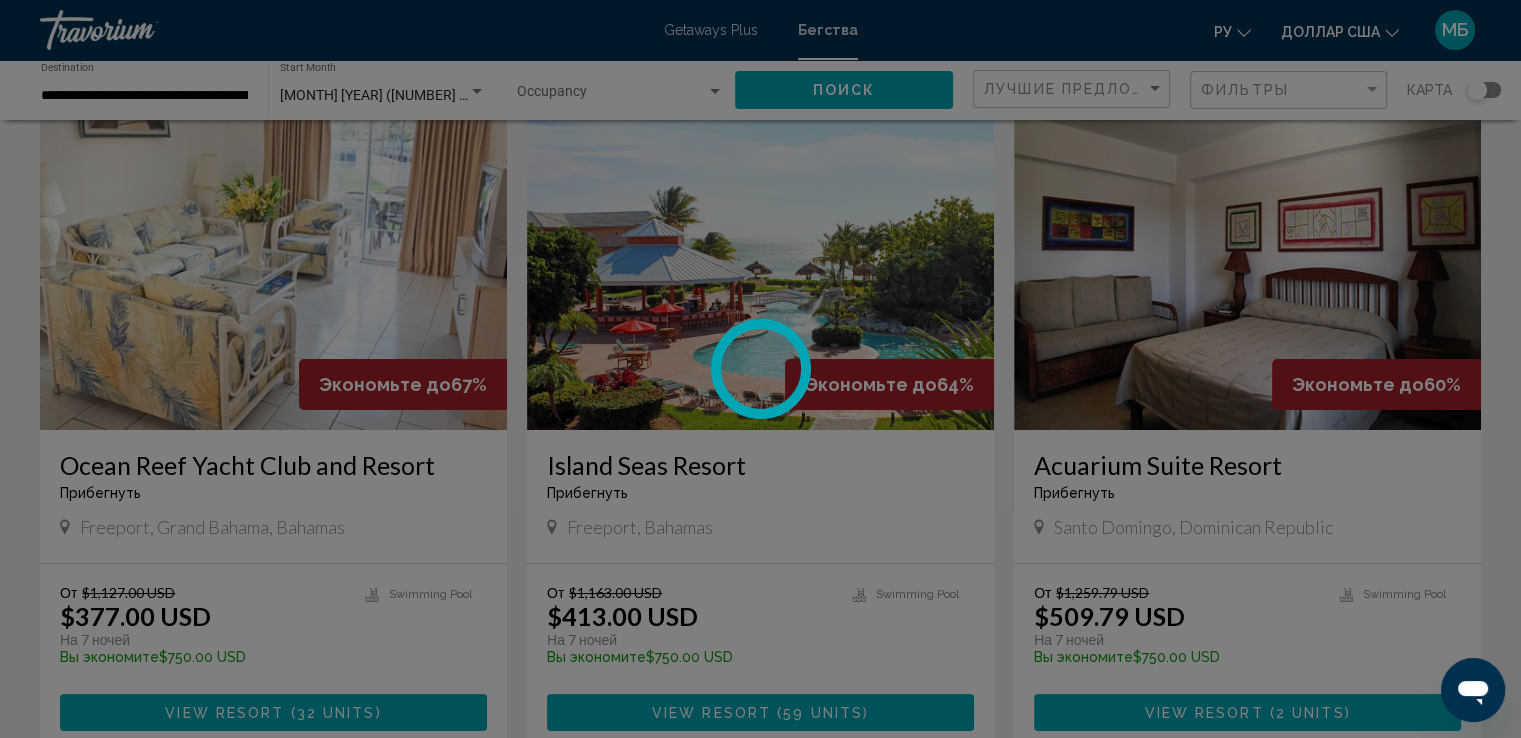 scroll, scrollTop: 0, scrollLeft: 0, axis: both 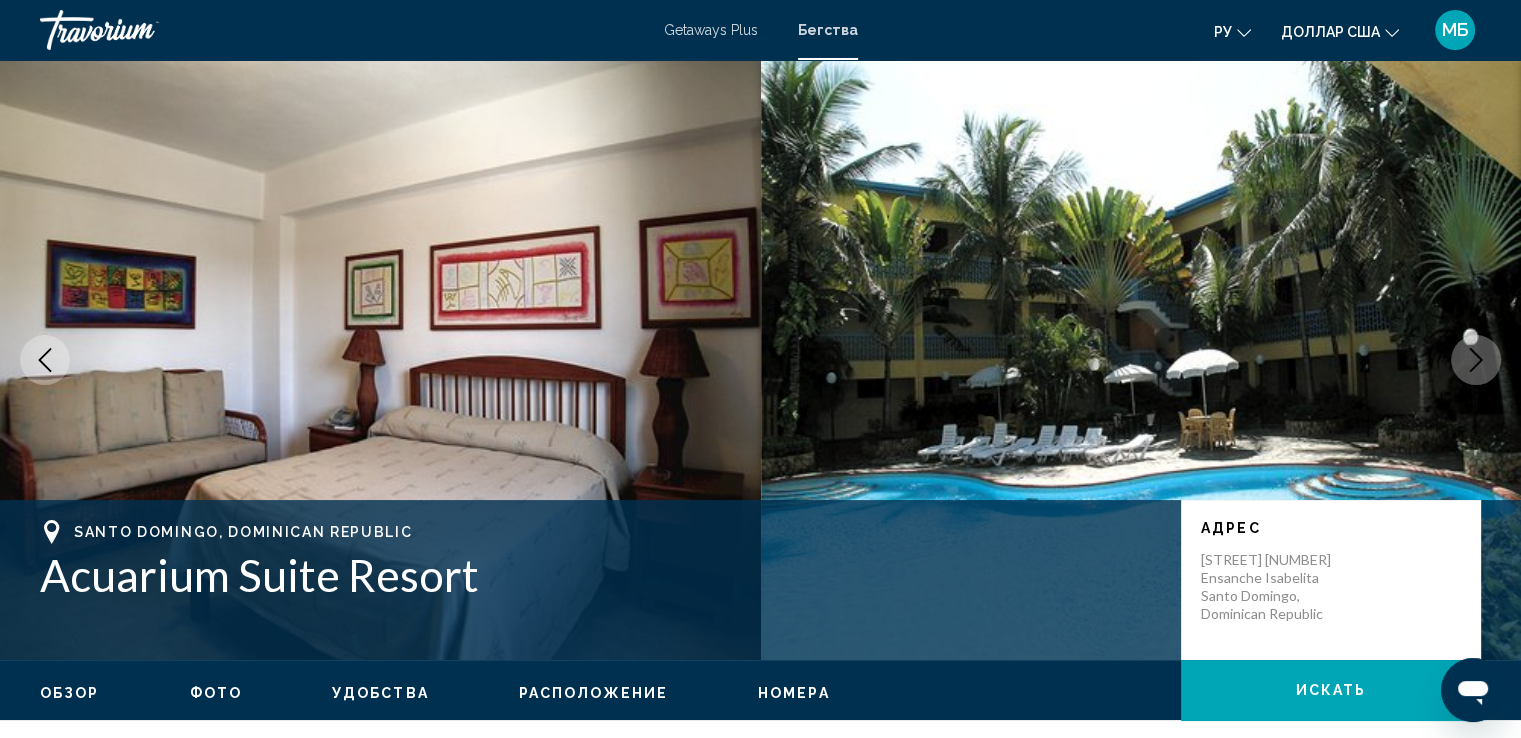 click 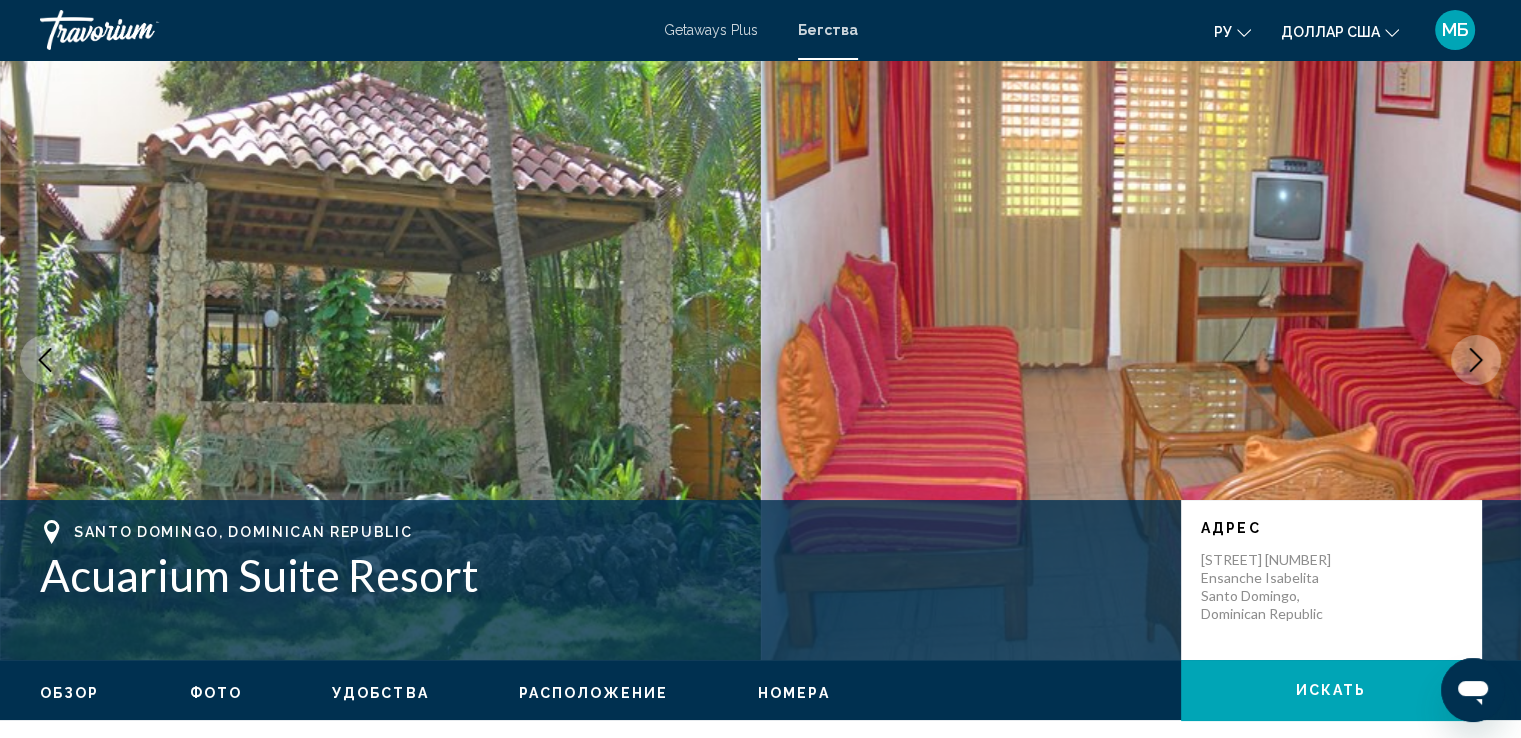 click 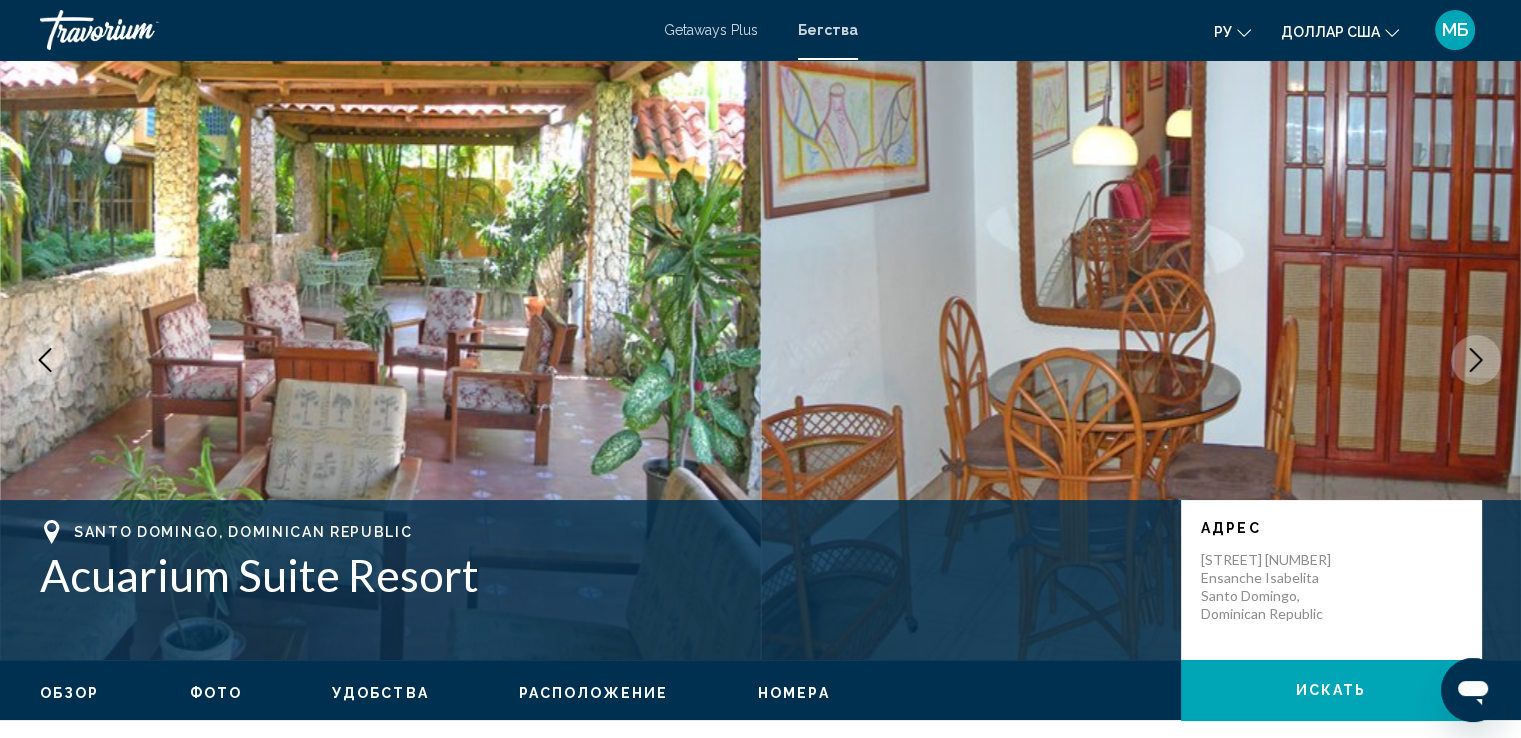 click 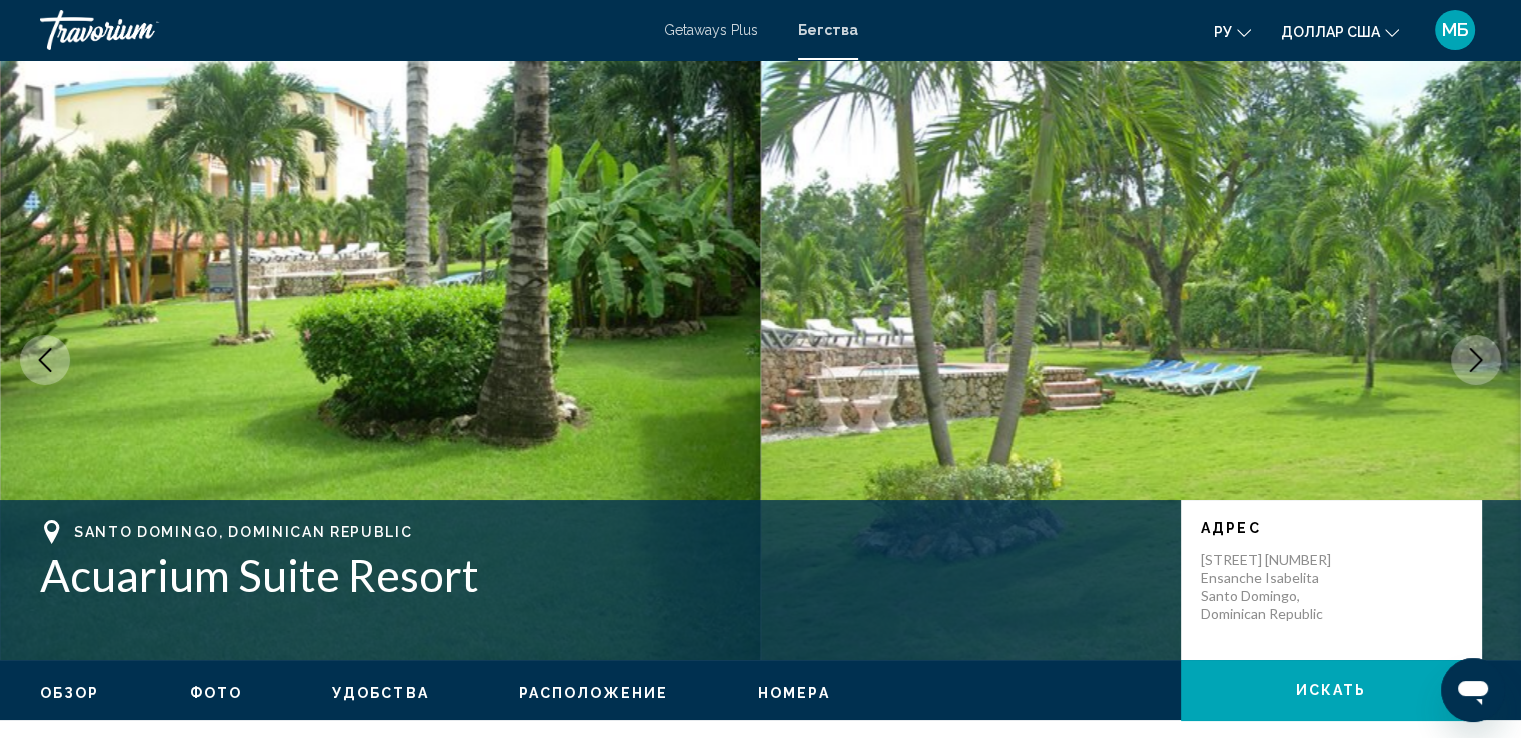 click 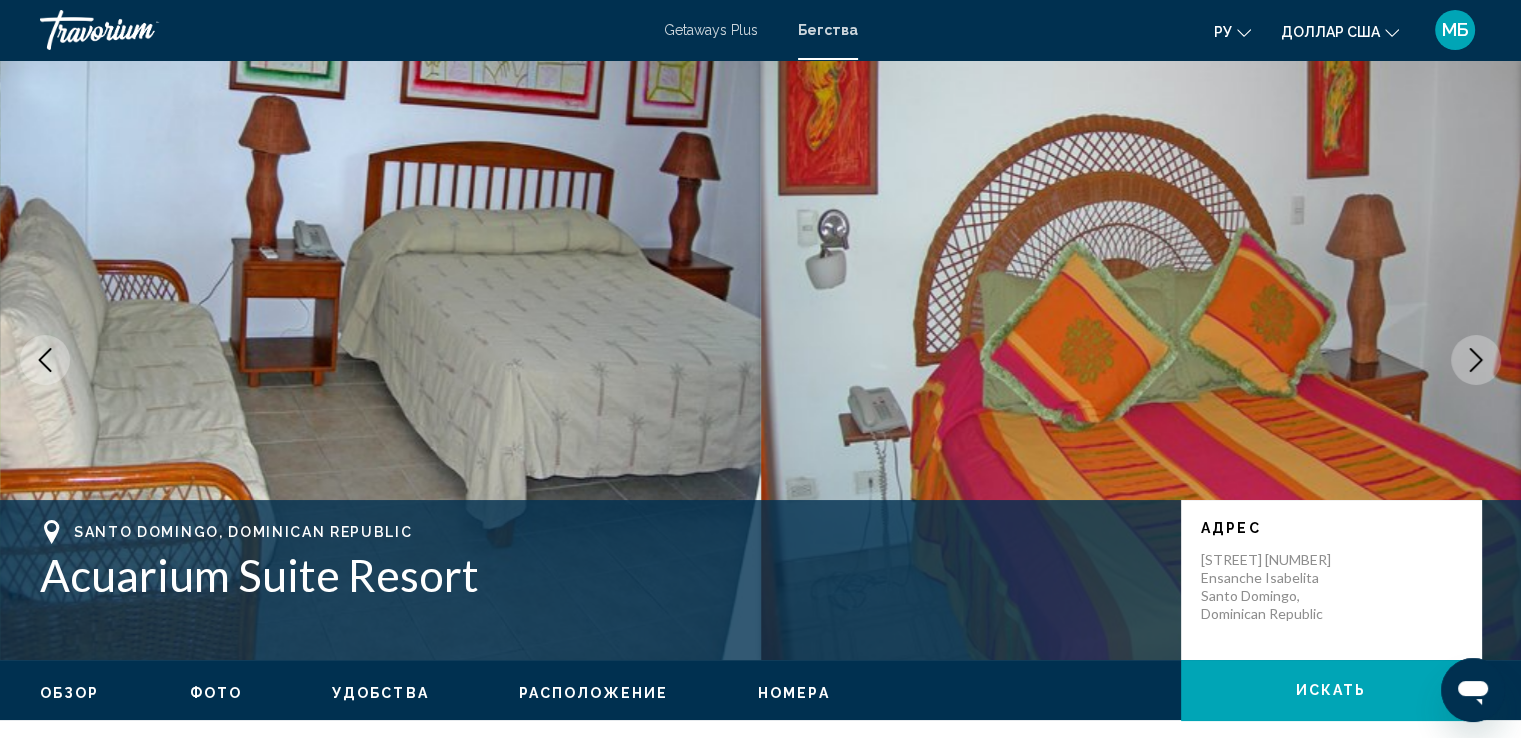 click 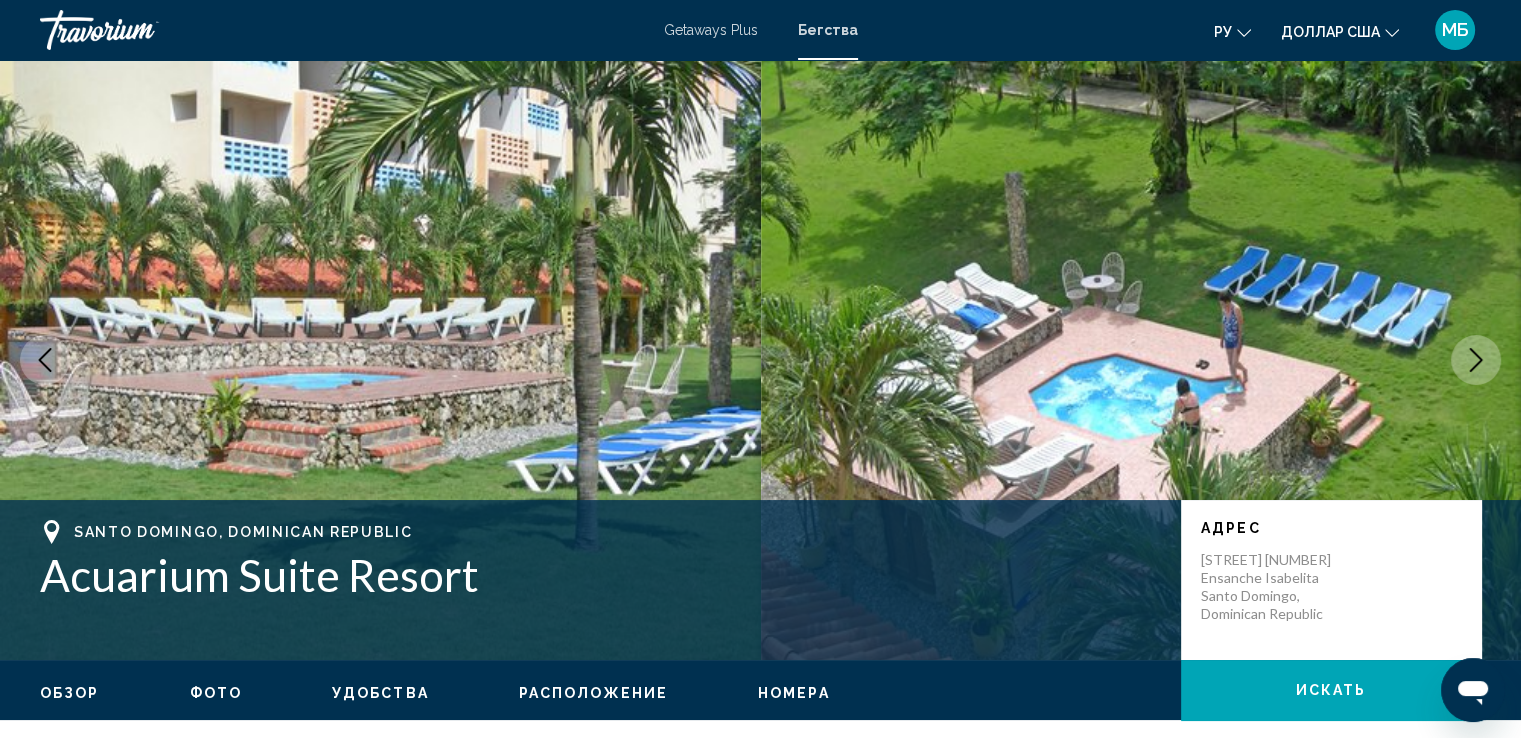 click 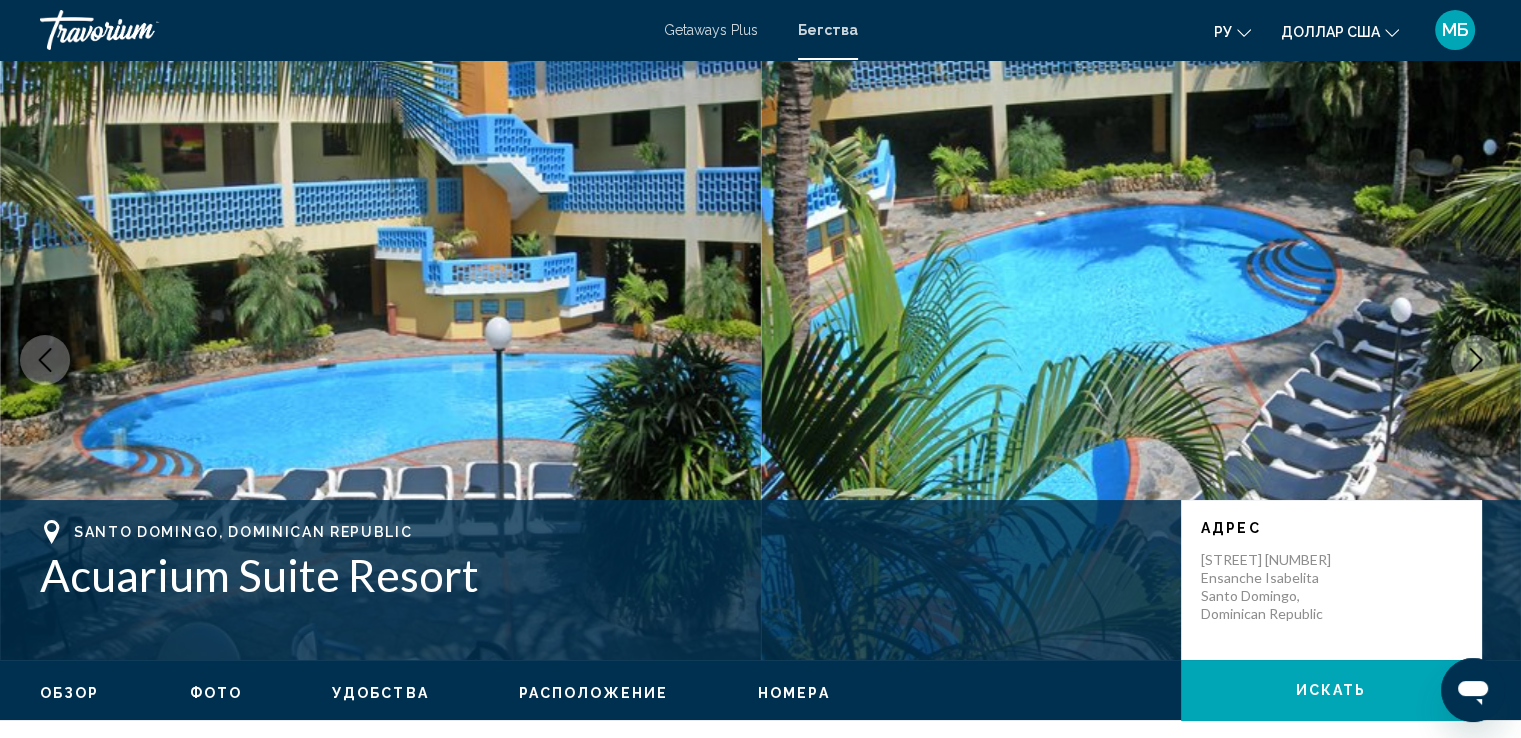 click 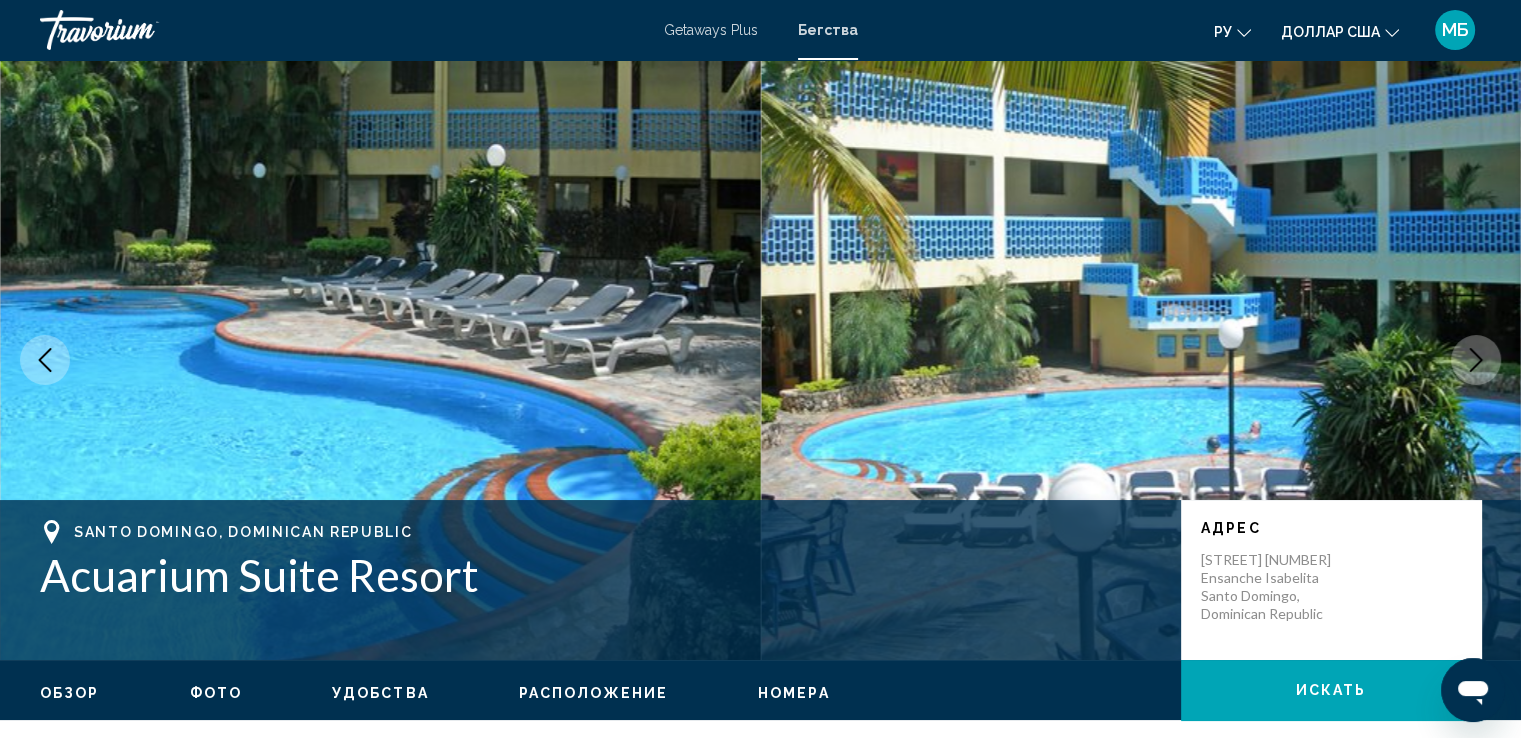 click 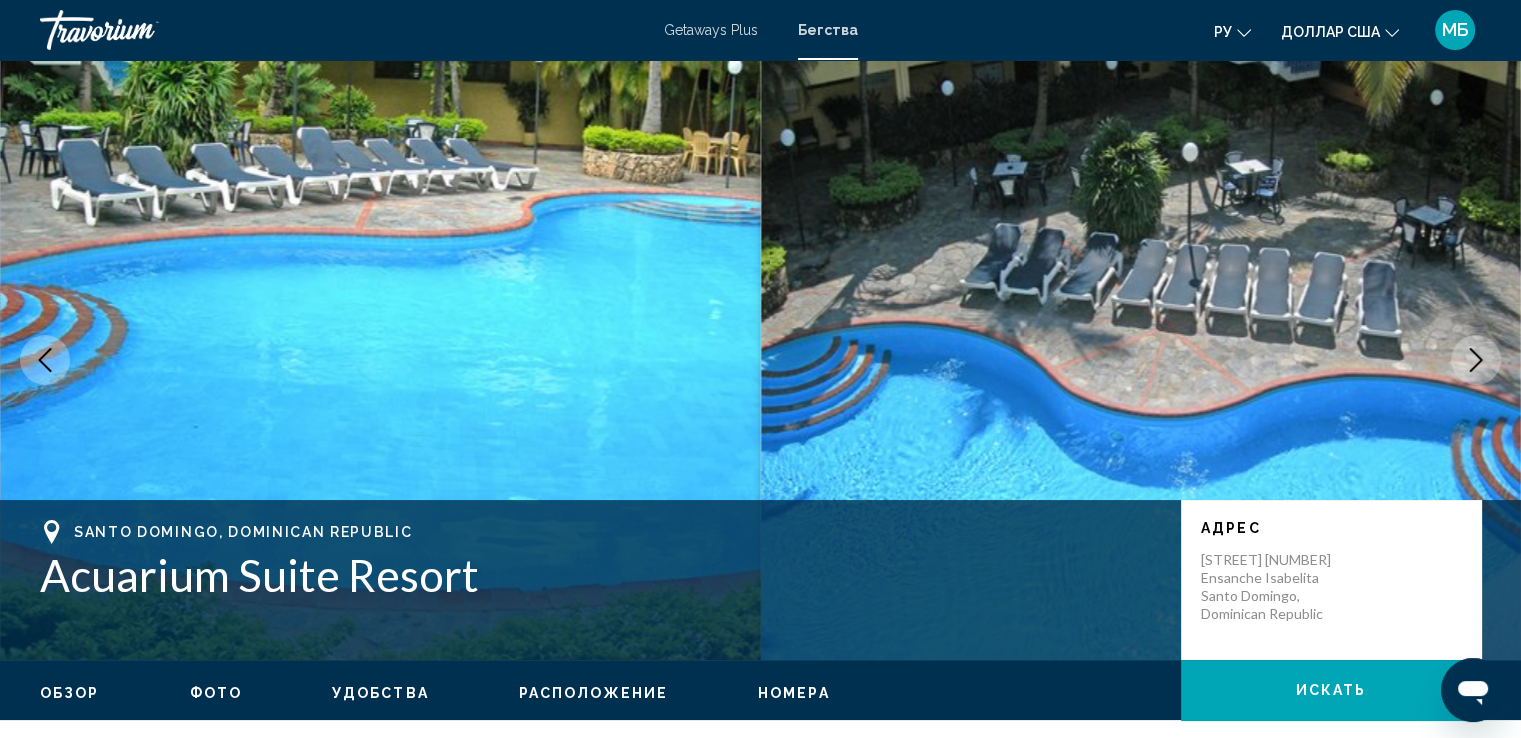 click 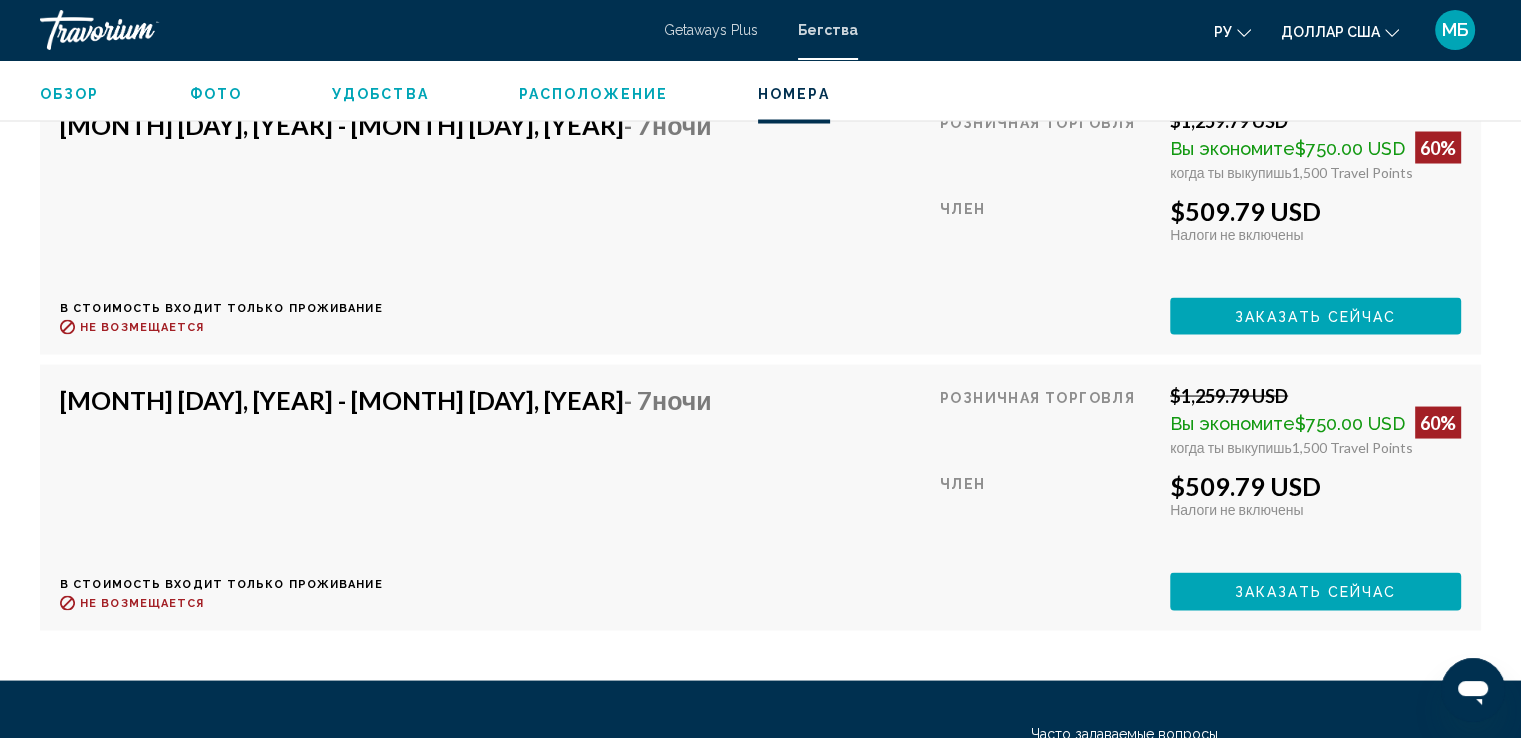 scroll, scrollTop: 3600, scrollLeft: 0, axis: vertical 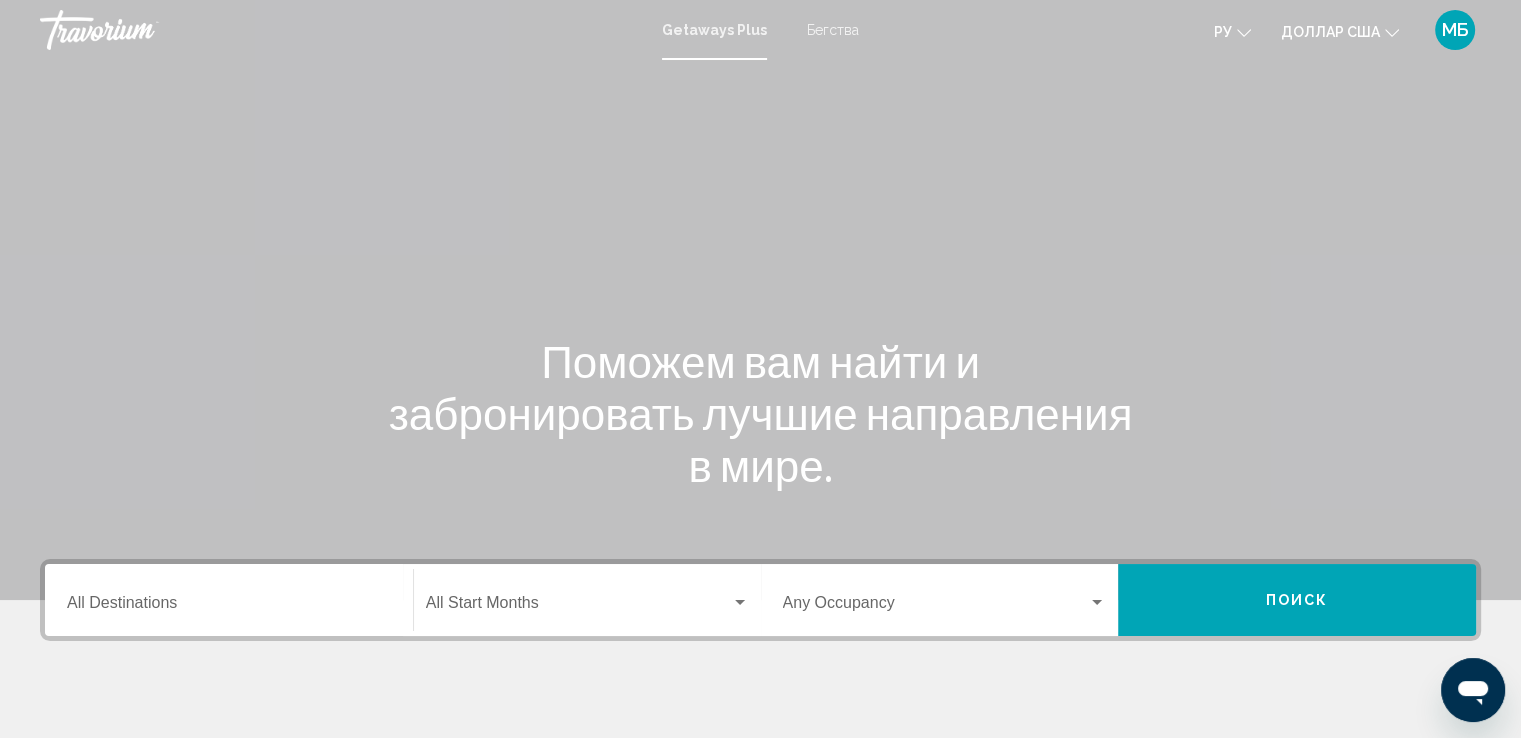 click on "Destination All Destinations" at bounding box center (229, 600) 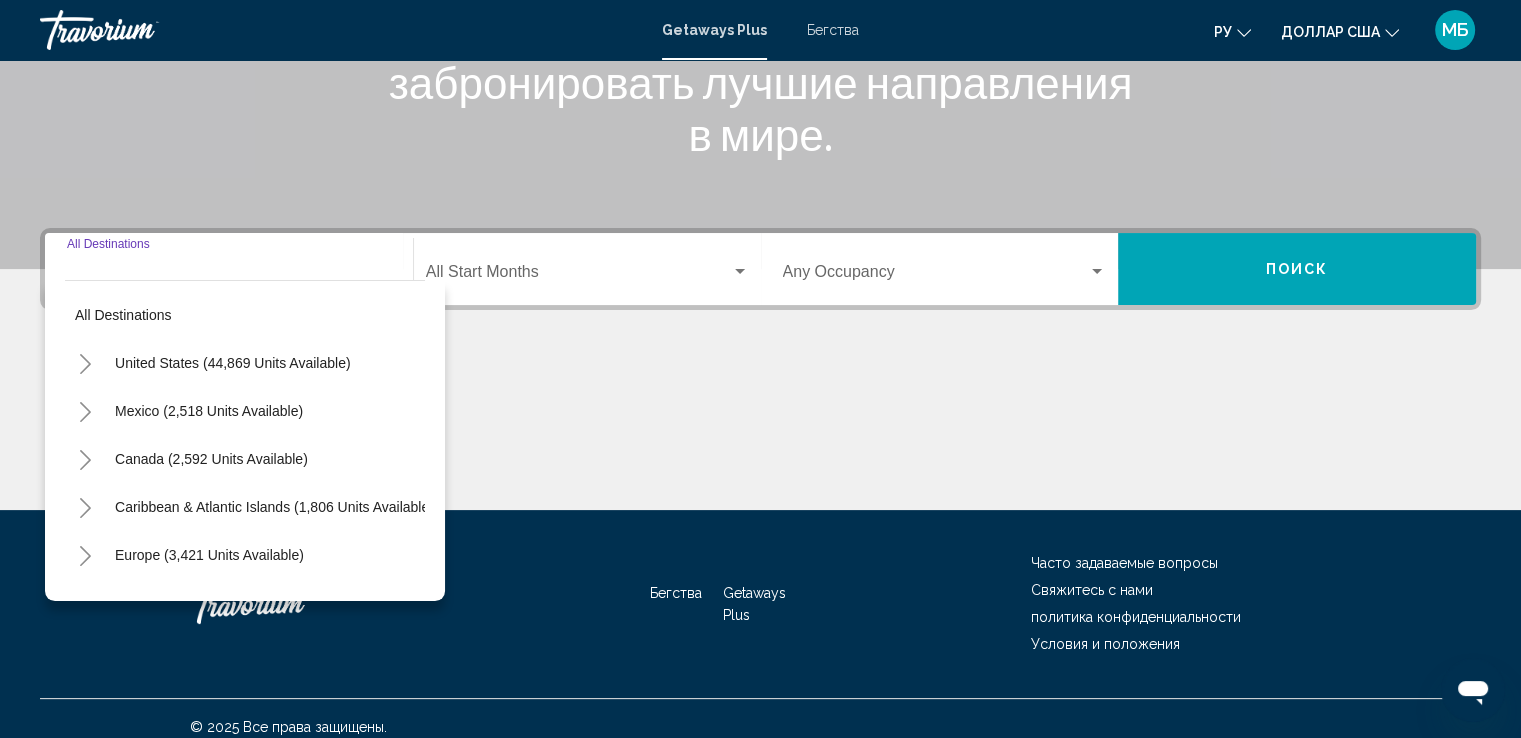 scroll, scrollTop: 348, scrollLeft: 0, axis: vertical 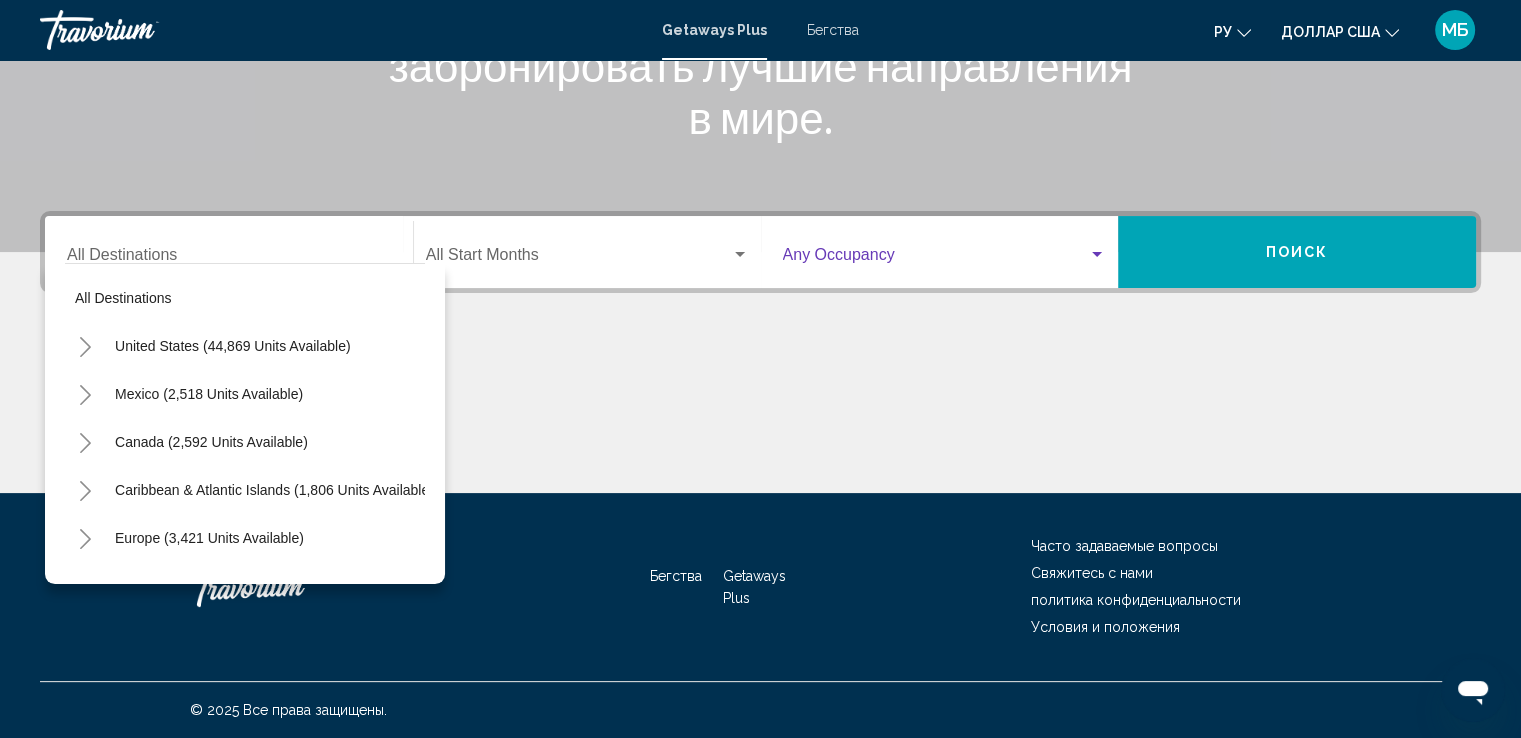 click at bounding box center (1097, 254) 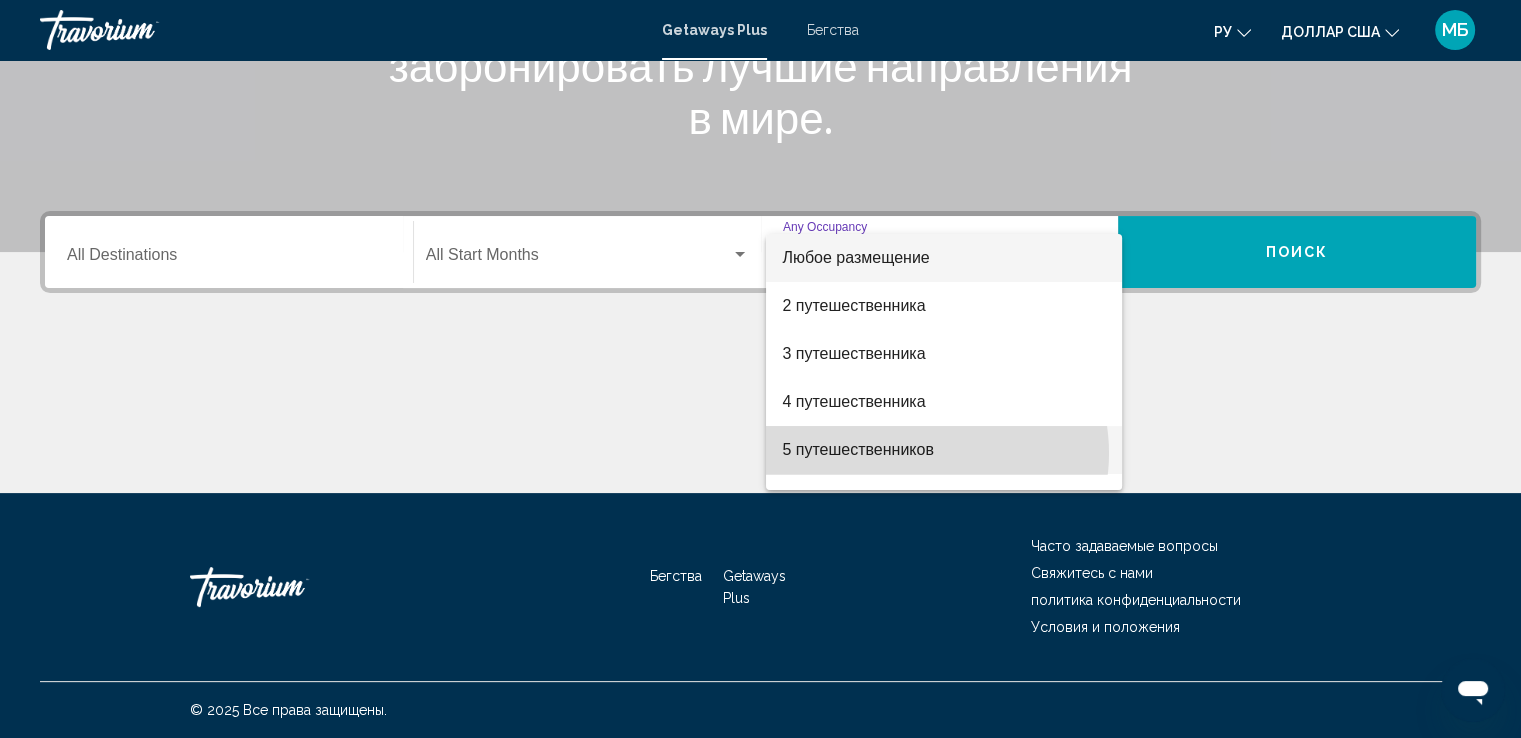 click on "5 путешественников" at bounding box center (858, 449) 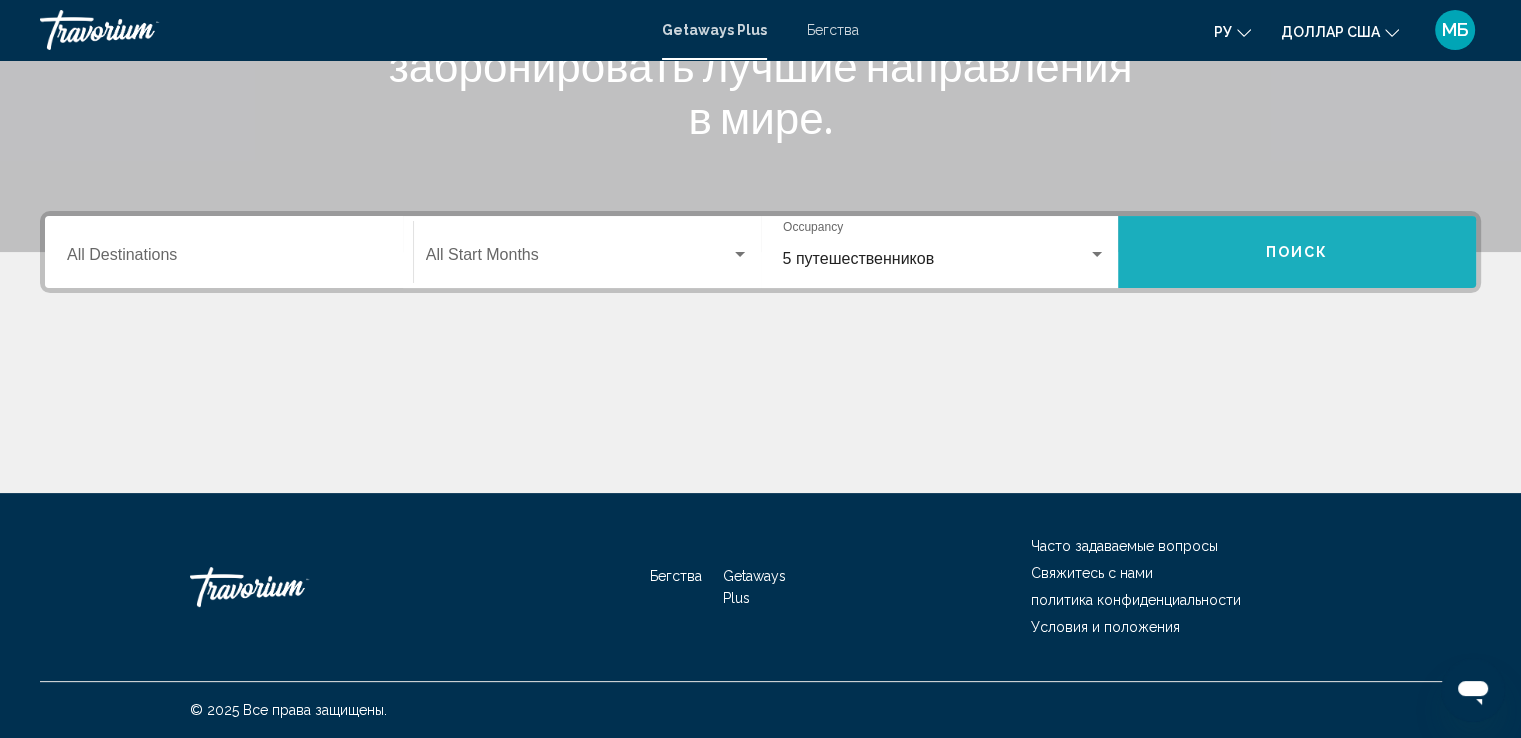 click on "Поиск" at bounding box center [1297, 253] 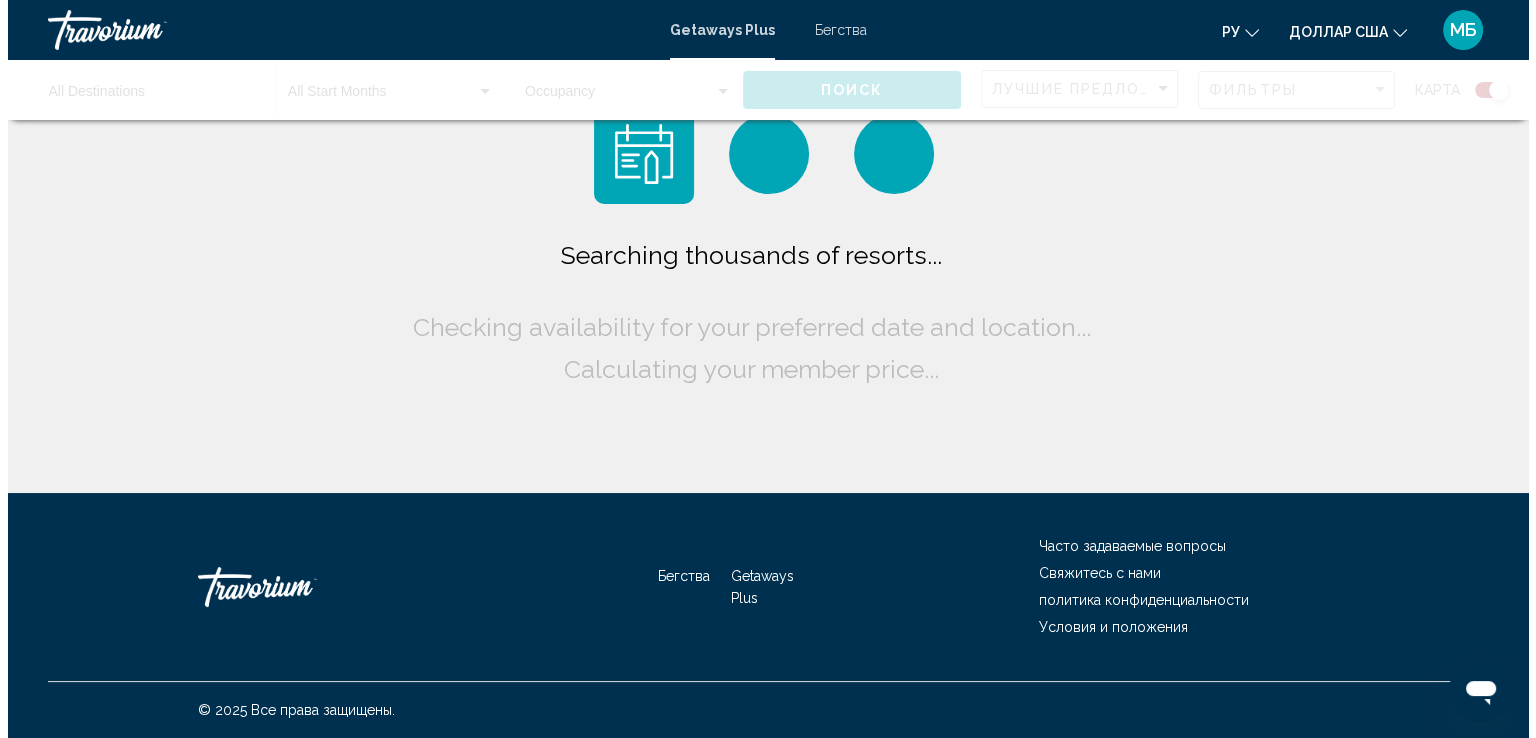 scroll, scrollTop: 0, scrollLeft: 0, axis: both 